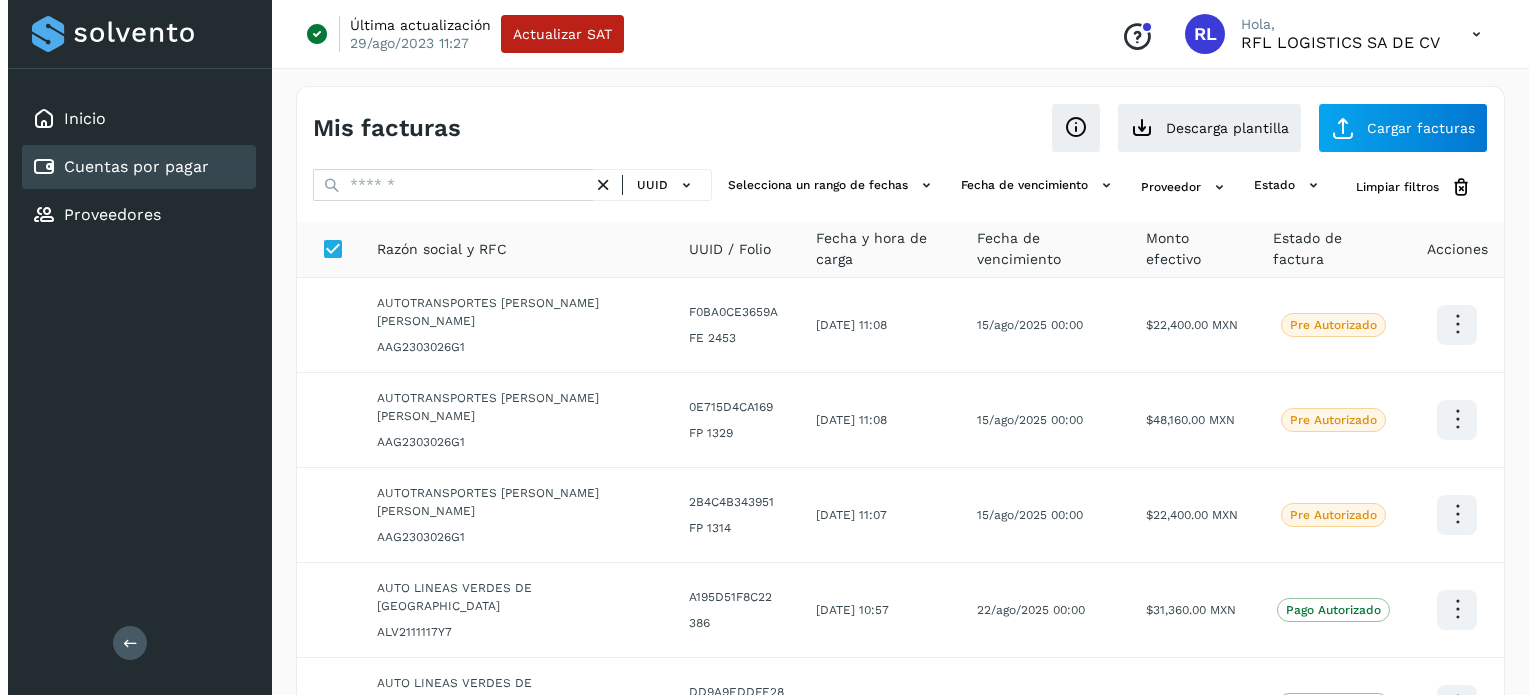 scroll, scrollTop: 0, scrollLeft: 0, axis: both 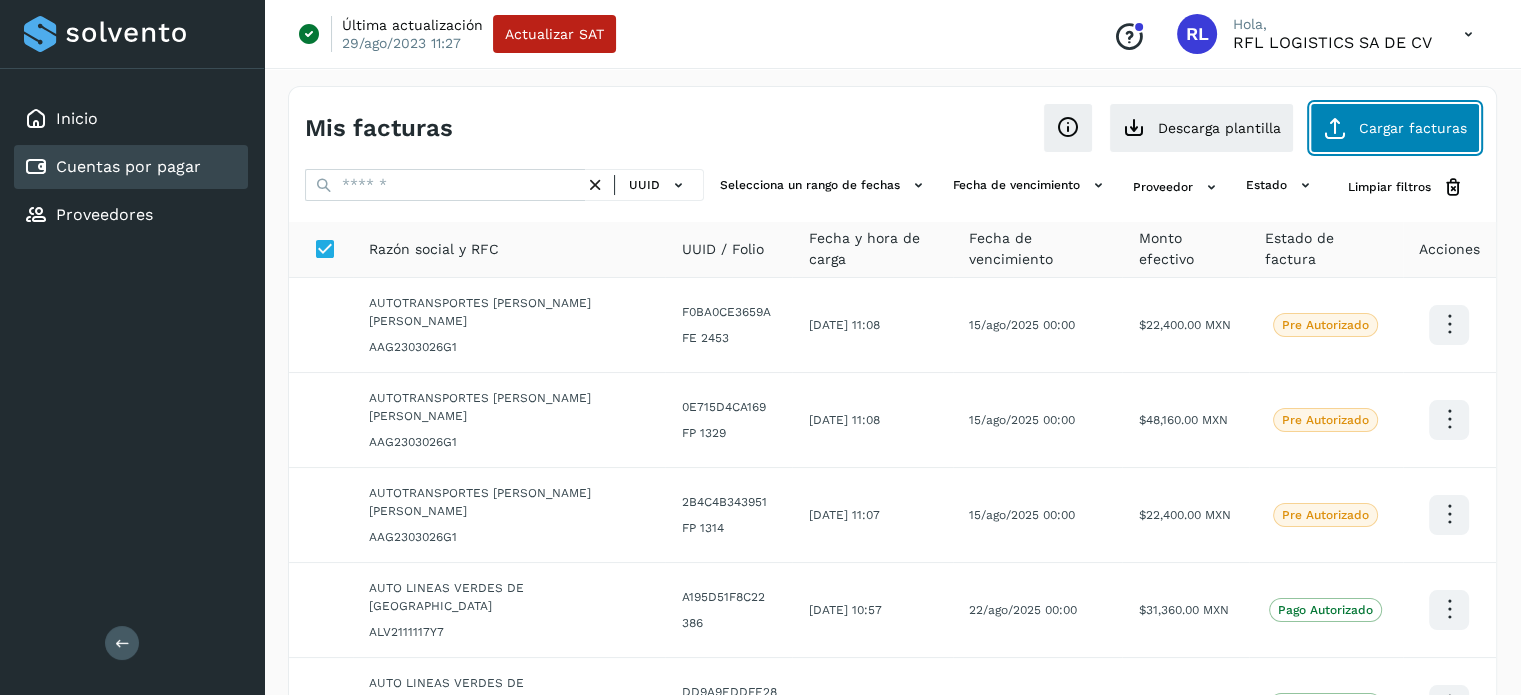 click on "Cargar facturas" 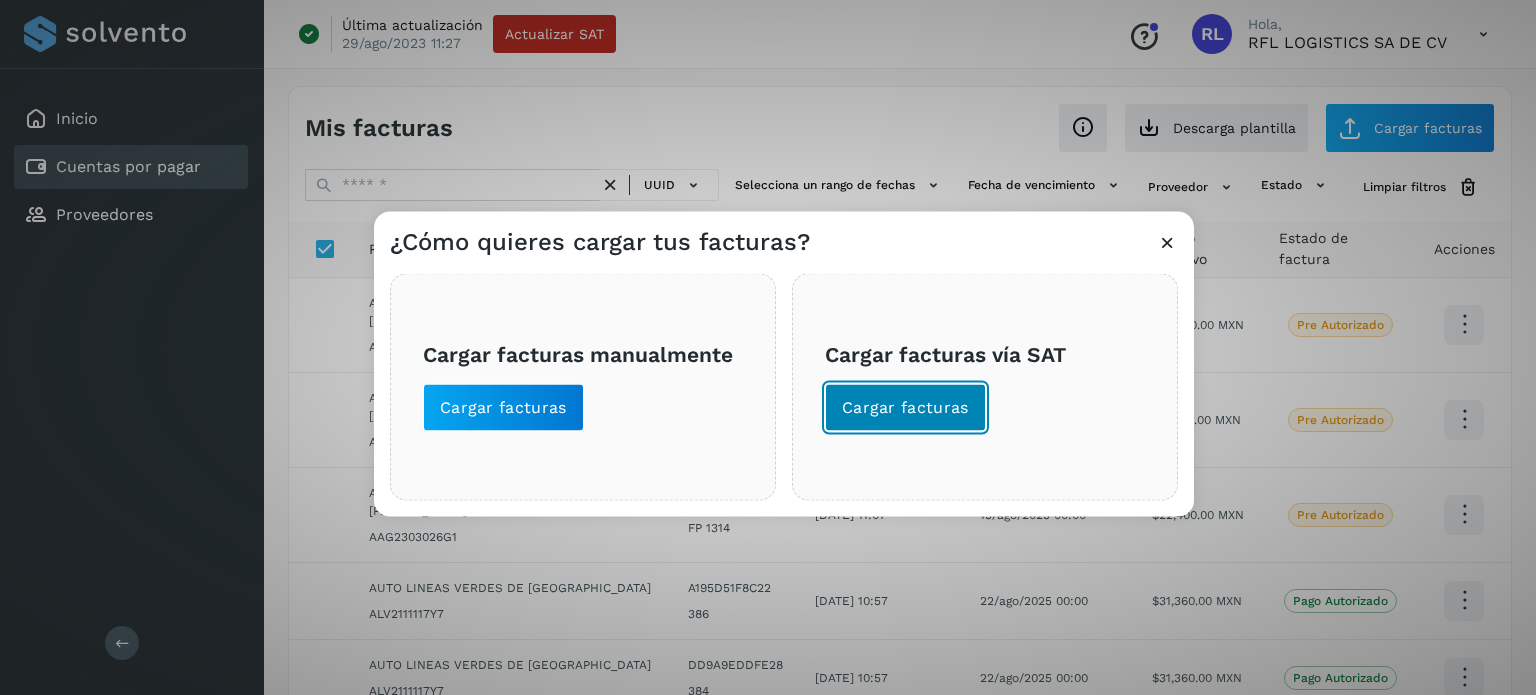 click on "Cargar facturas" at bounding box center (905, 407) 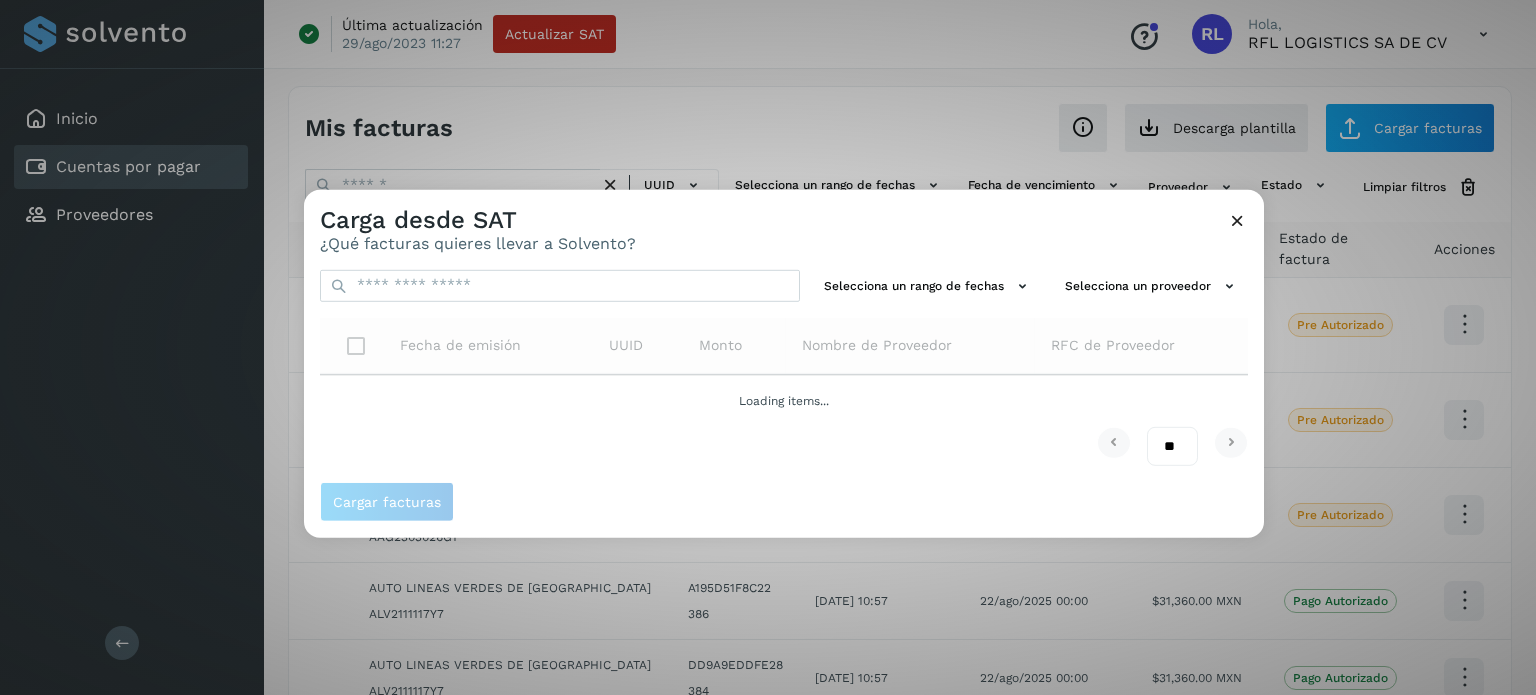 click at bounding box center (1237, 219) 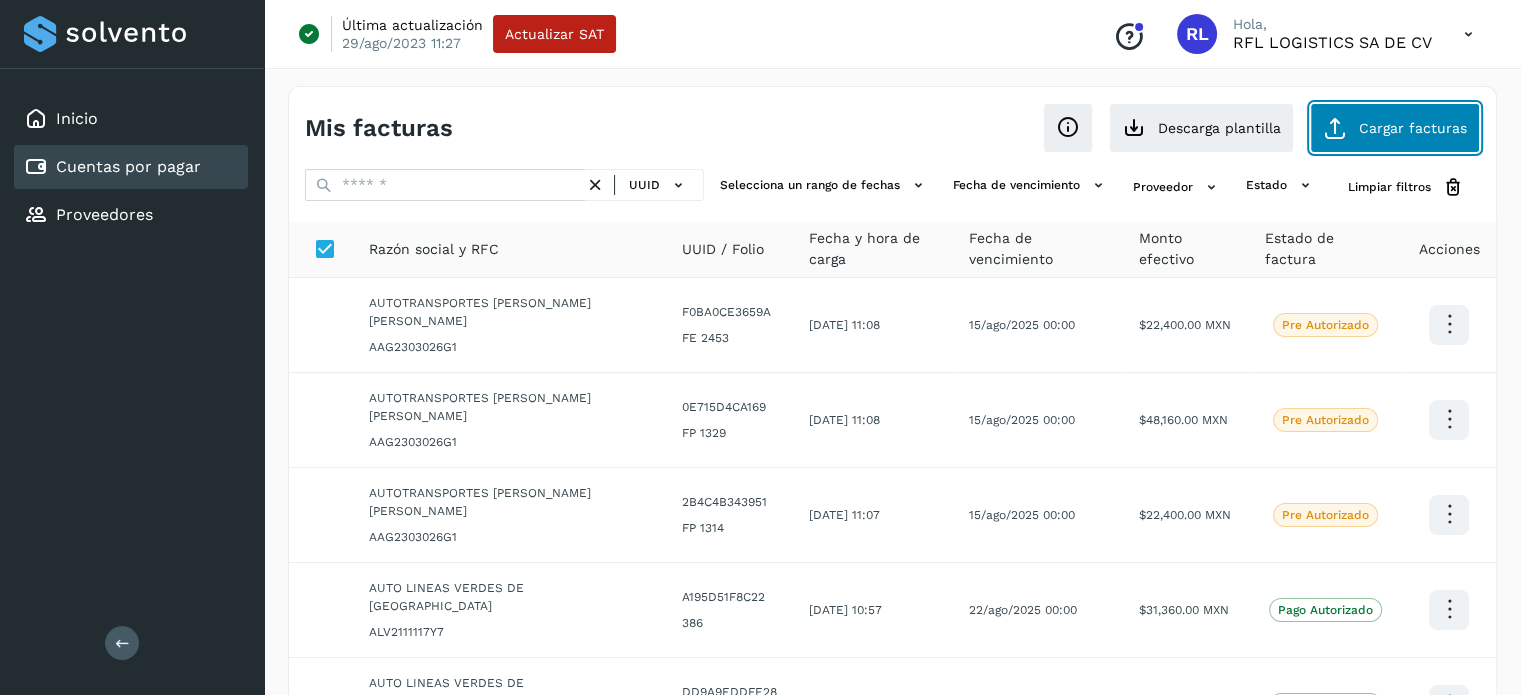 click on "Cargar facturas" 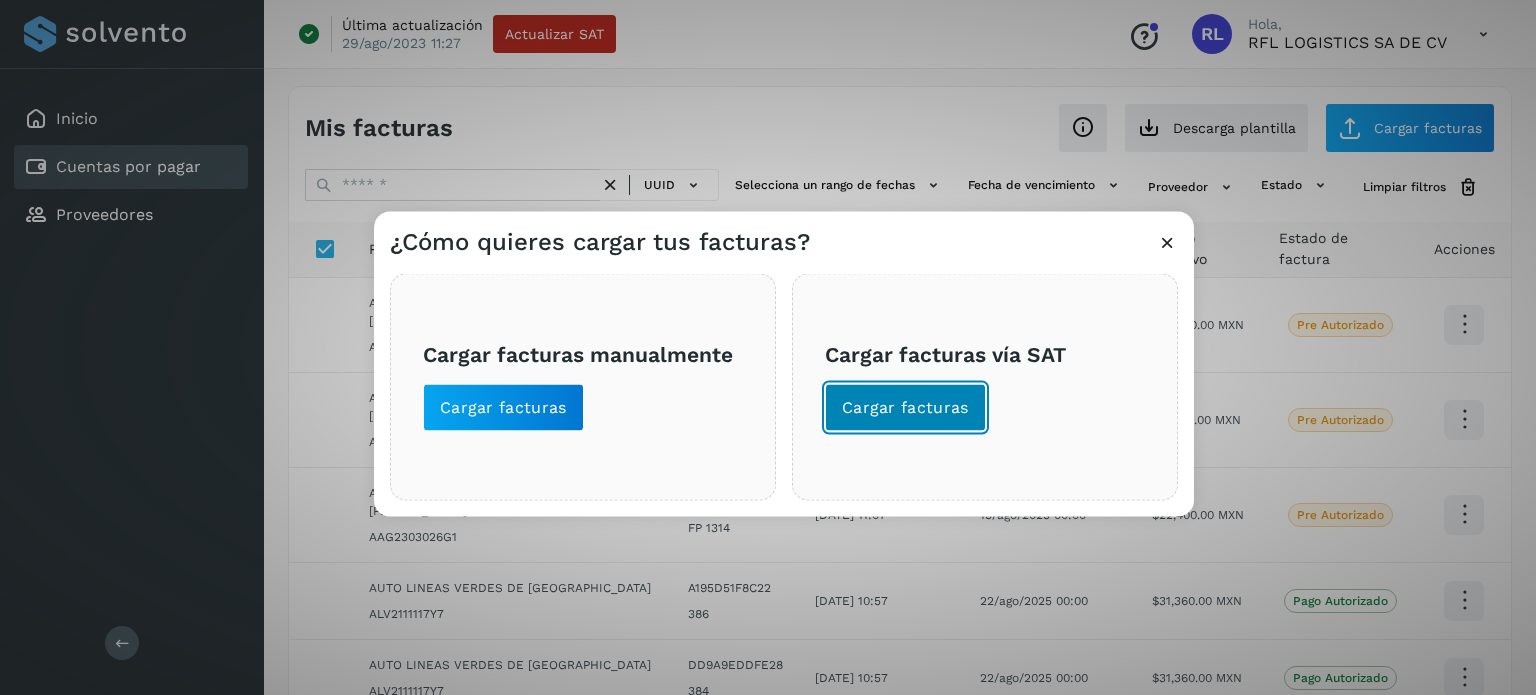 click on "Cargar facturas" 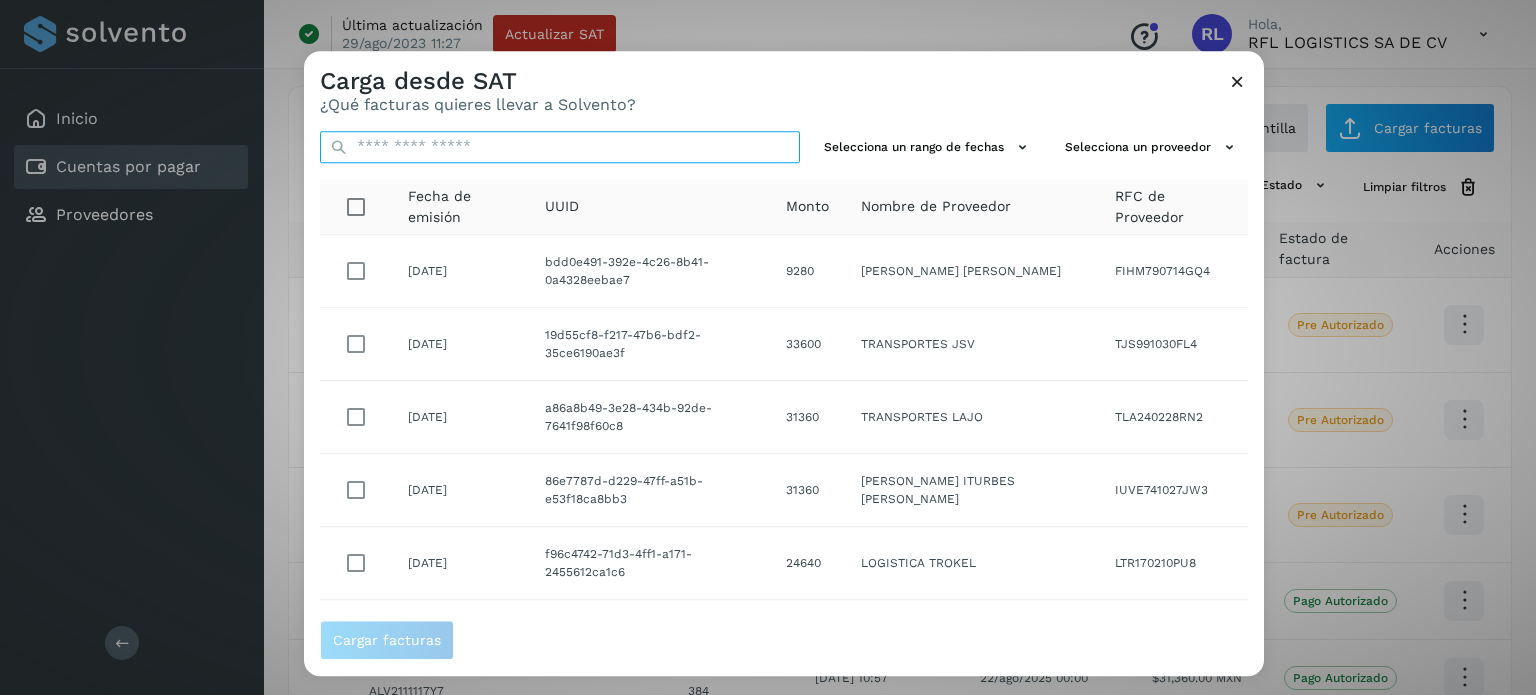 click at bounding box center [560, 147] 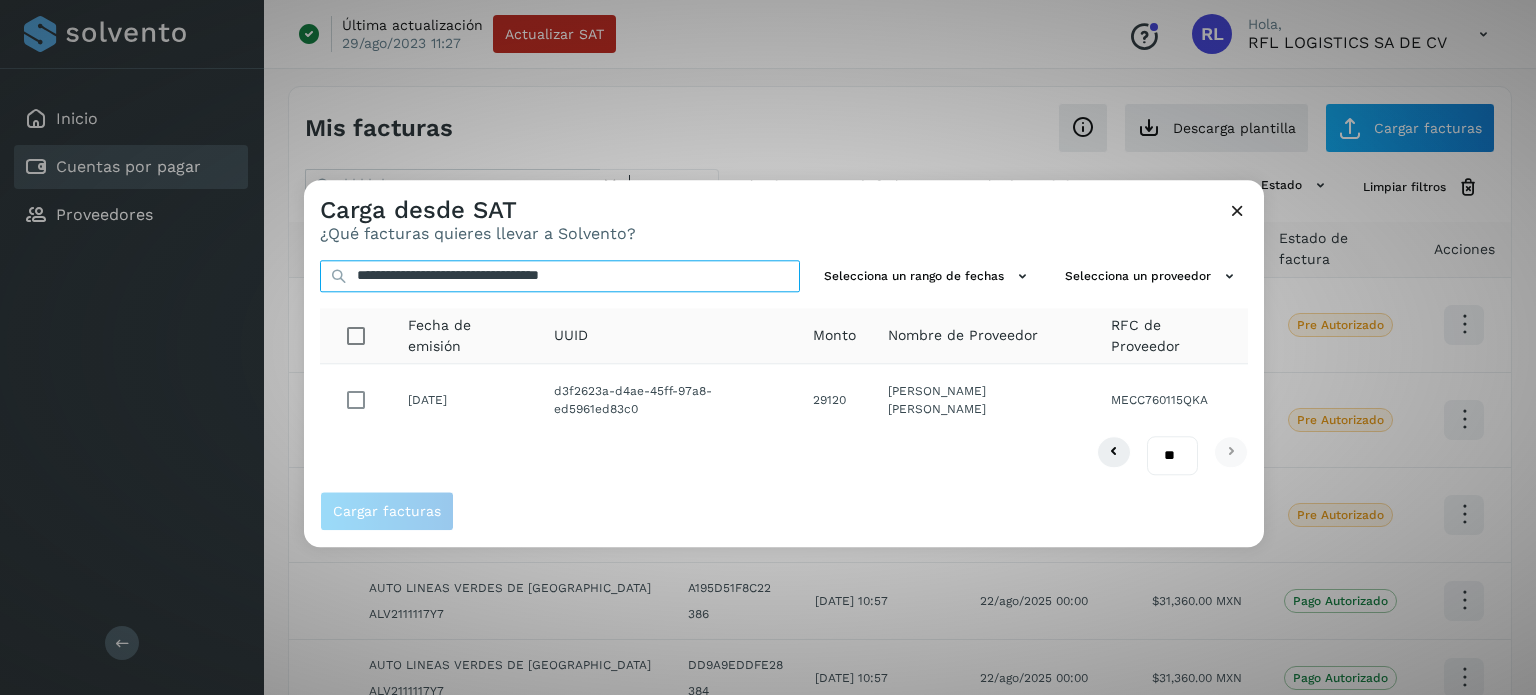 type on "**********" 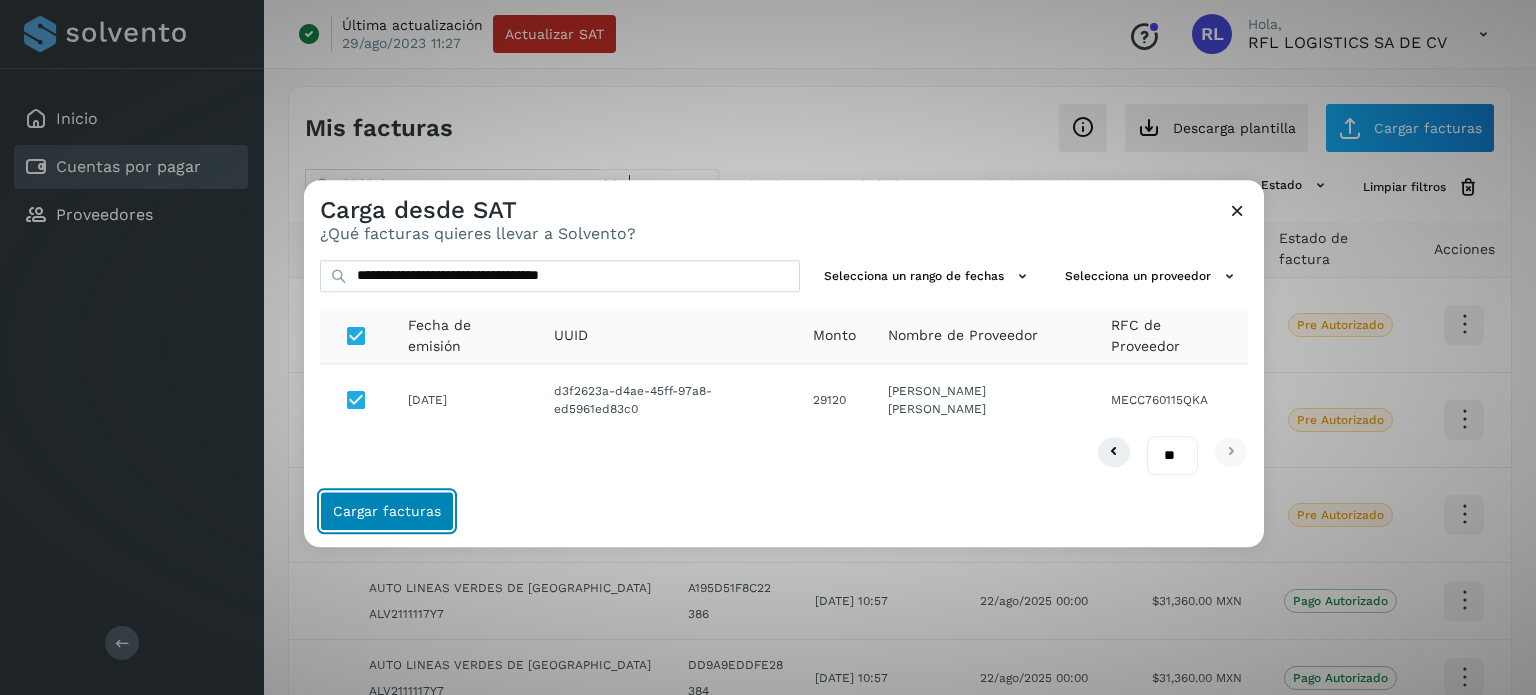 click on "Cargar facturas" at bounding box center (387, 511) 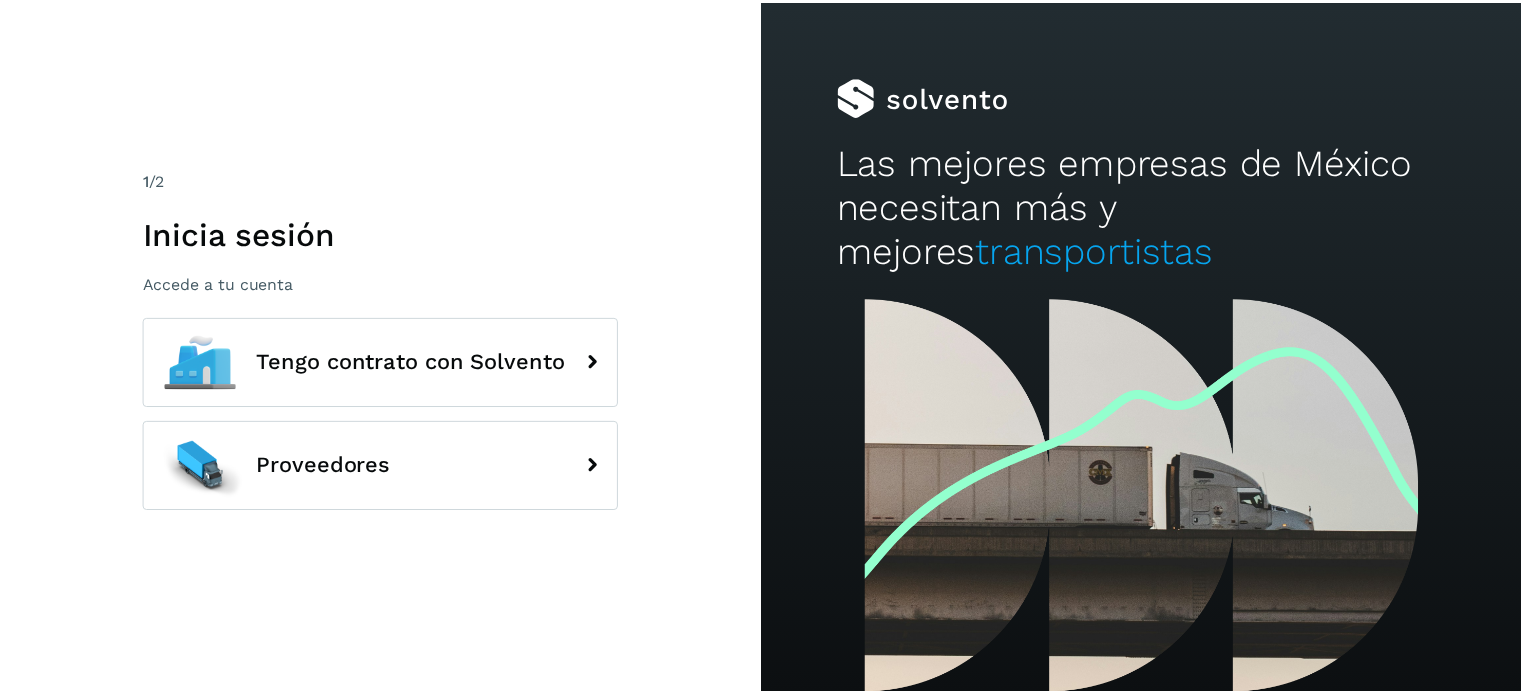 scroll, scrollTop: 0, scrollLeft: 0, axis: both 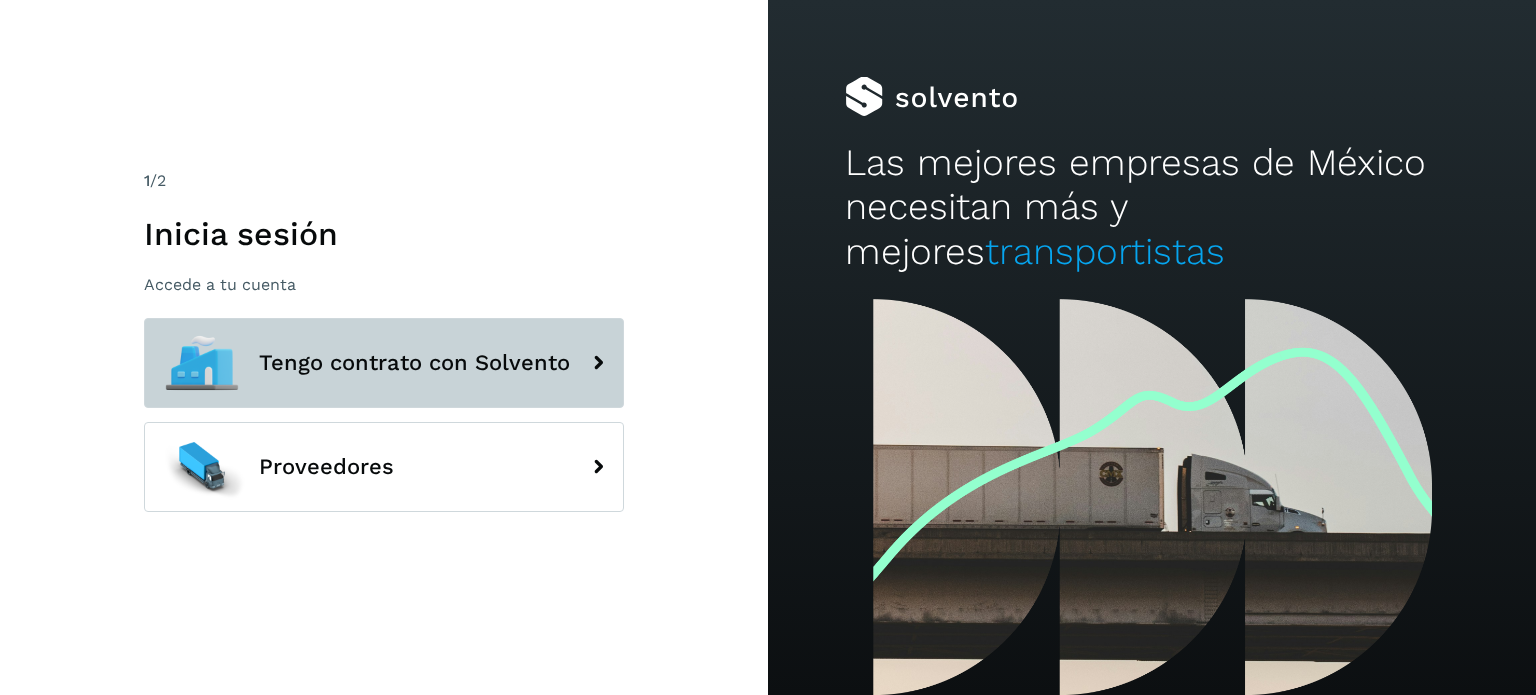 click on "Tengo contrato con Solvento" 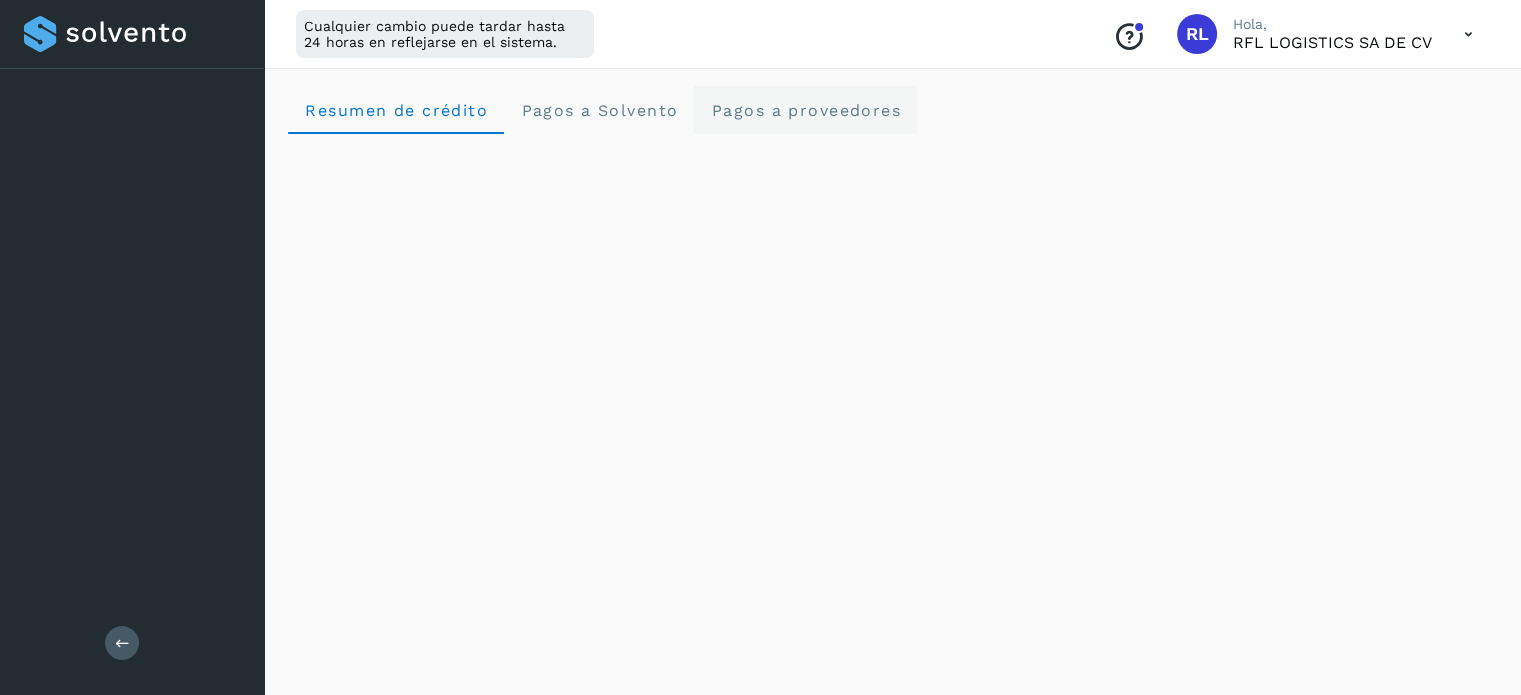 click on "Pagos a proveedores" 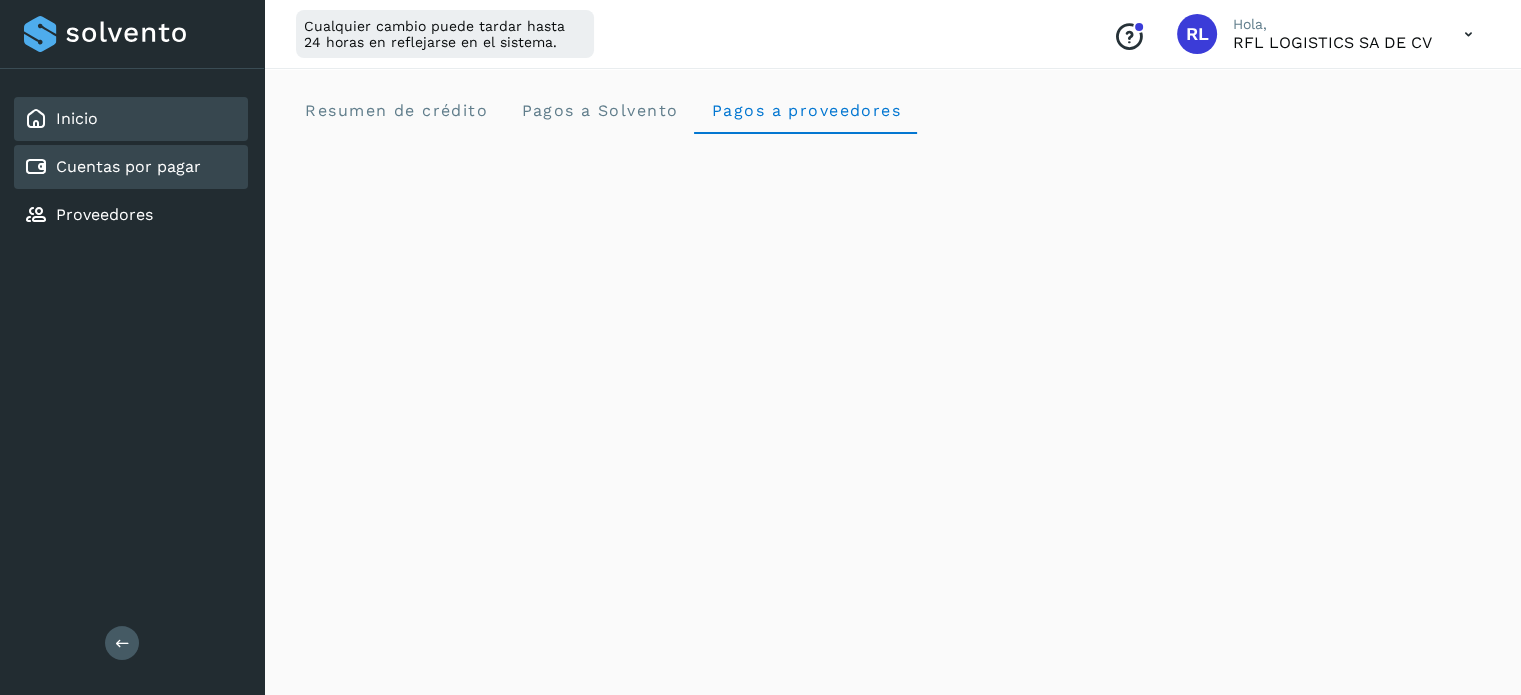 click on "Cuentas por pagar" at bounding box center [128, 166] 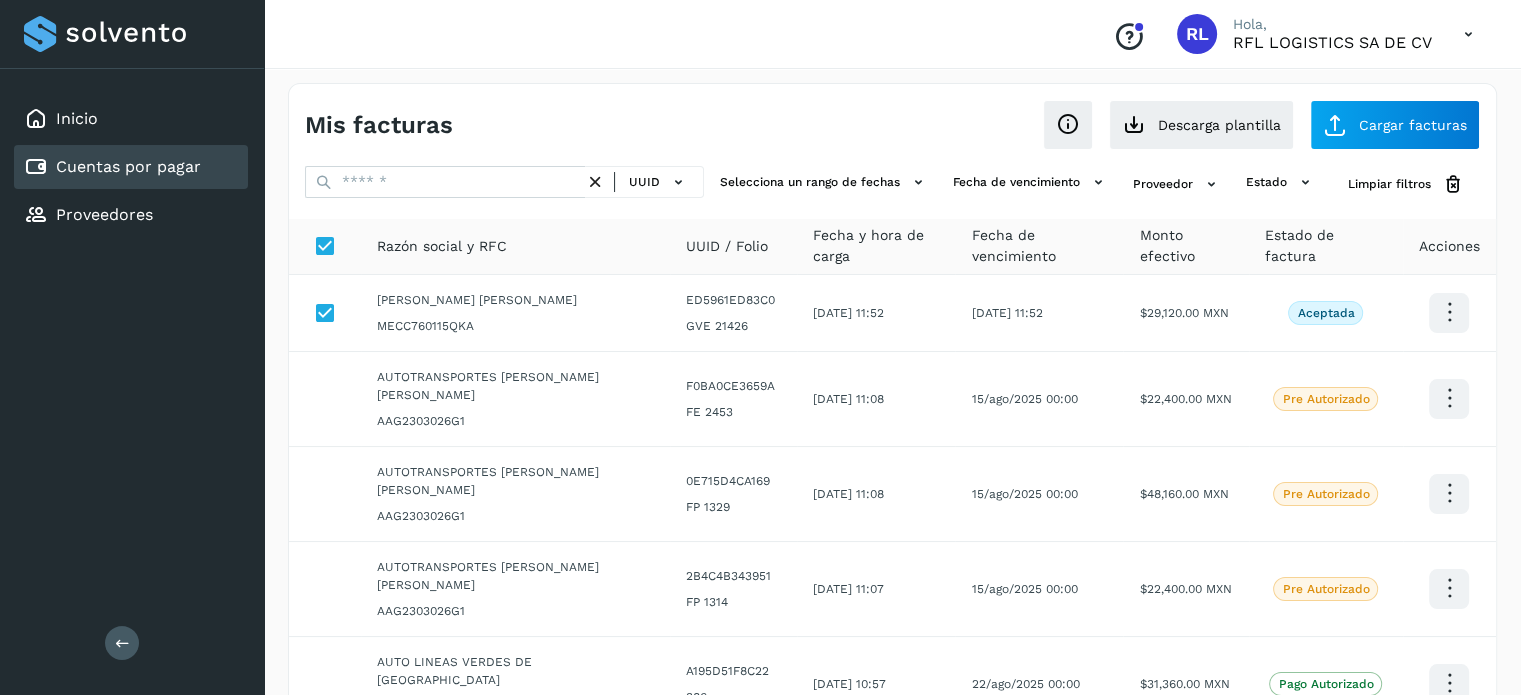 scroll, scrollTop: 581, scrollLeft: 0, axis: vertical 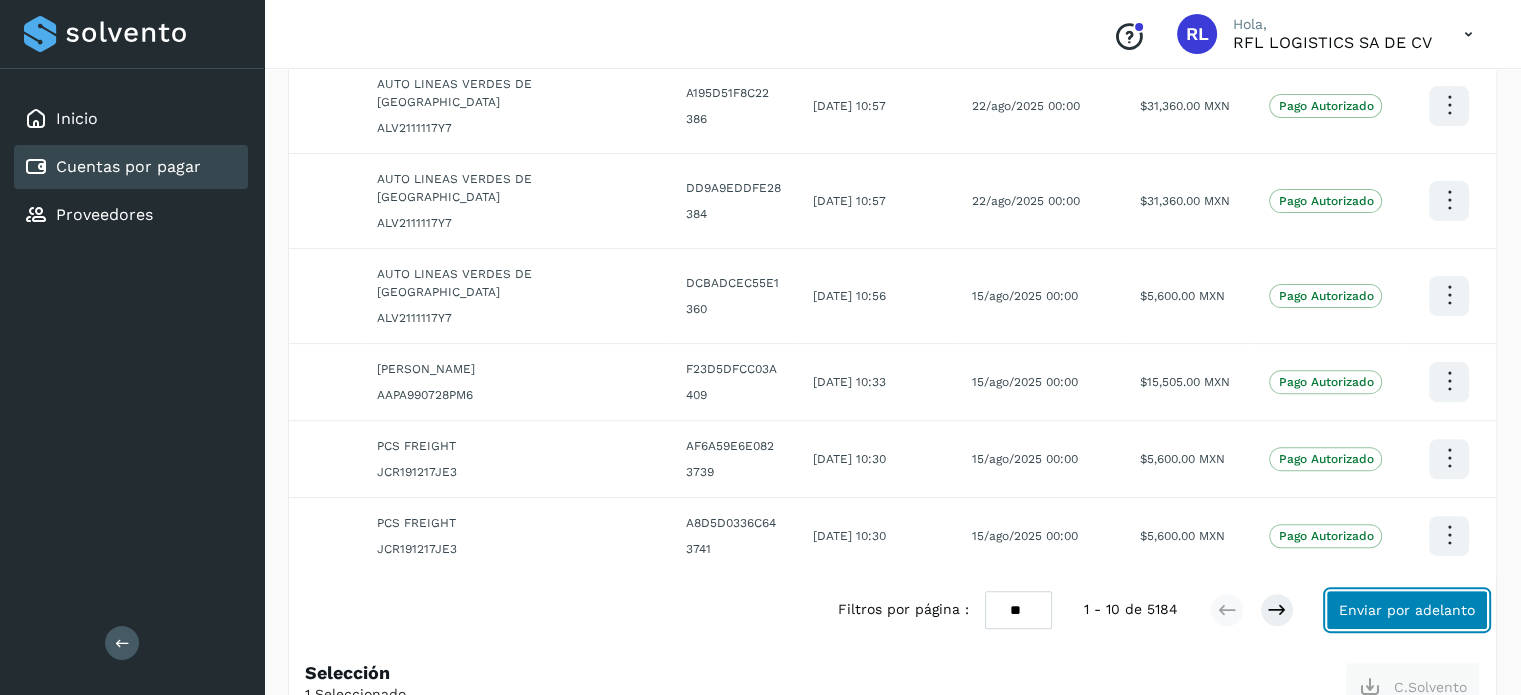 click on "Enviar por adelanto" 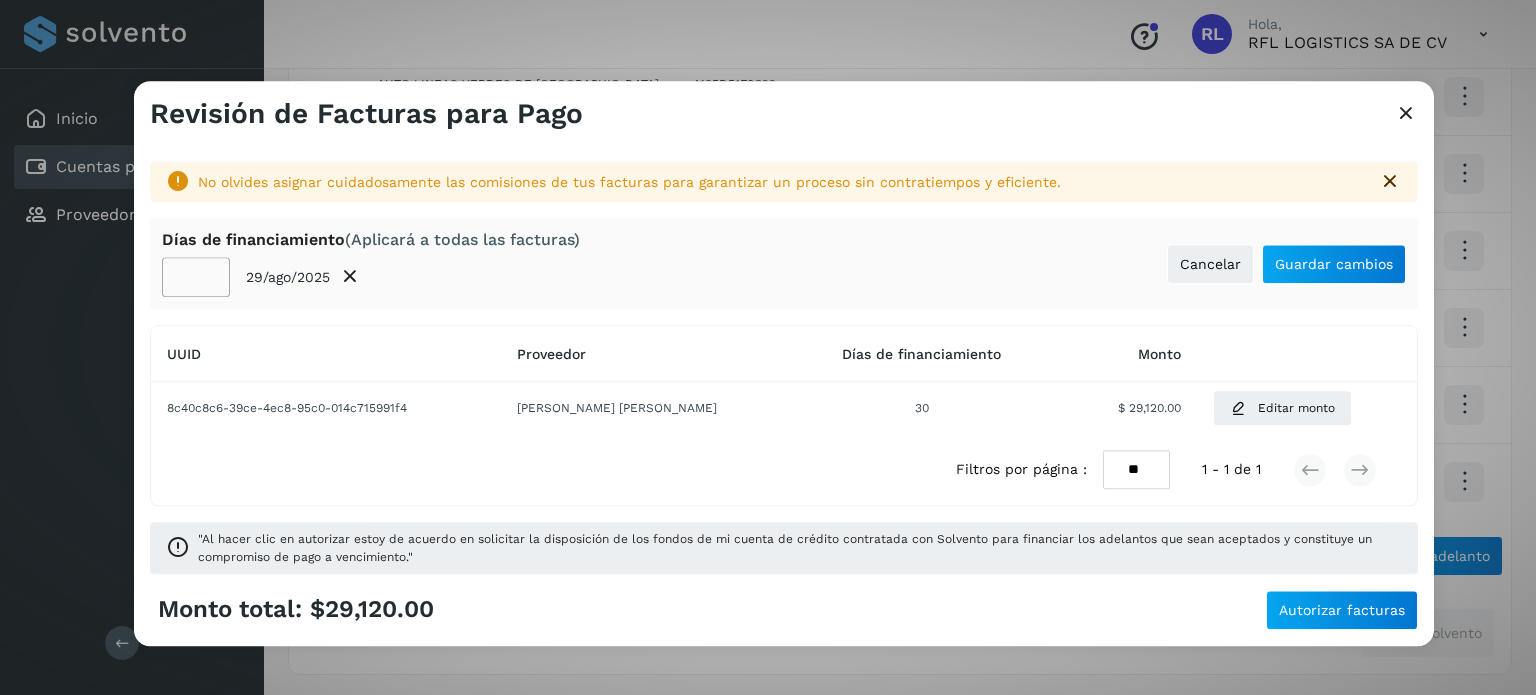 click on "**" 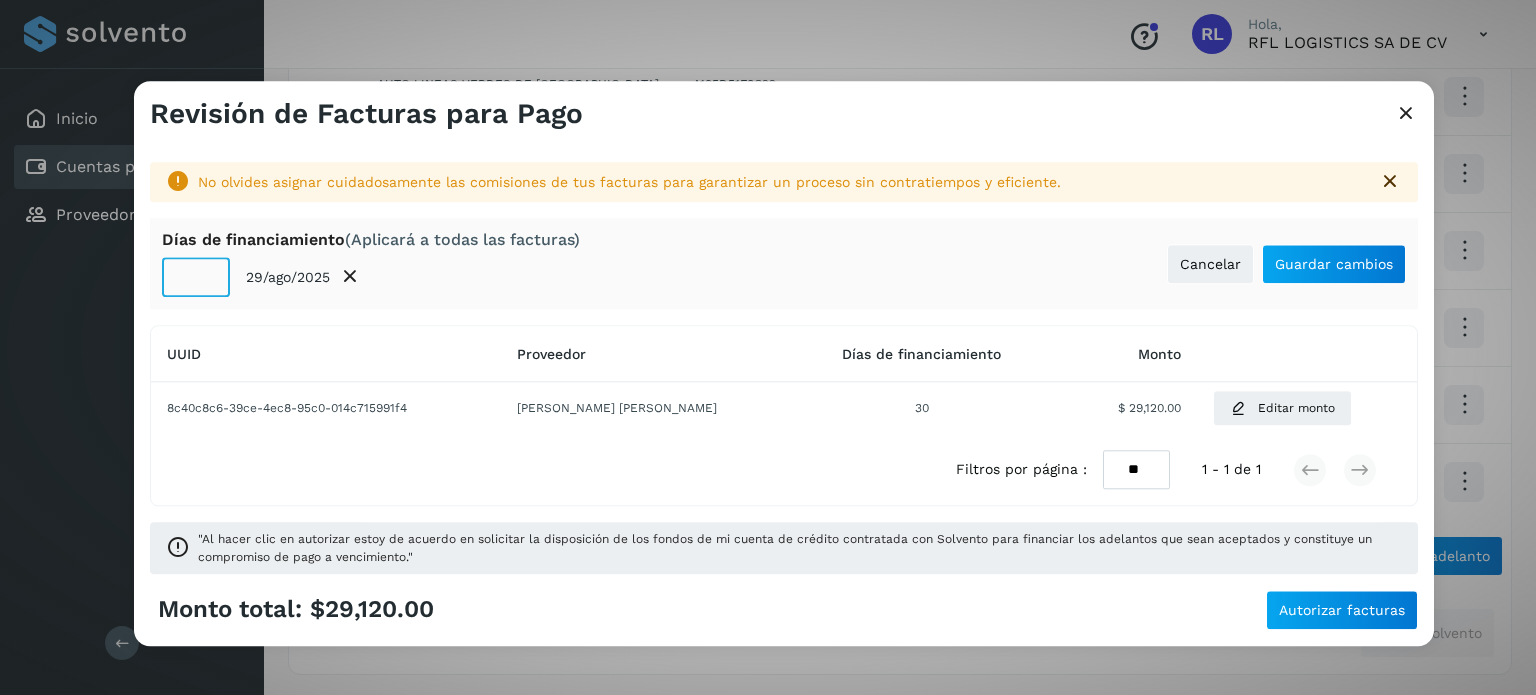 click on "**" 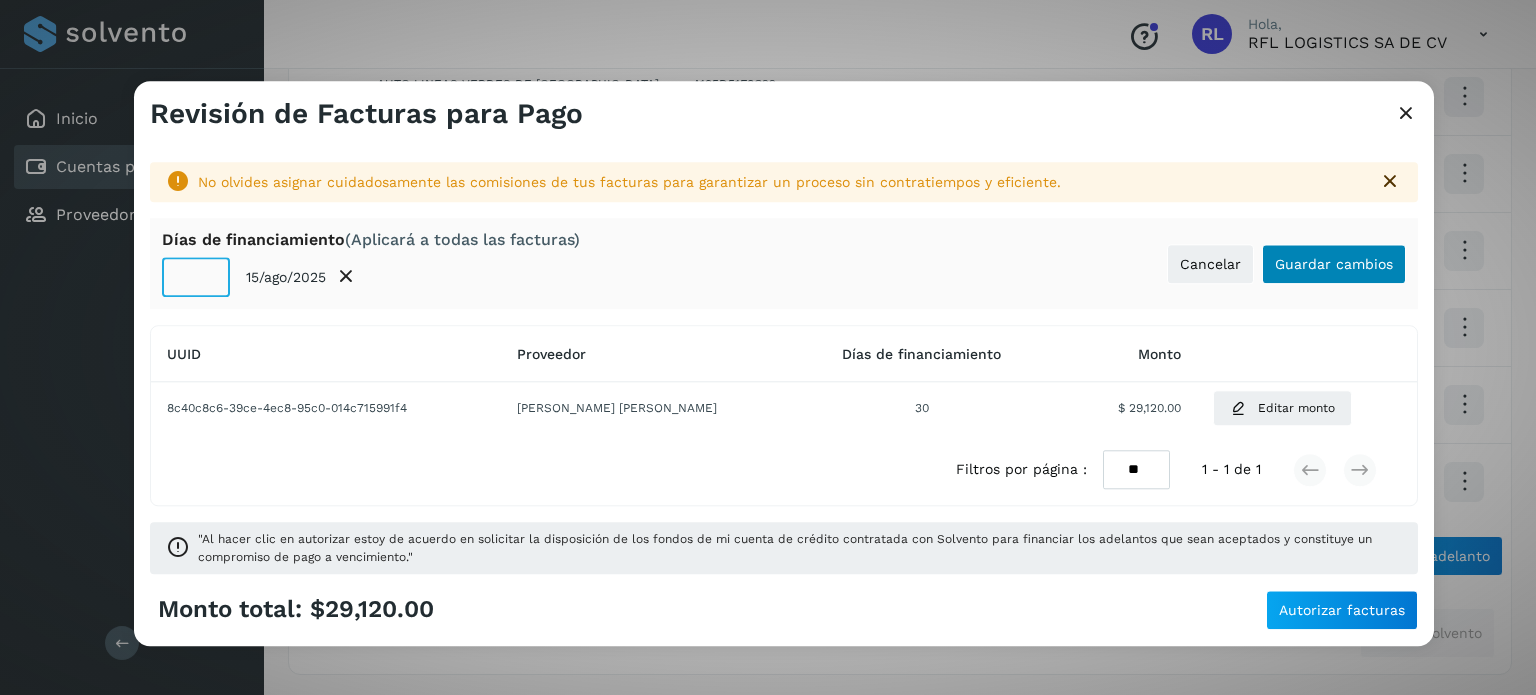type on "**" 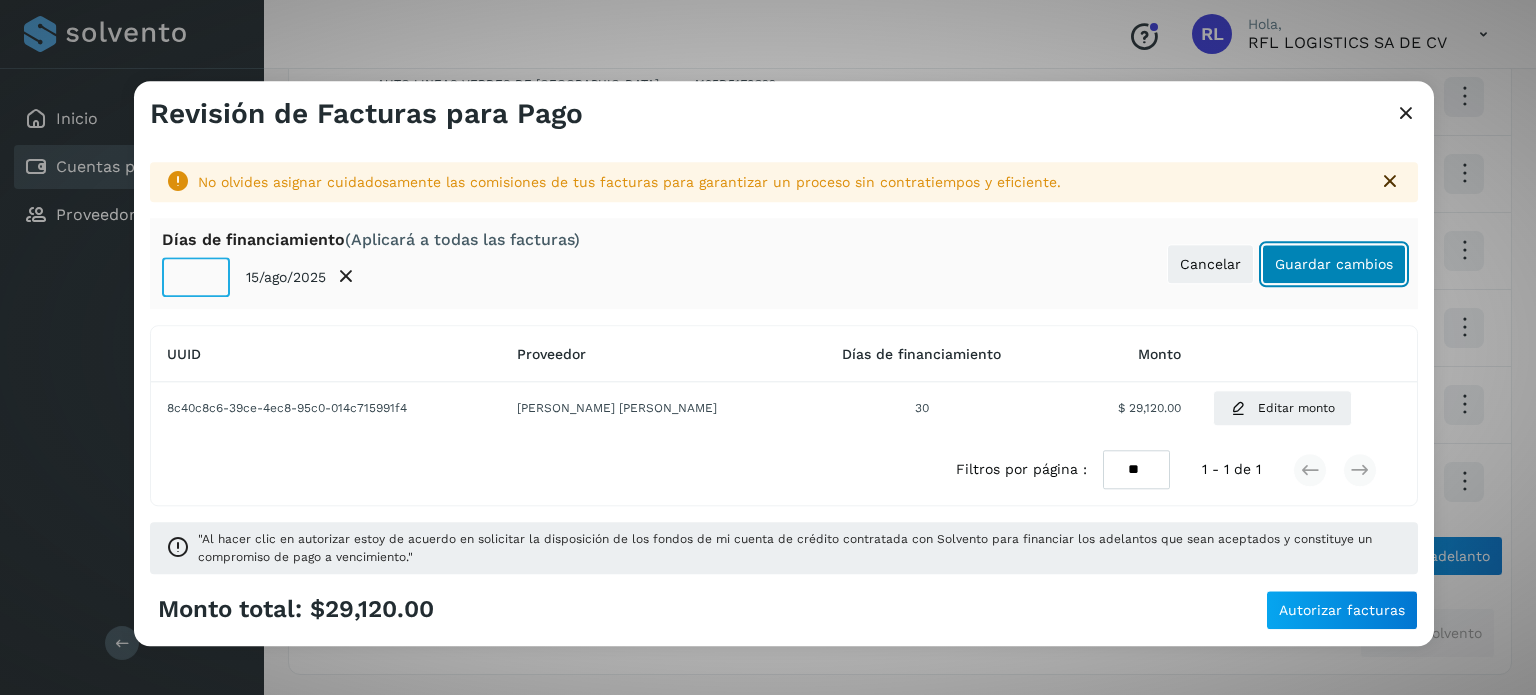 click on "Guardar cambios" 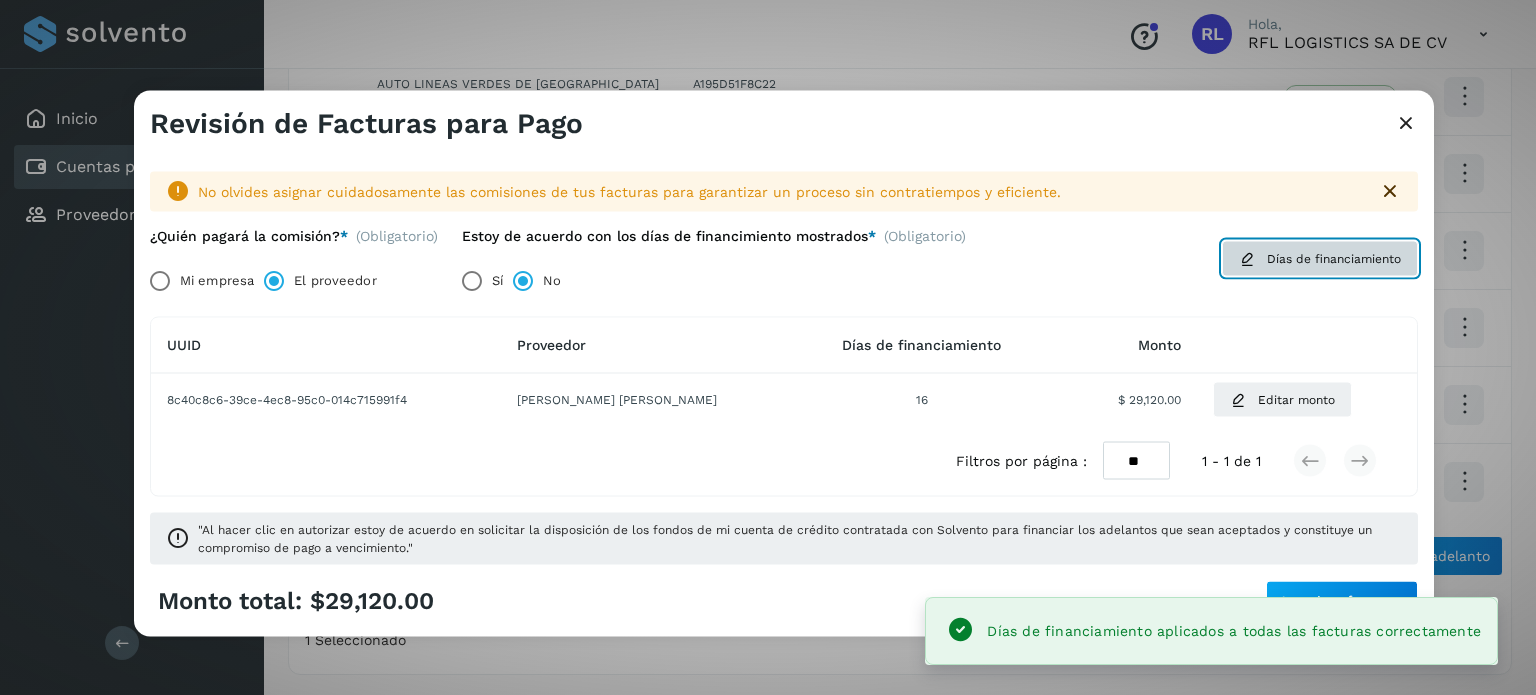 click on "Días de financiamiento" 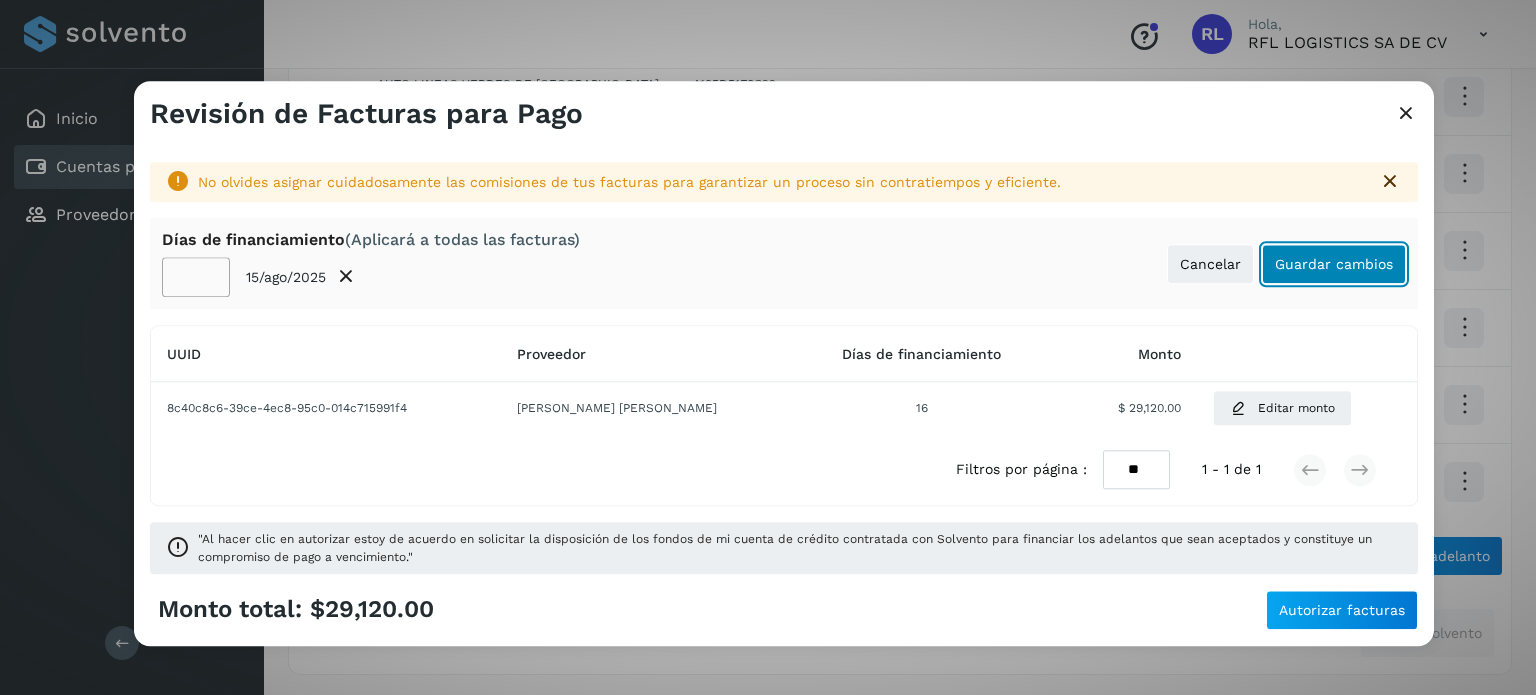 click on "Guardar cambios" 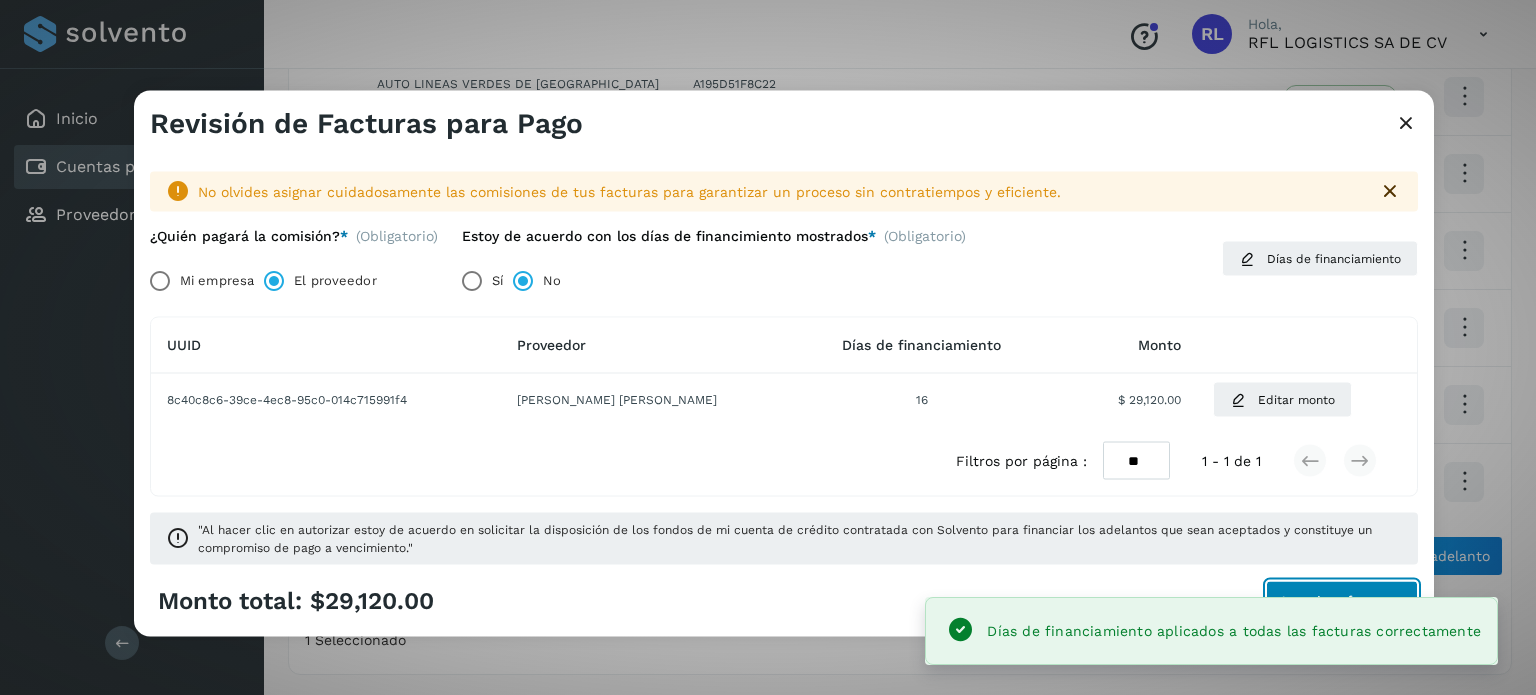 click on "Autorizar facturas" 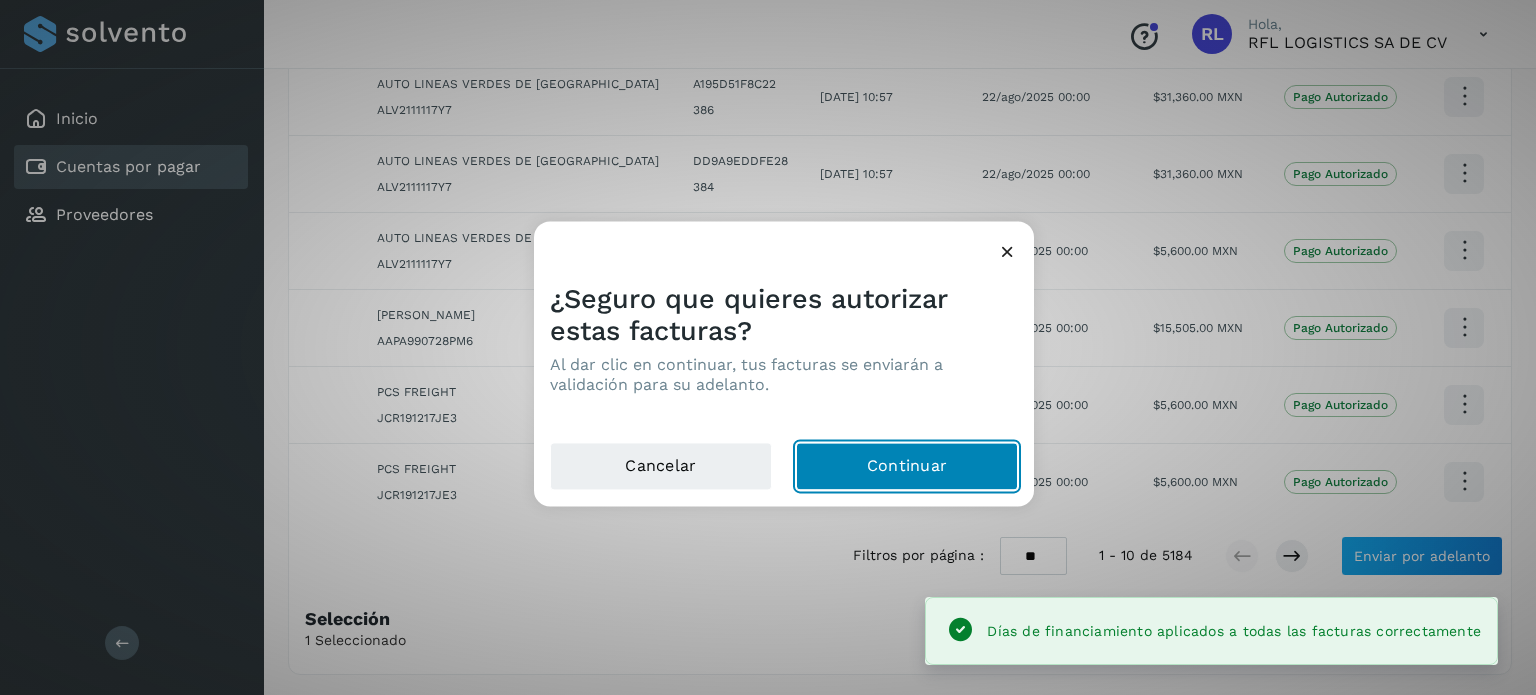 click on "Continuar" 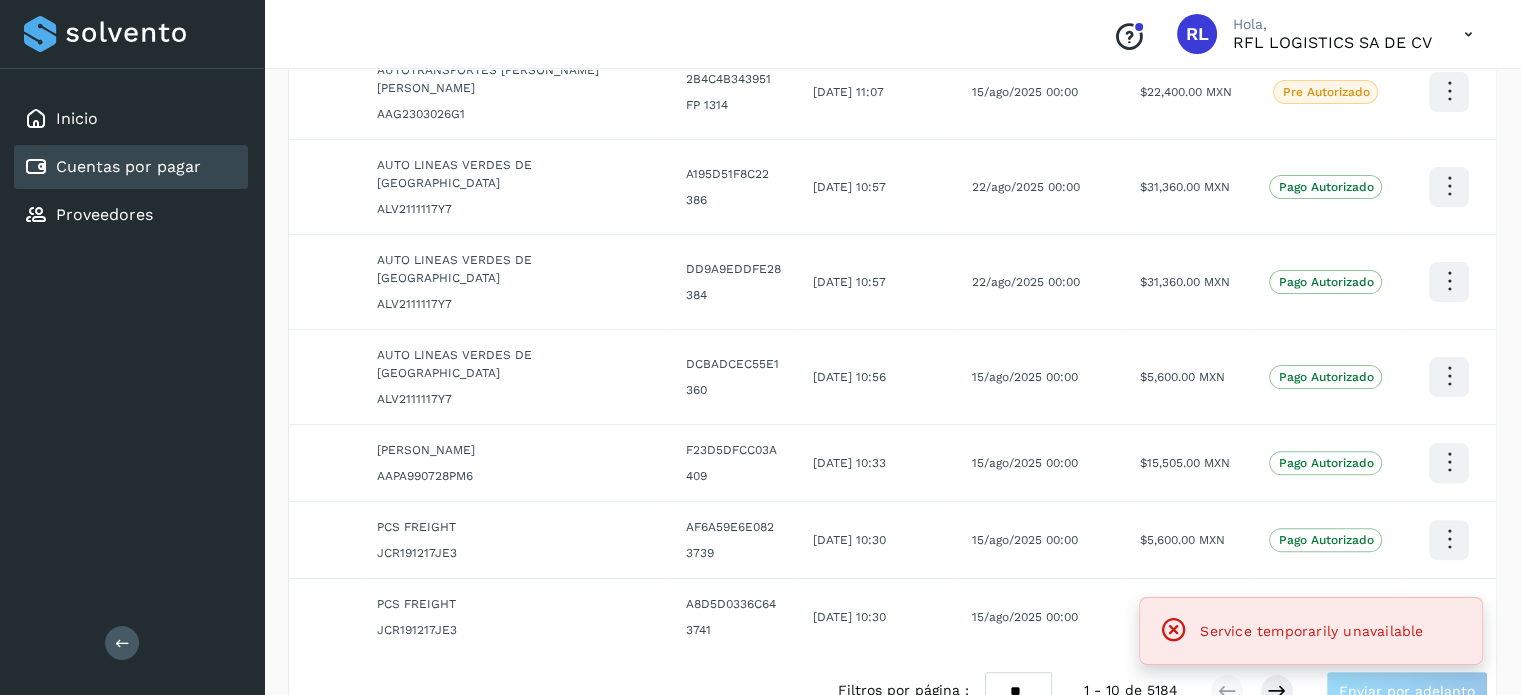 scroll, scrollTop: 0, scrollLeft: 0, axis: both 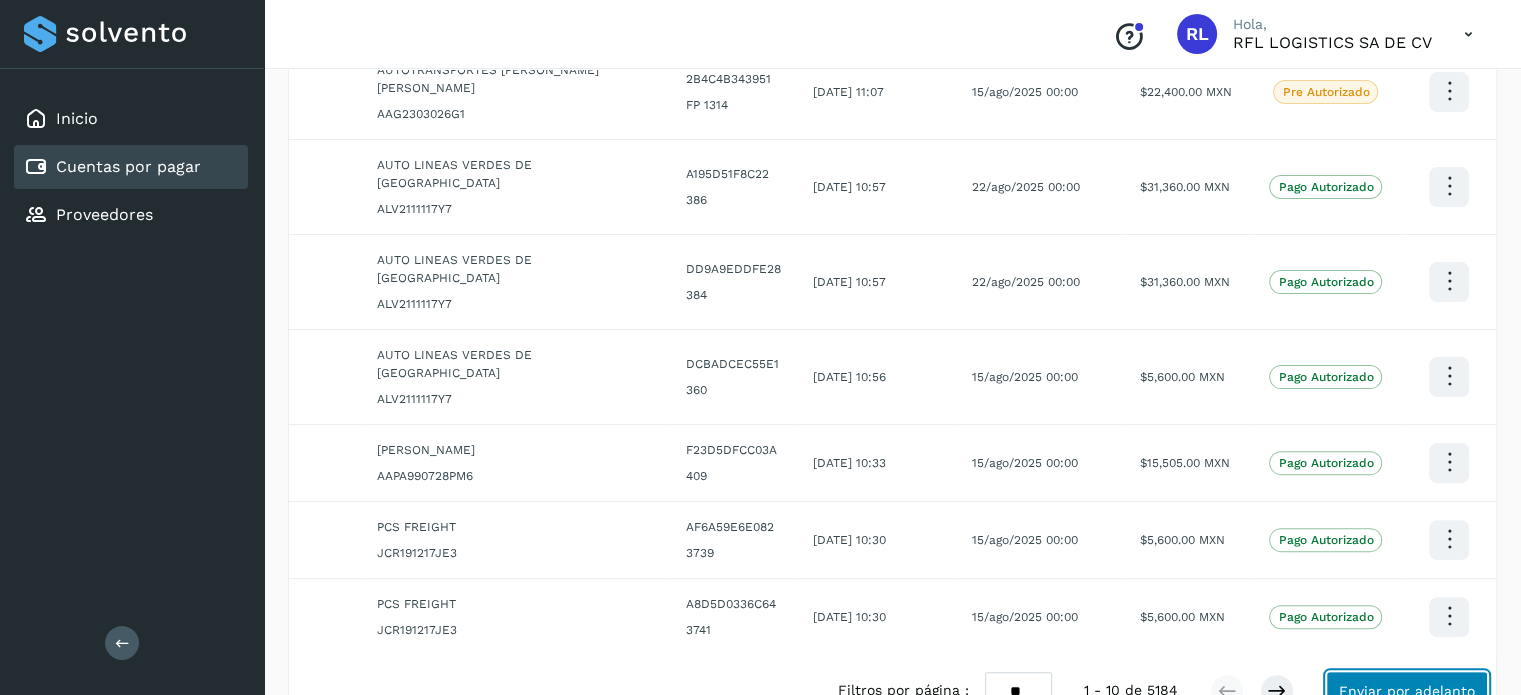 click on "Enviar por adelanto" 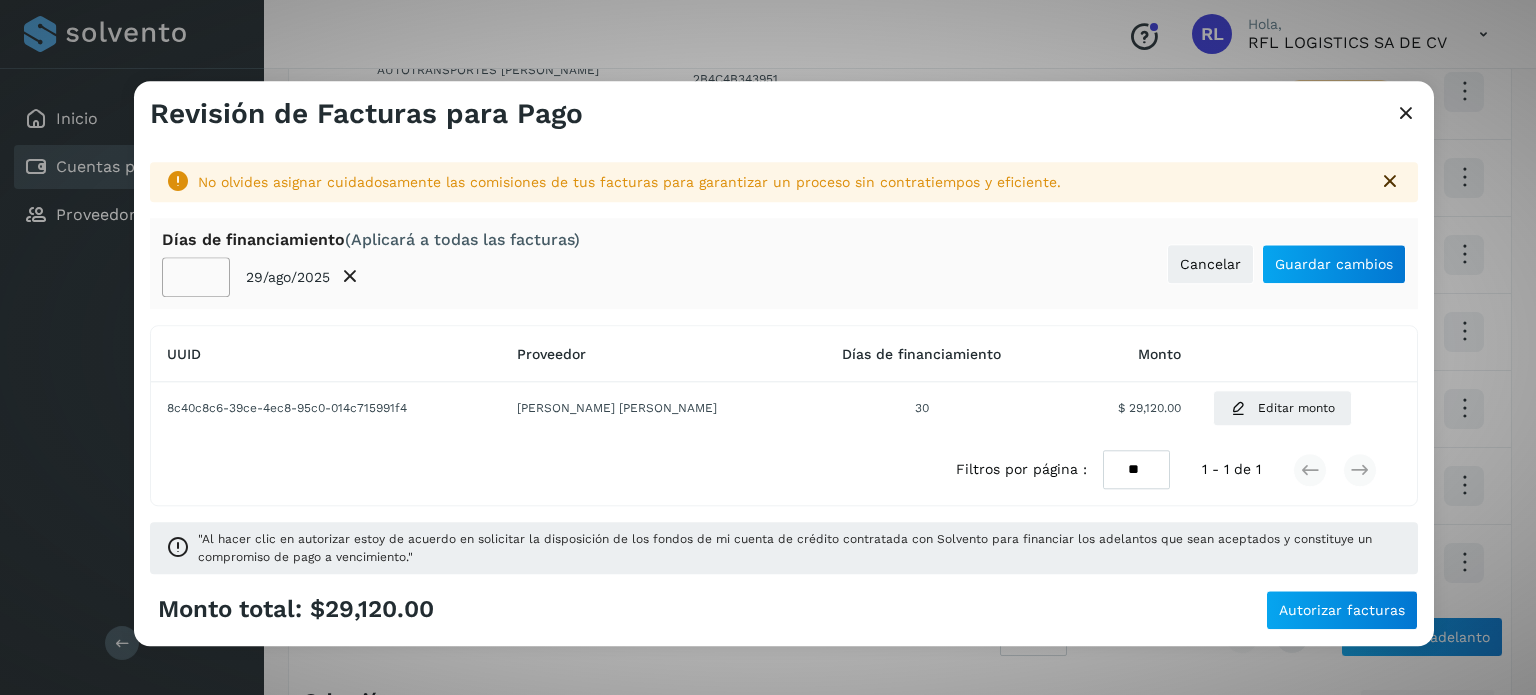 click on "**" 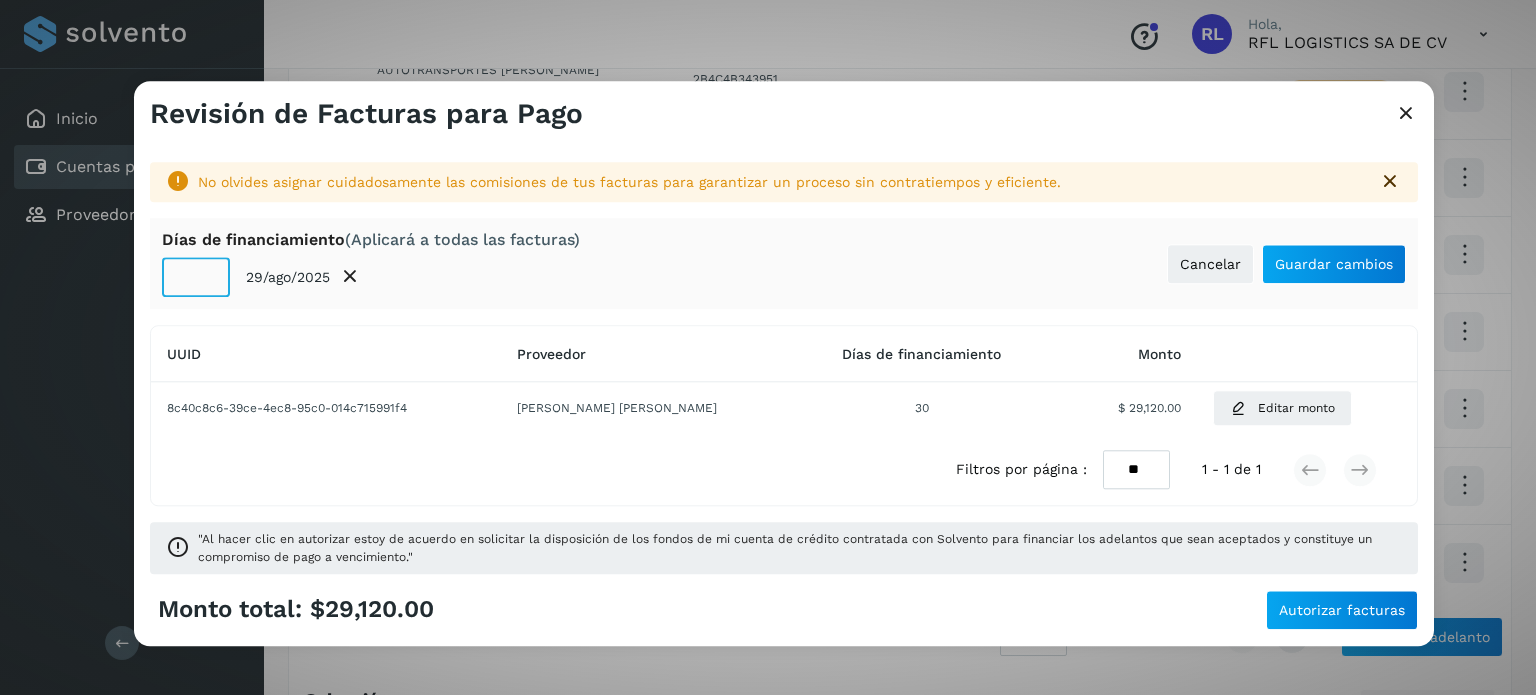click on "**" 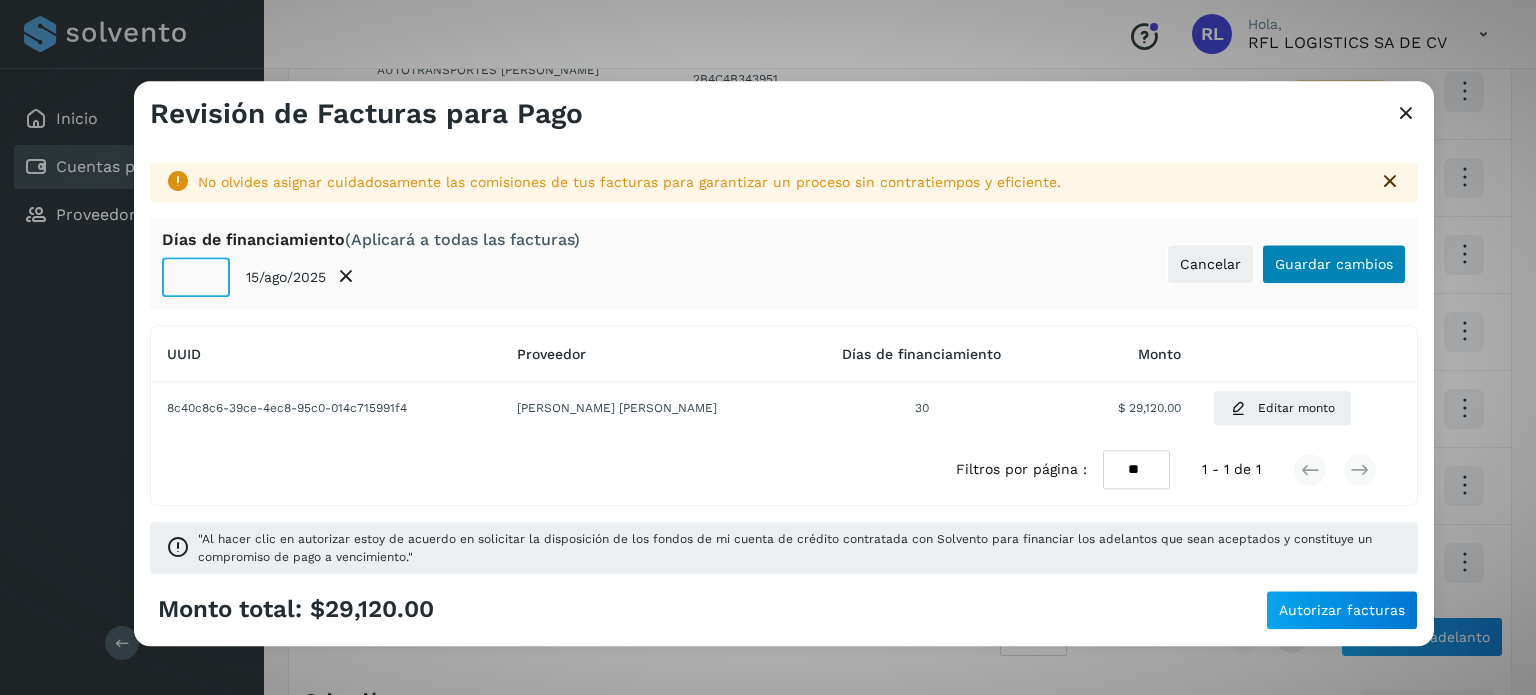 type on "**" 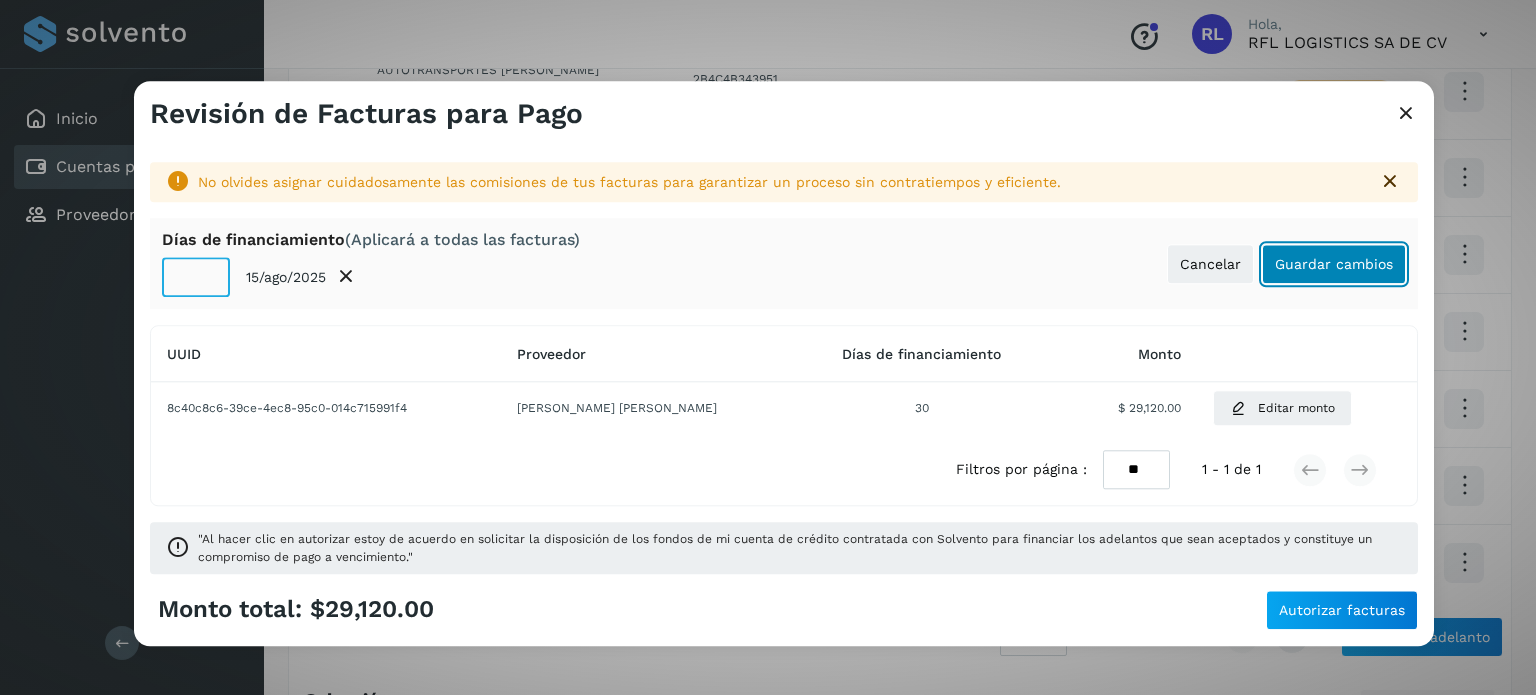 click on "Guardar cambios" 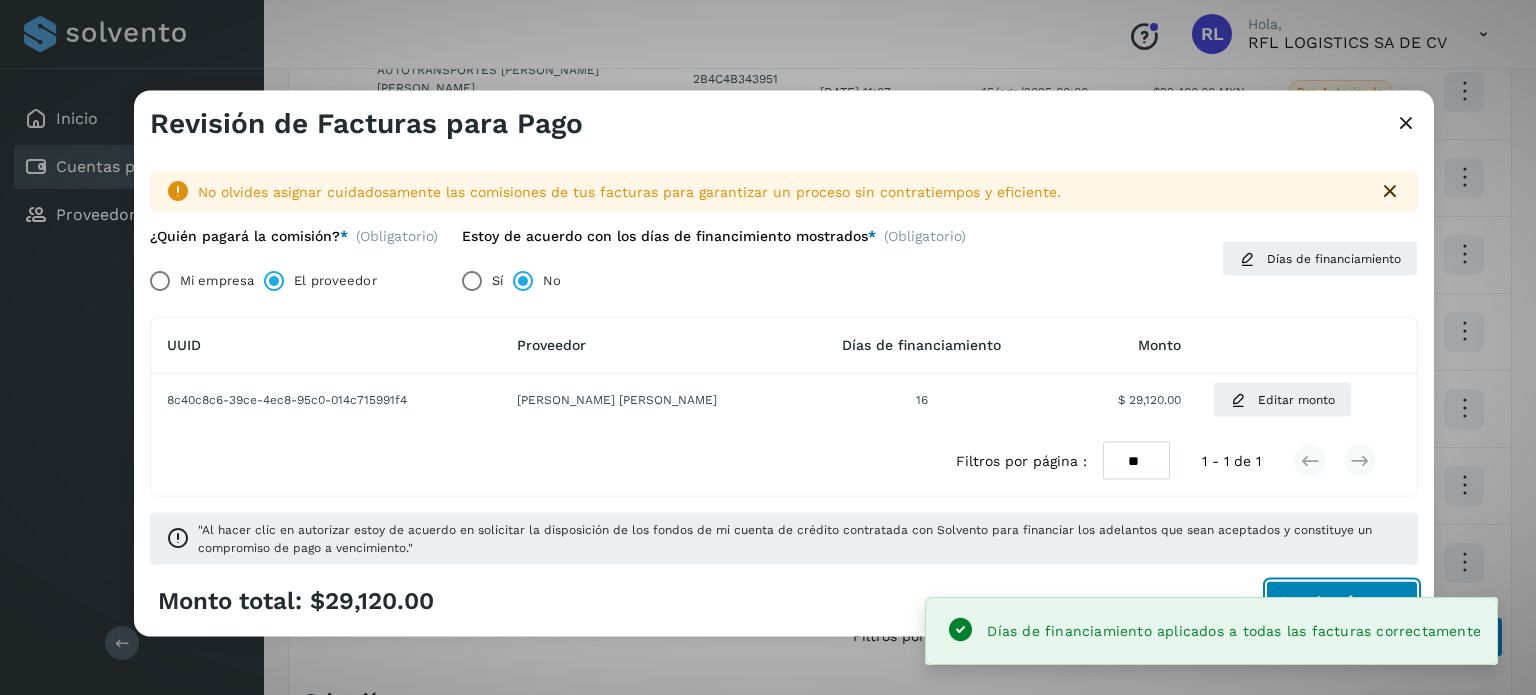 click on "Autorizar facturas" at bounding box center [1342, 601] 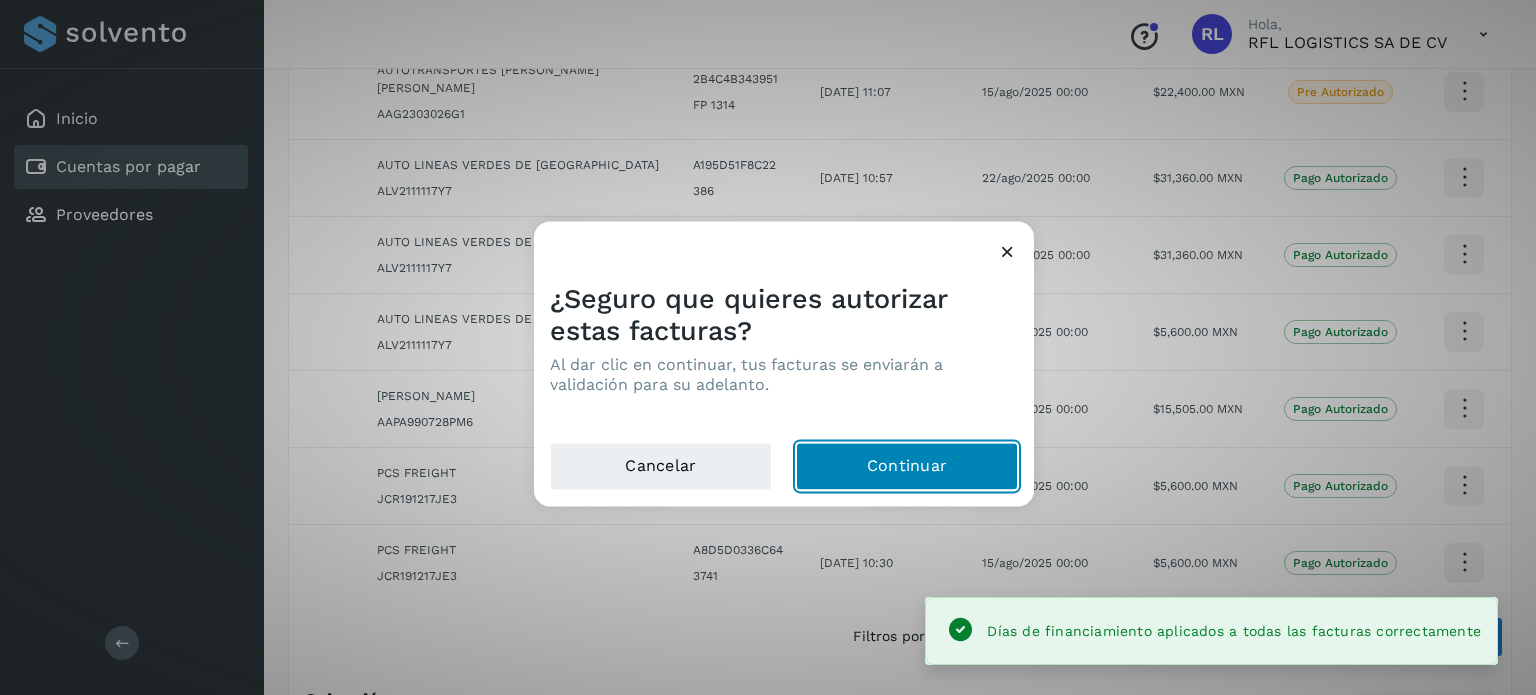 click on "Continuar" 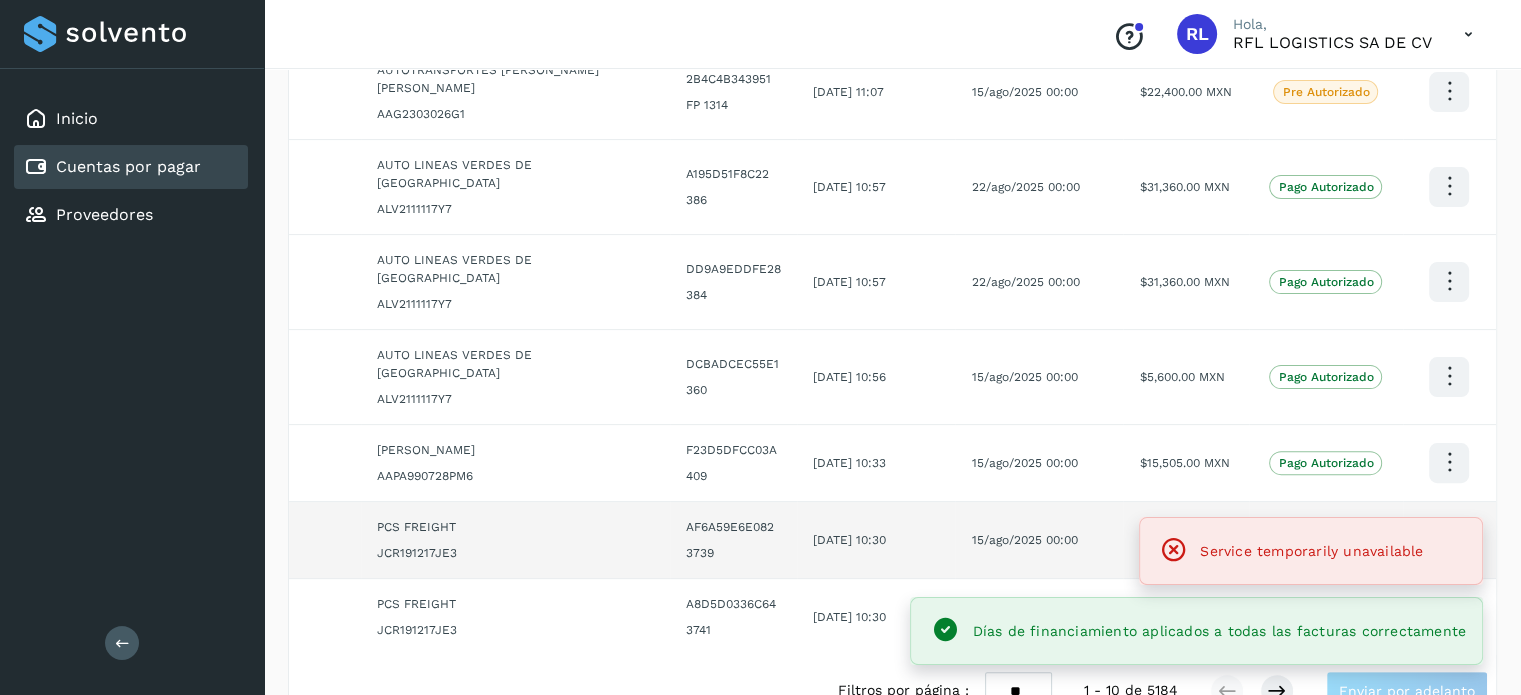 scroll, scrollTop: 0, scrollLeft: 0, axis: both 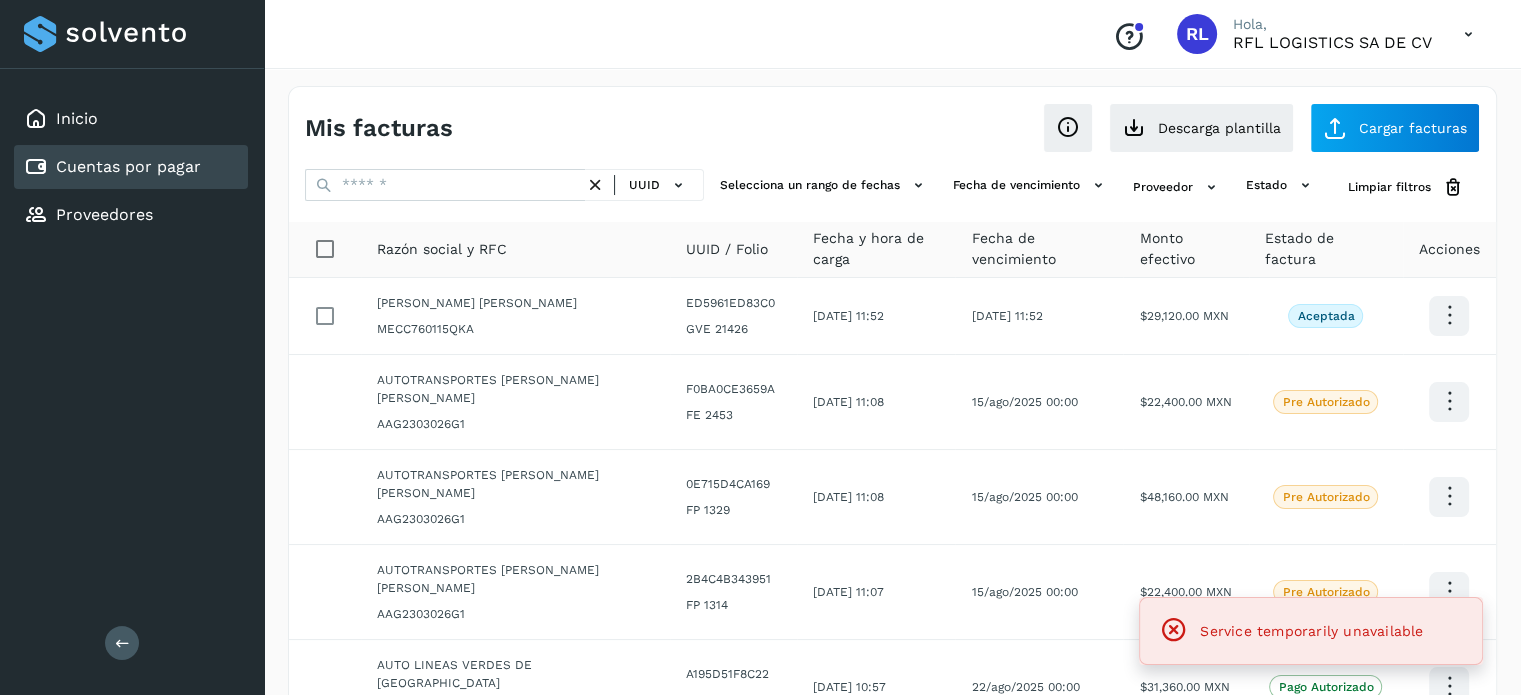 click on "Cuentas por pagar" at bounding box center (128, 166) 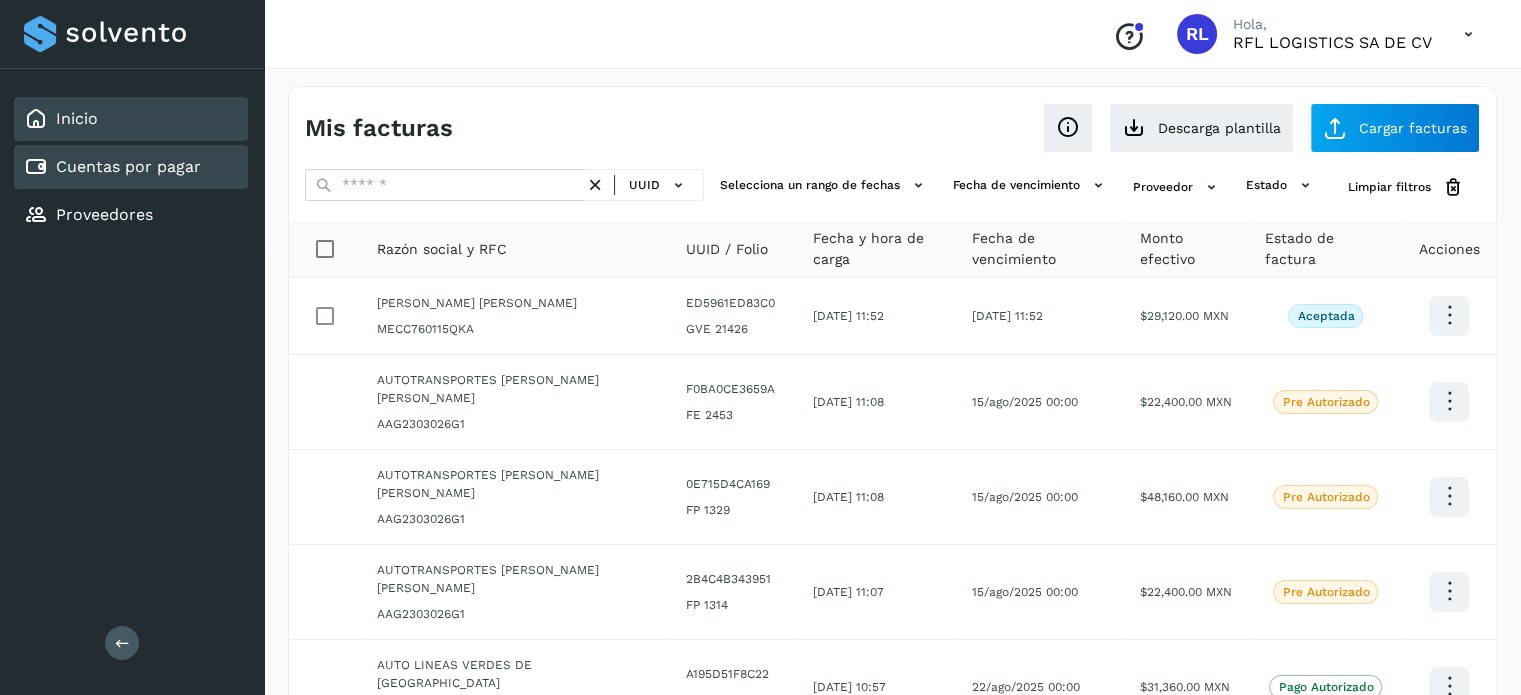click on "Inicio" at bounding box center (77, 118) 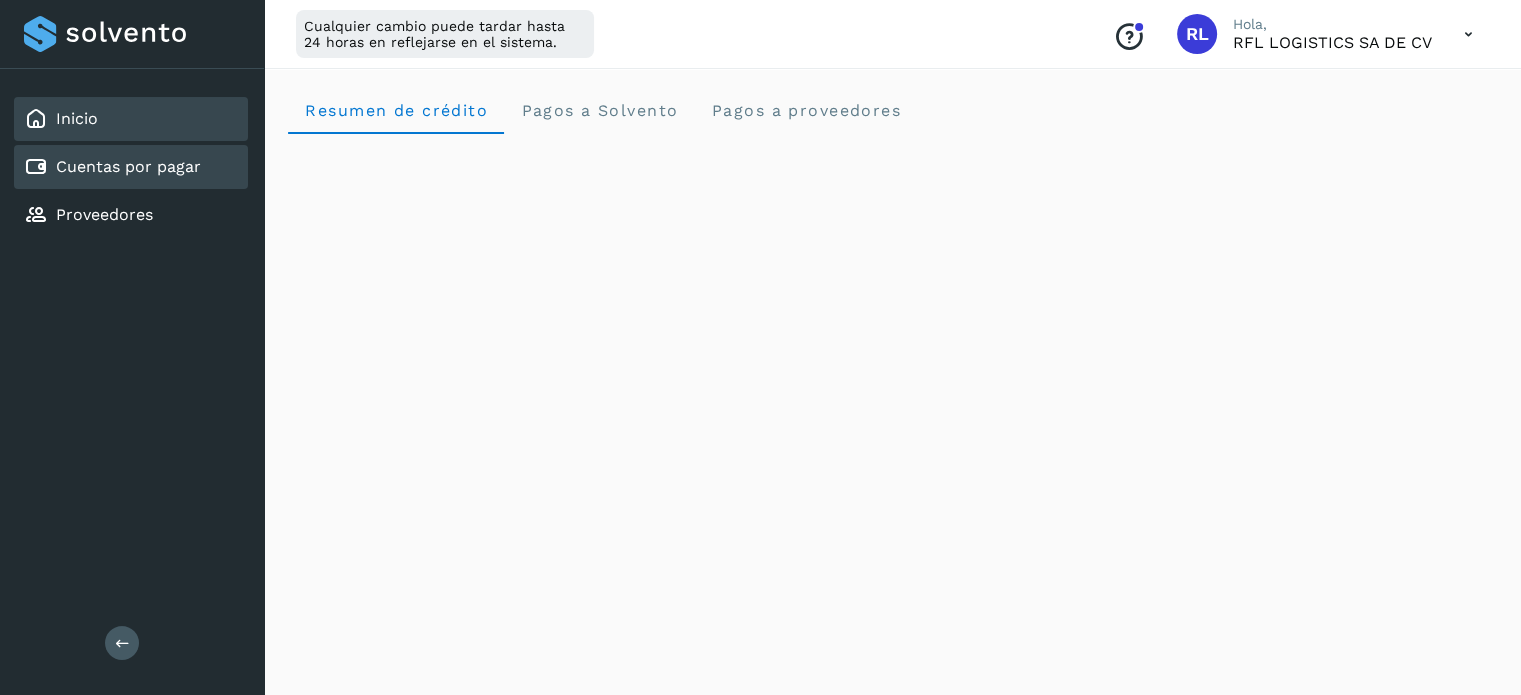 click on "Cuentas por pagar" at bounding box center (128, 166) 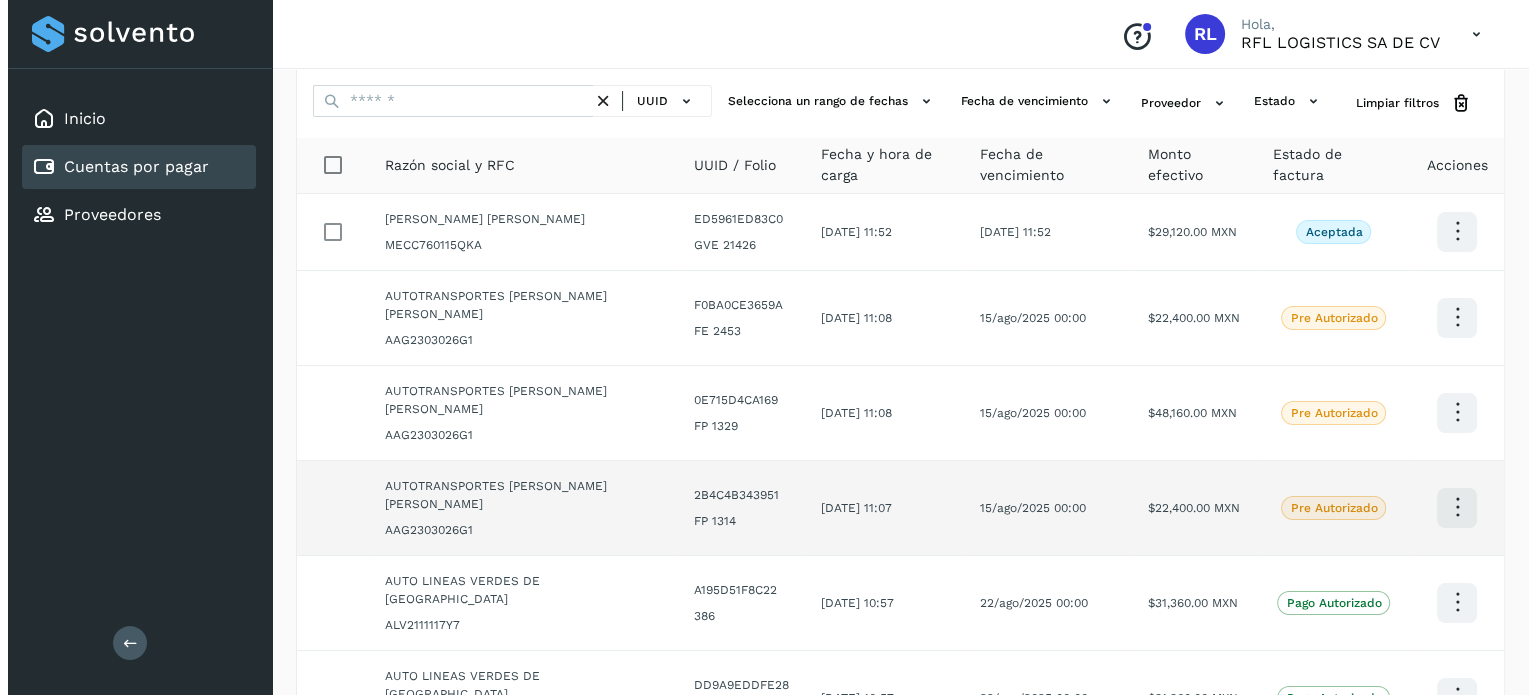 scroll, scrollTop: 0, scrollLeft: 0, axis: both 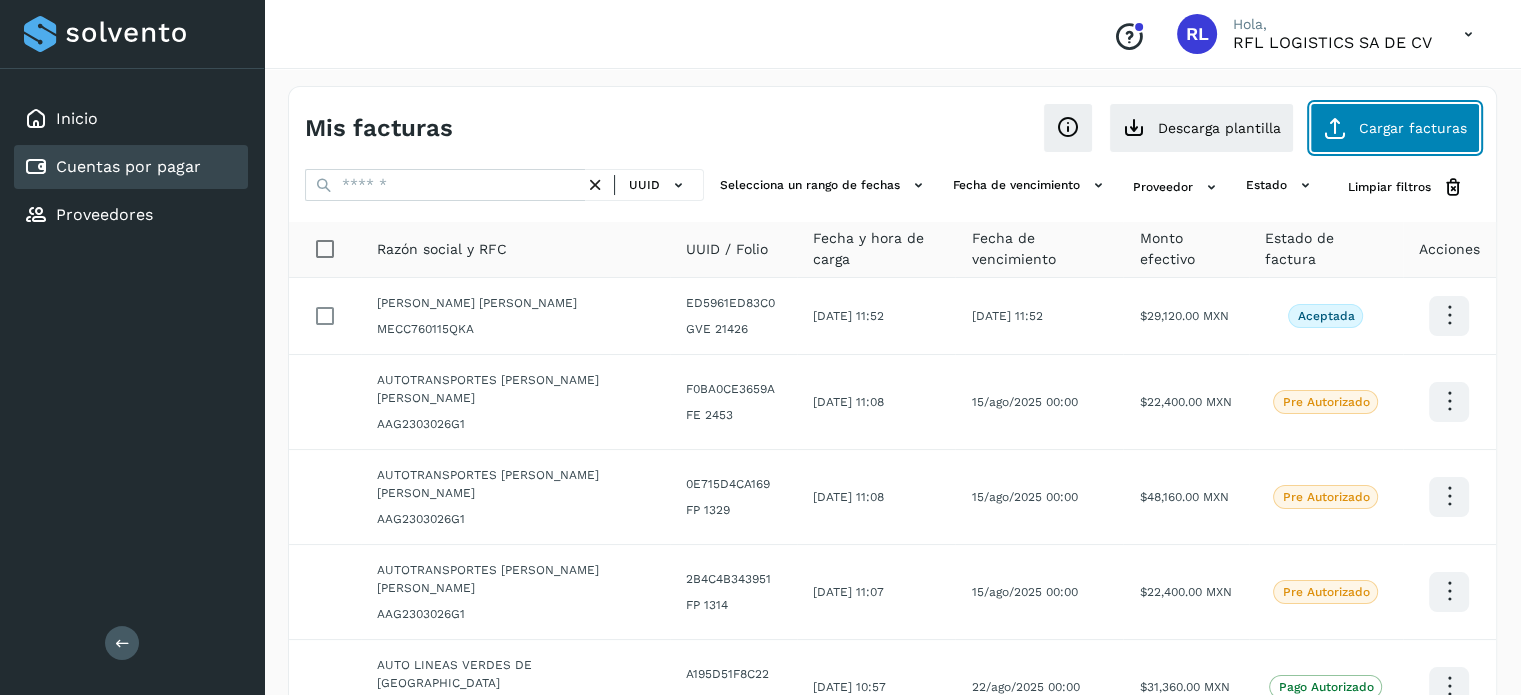 click on "Cargar facturas" 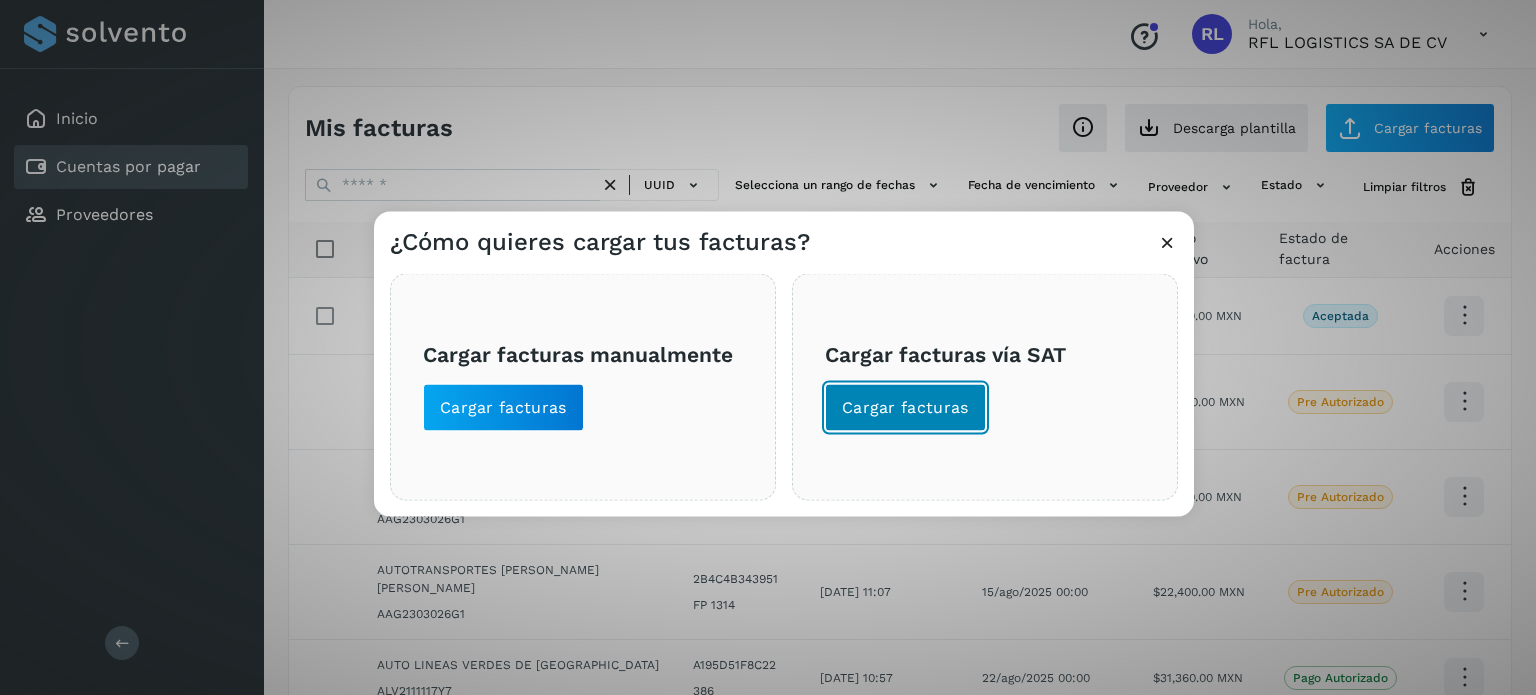 click on "Cargar facturas" 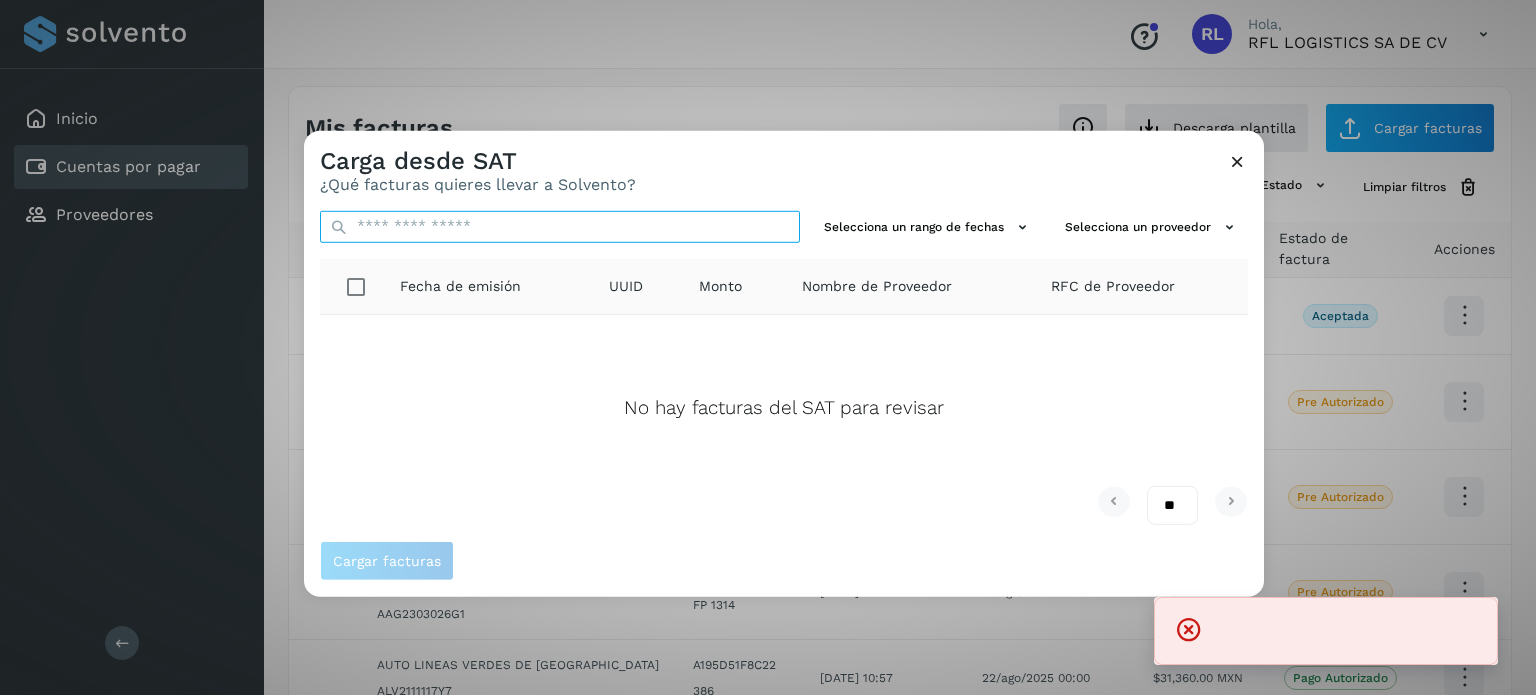 click at bounding box center (560, 226) 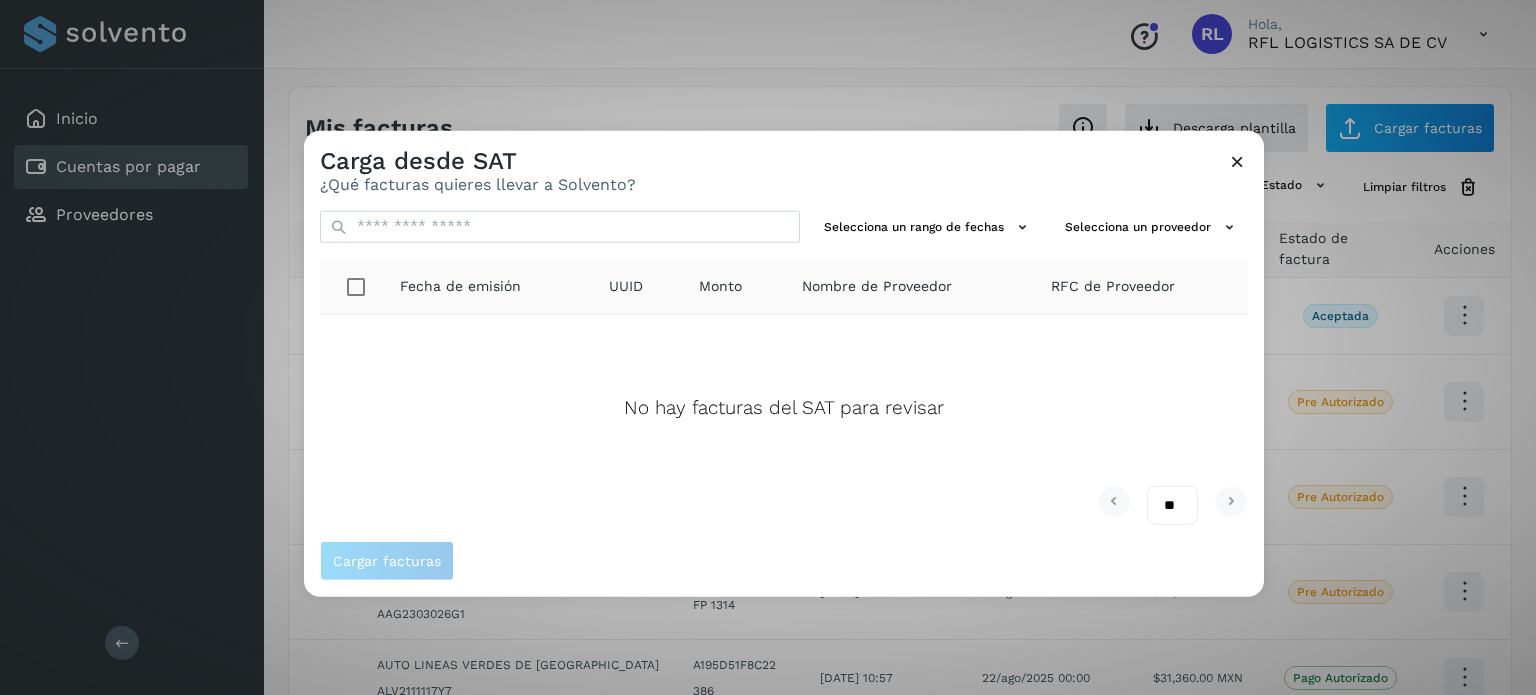 click on "Carga desde SAT ¿Qué facturas quieres llevar a Solvento? Selecciona un rango de fechas  Selecciona un proveedor Fecha de emisión UUID Monto Nombre de Proveedor RFC de Proveedor No hay facturas del SAT para revisar ** ** ** Cargar facturas" at bounding box center [768, 347] 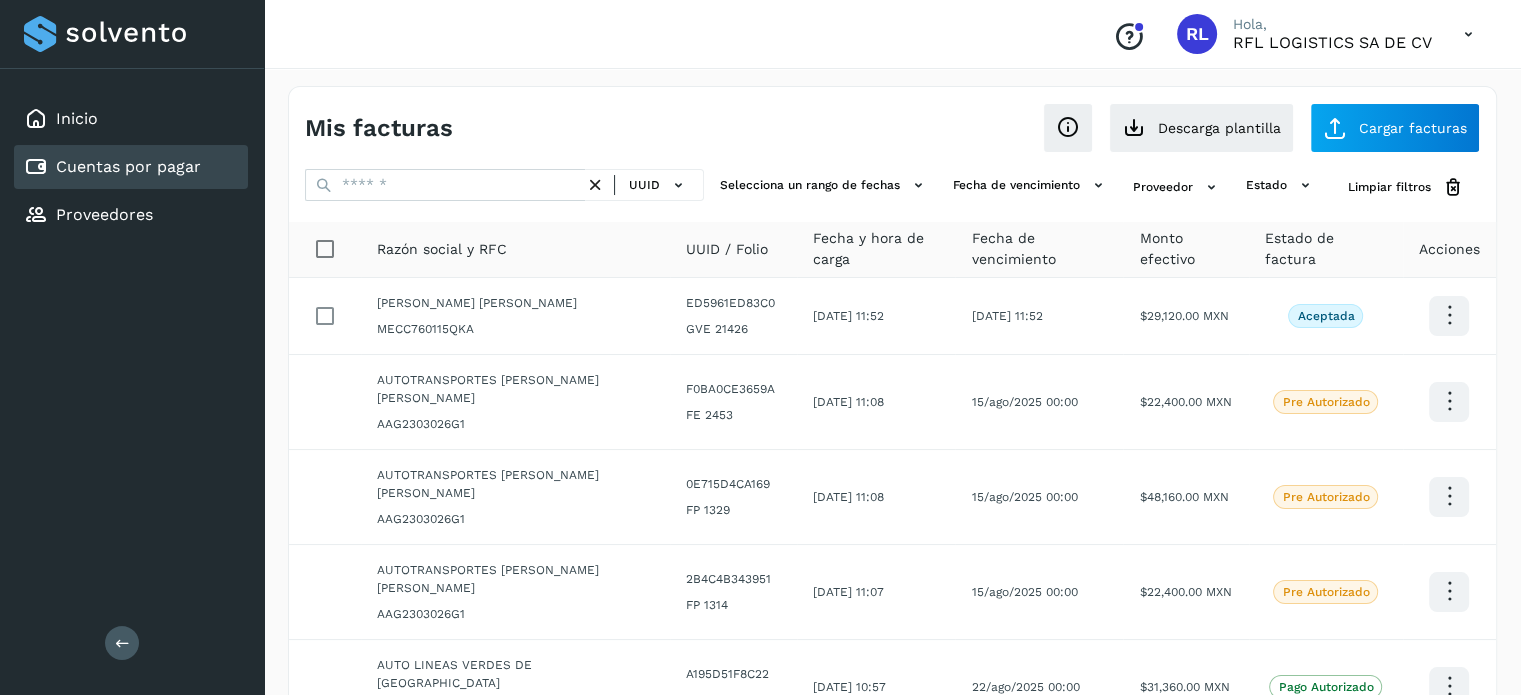 click on "Cuentas por pagar" at bounding box center [128, 166] 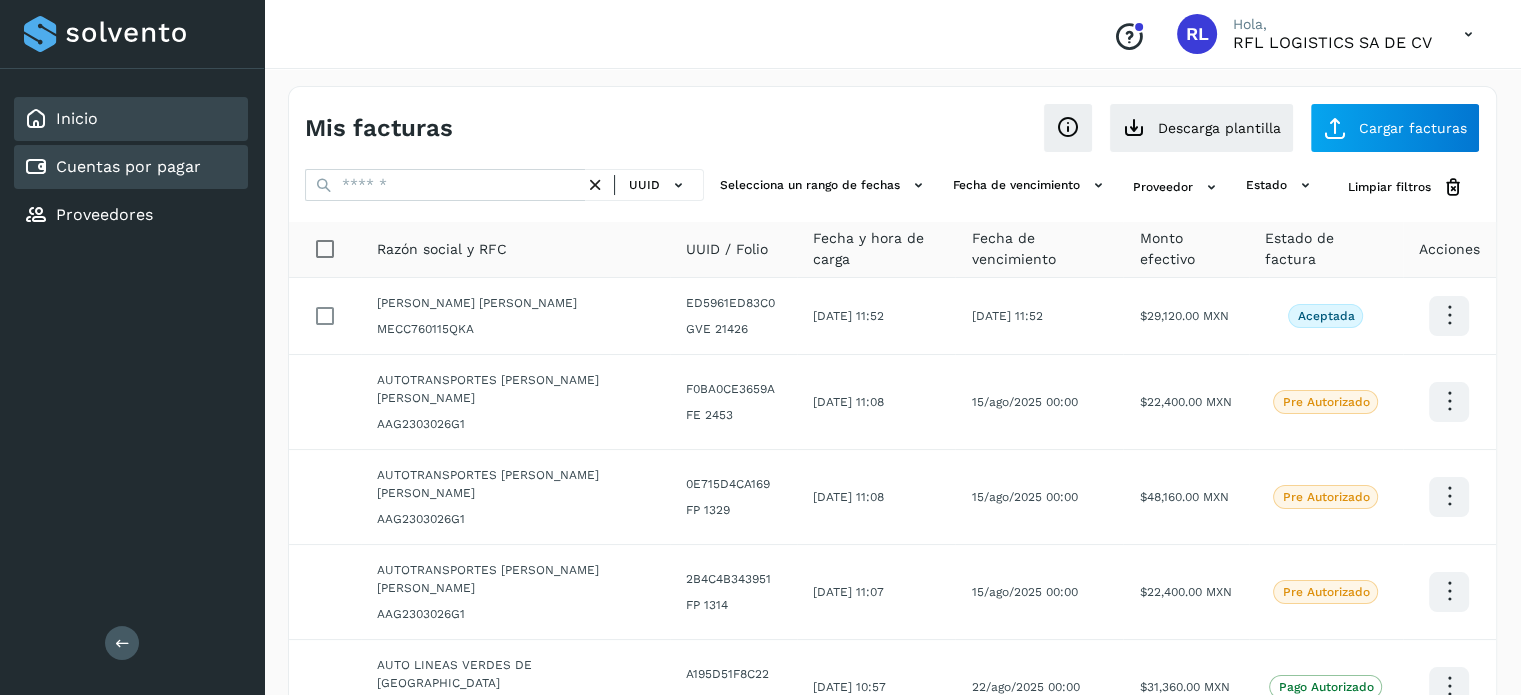 click on "Inicio" 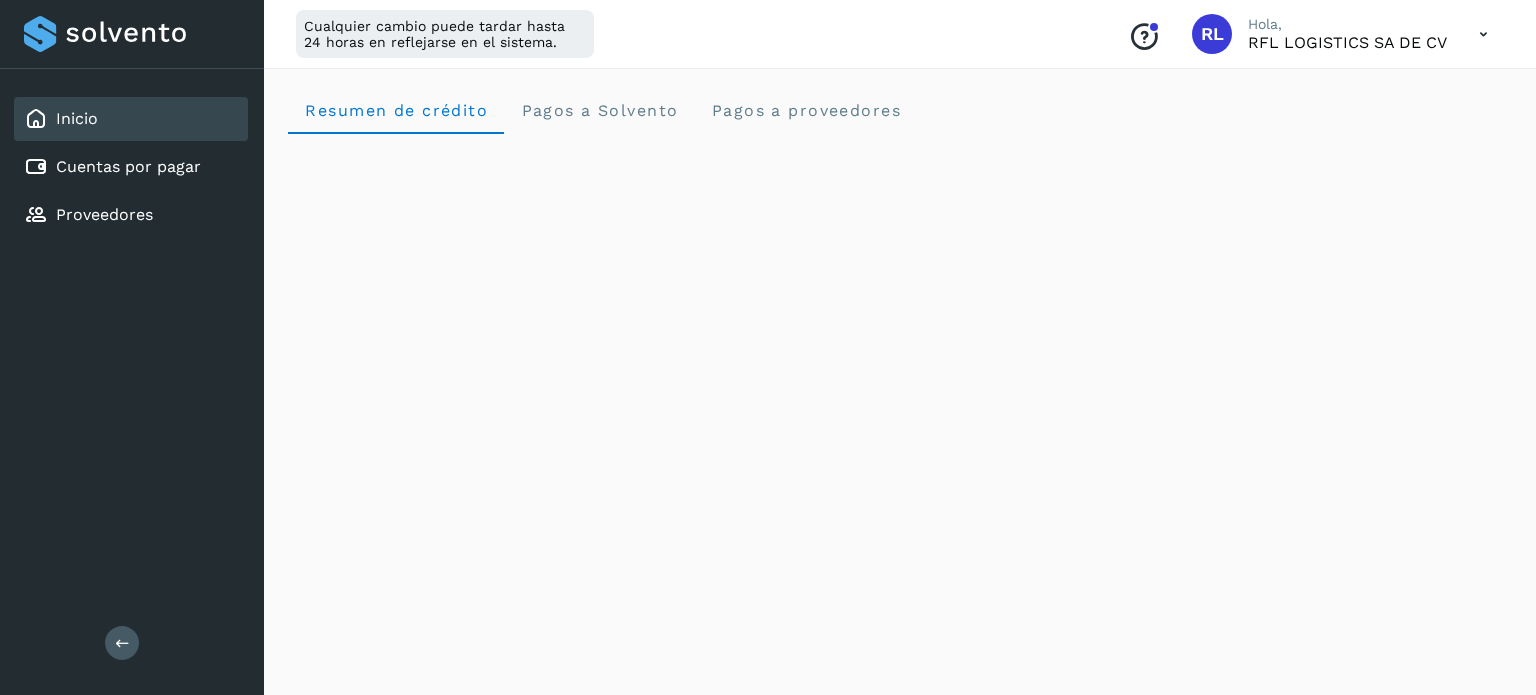 click on "Inicio" at bounding box center [77, 118] 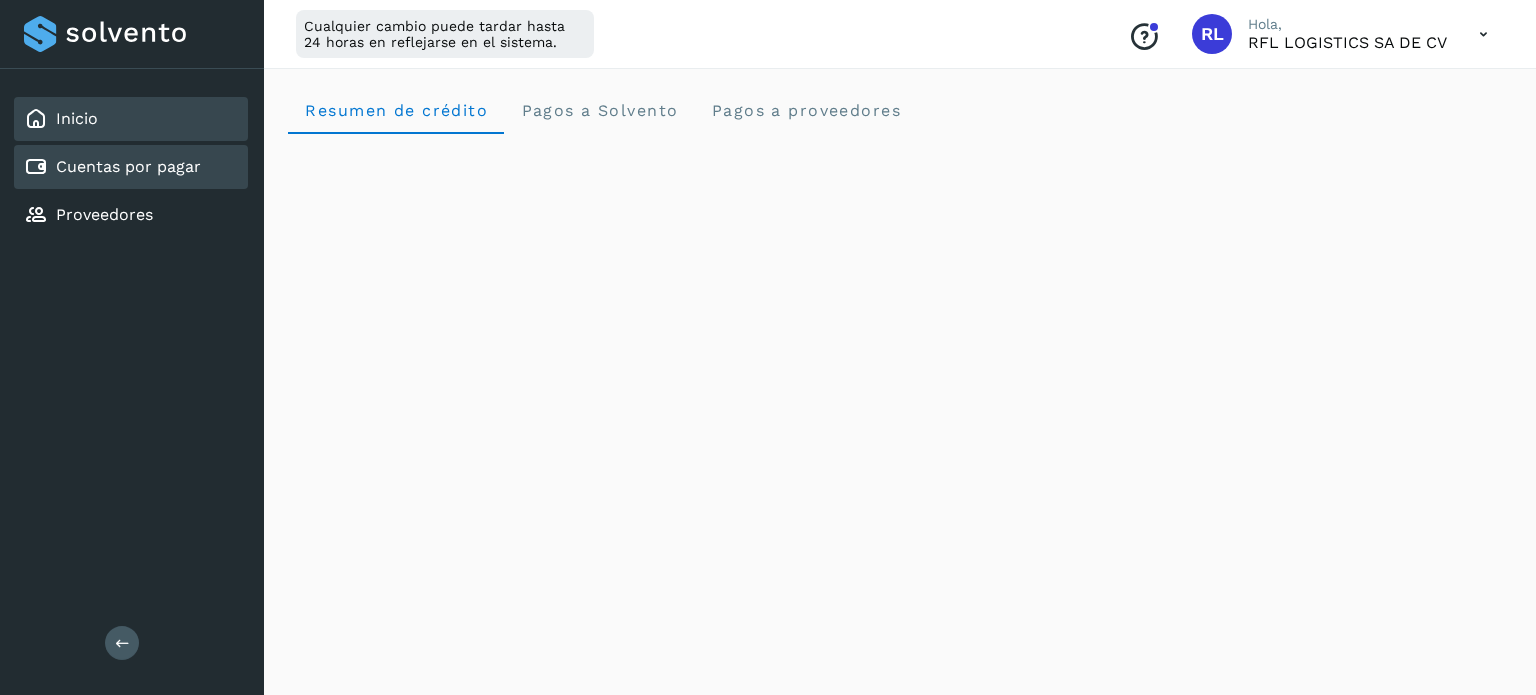 click on "Cuentas por pagar" at bounding box center [128, 166] 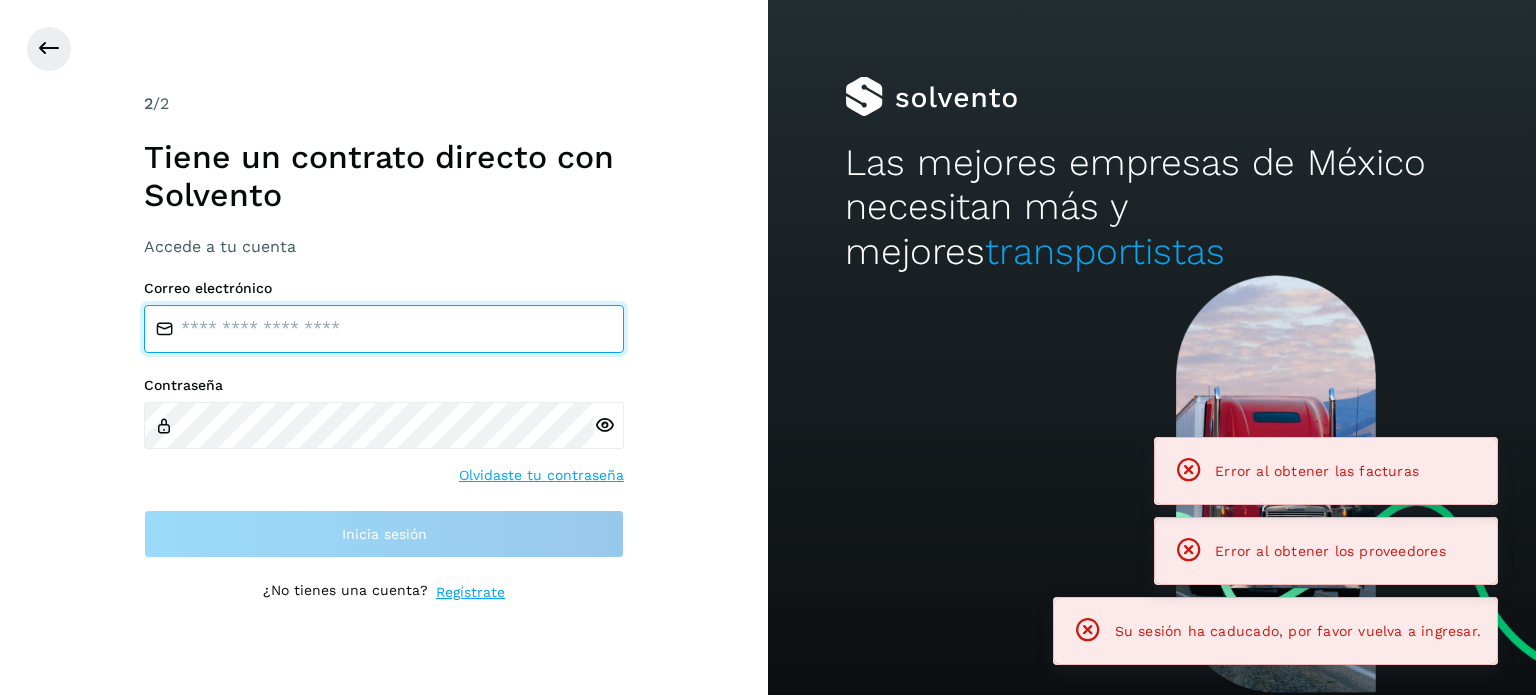 type on "**********" 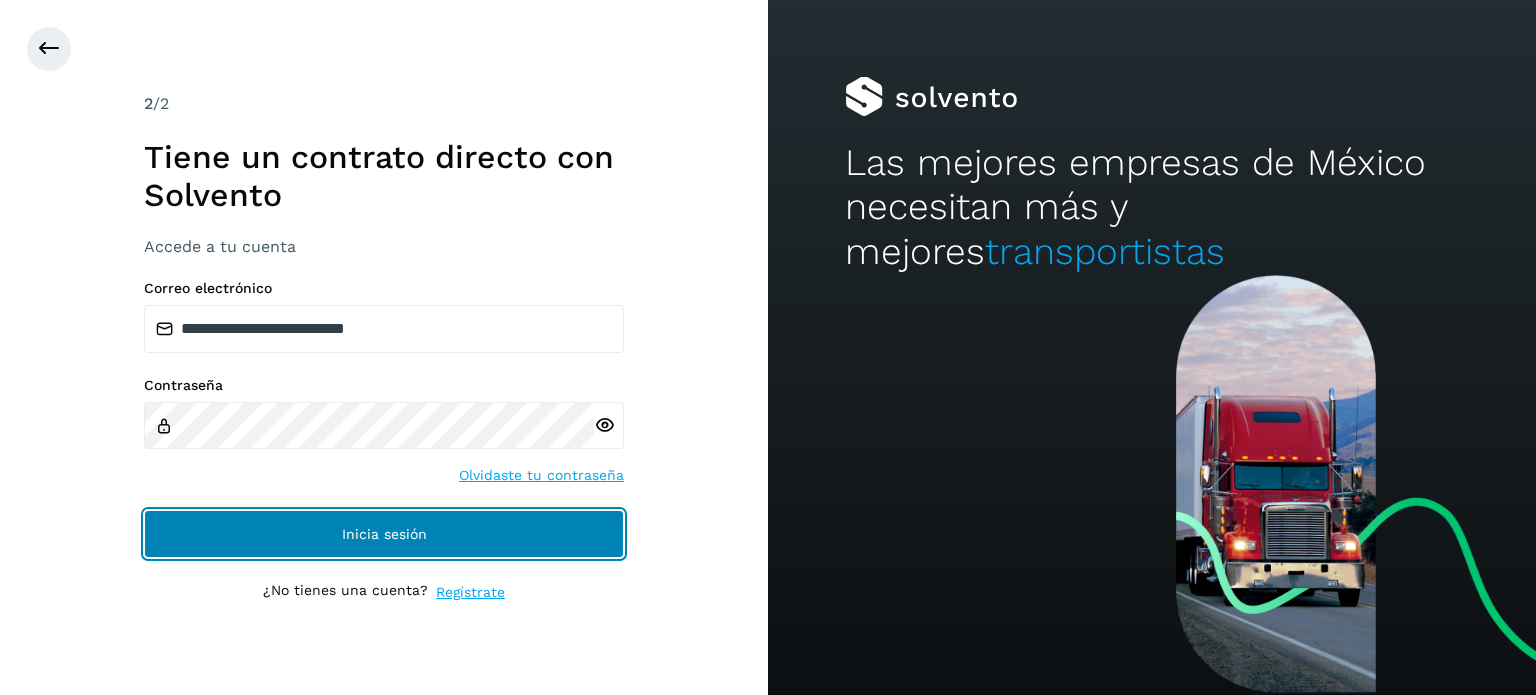 click on "Inicia sesión" 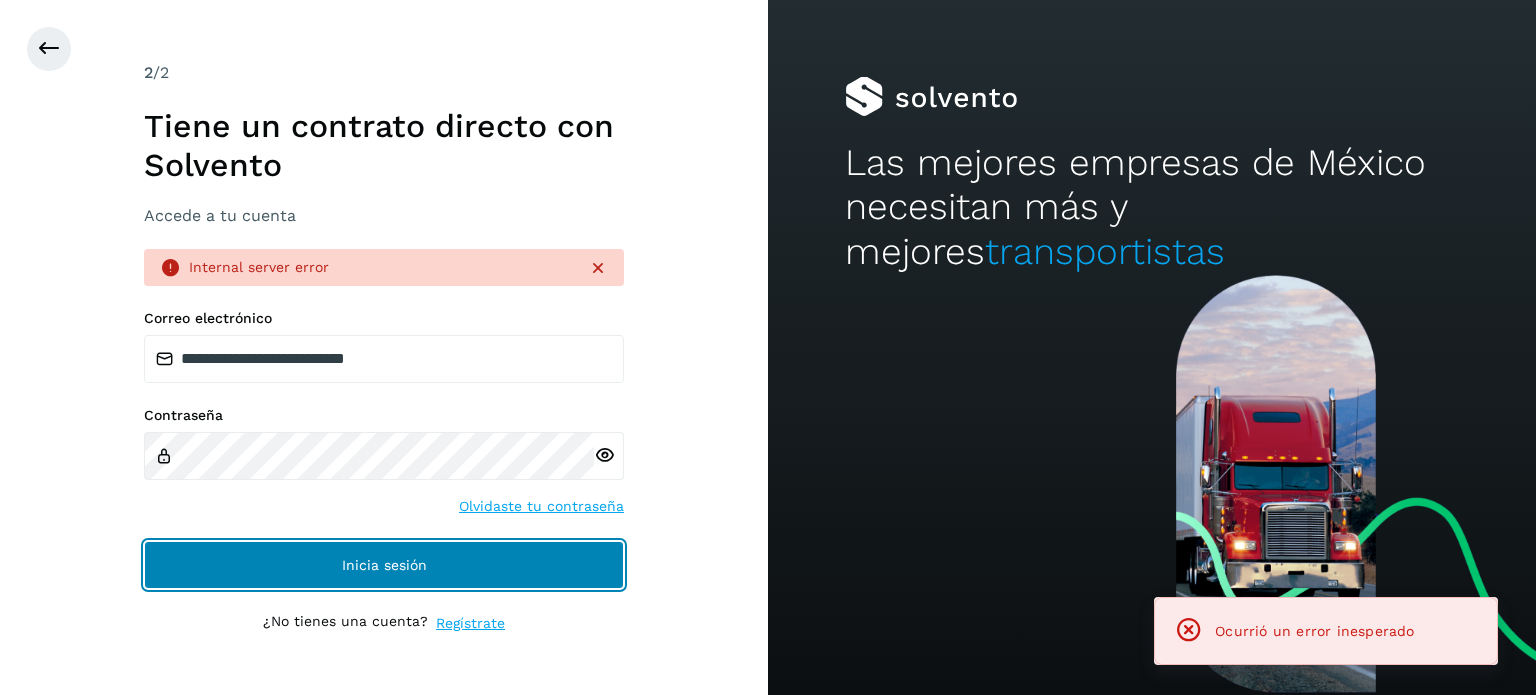 click on "Inicia sesión" 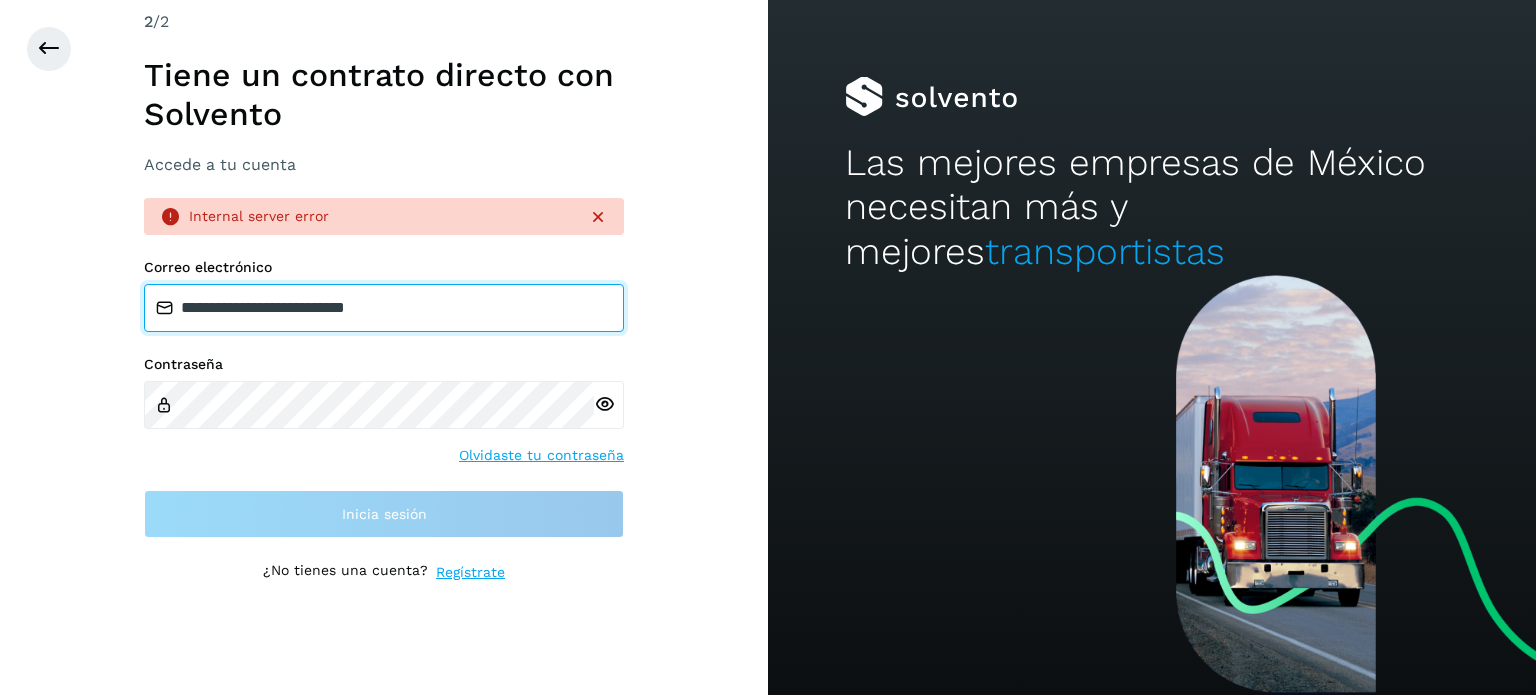 click on "**********" at bounding box center [384, 308] 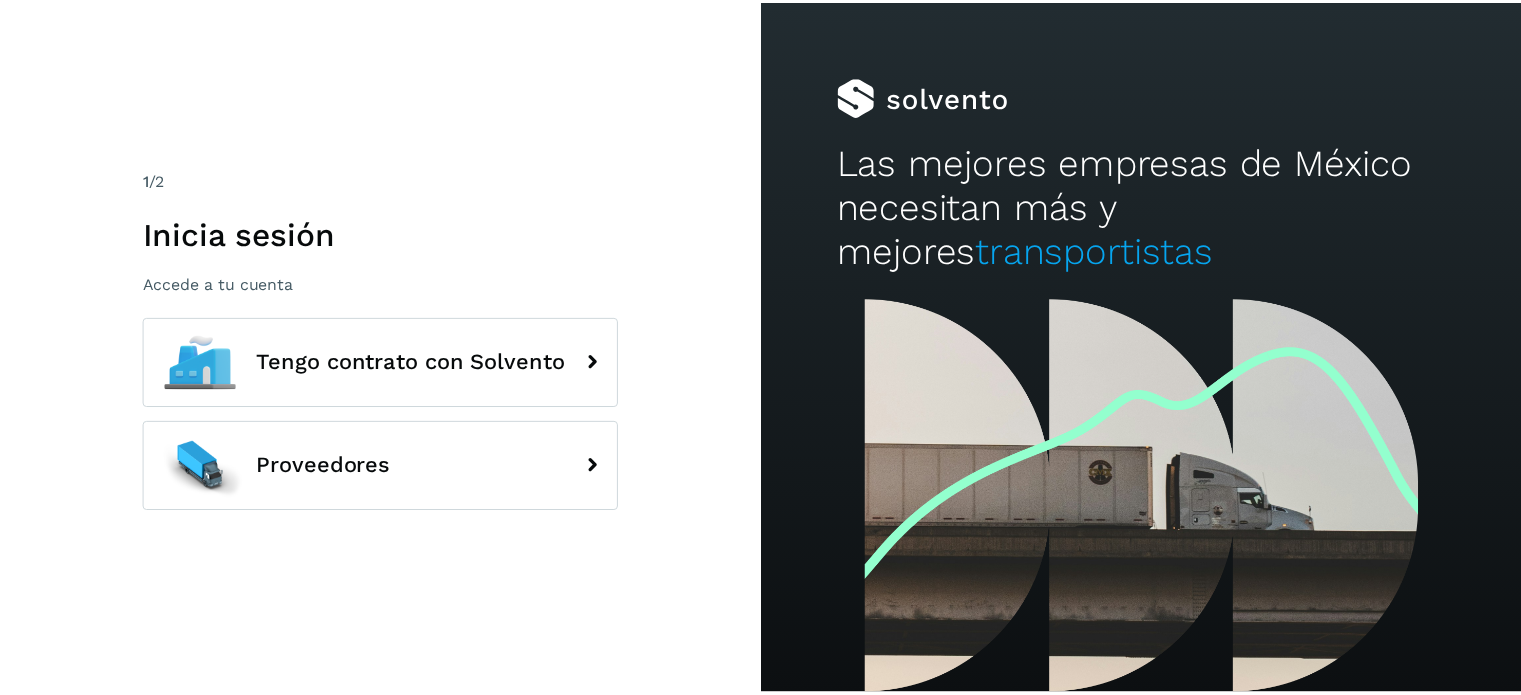 scroll, scrollTop: 0, scrollLeft: 0, axis: both 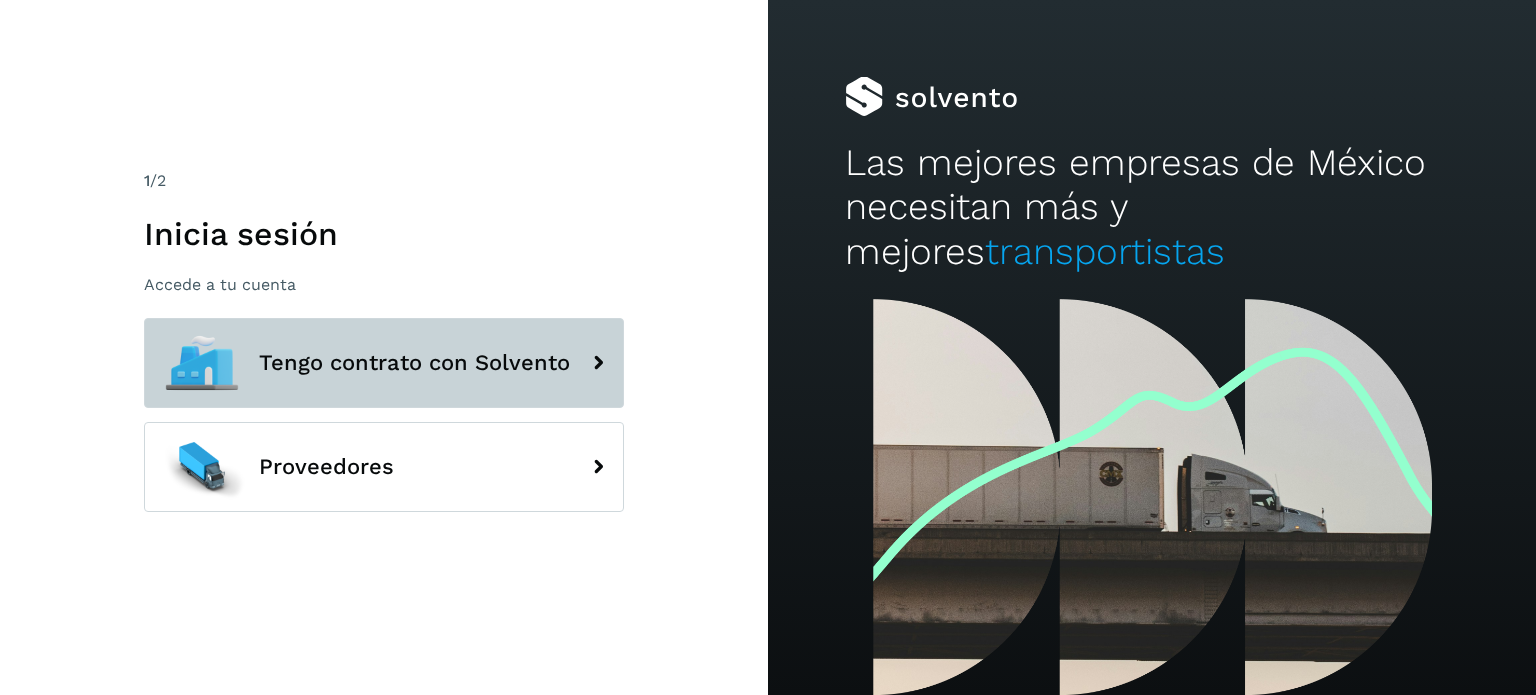 click on "Tengo contrato con Solvento" at bounding box center [384, 363] 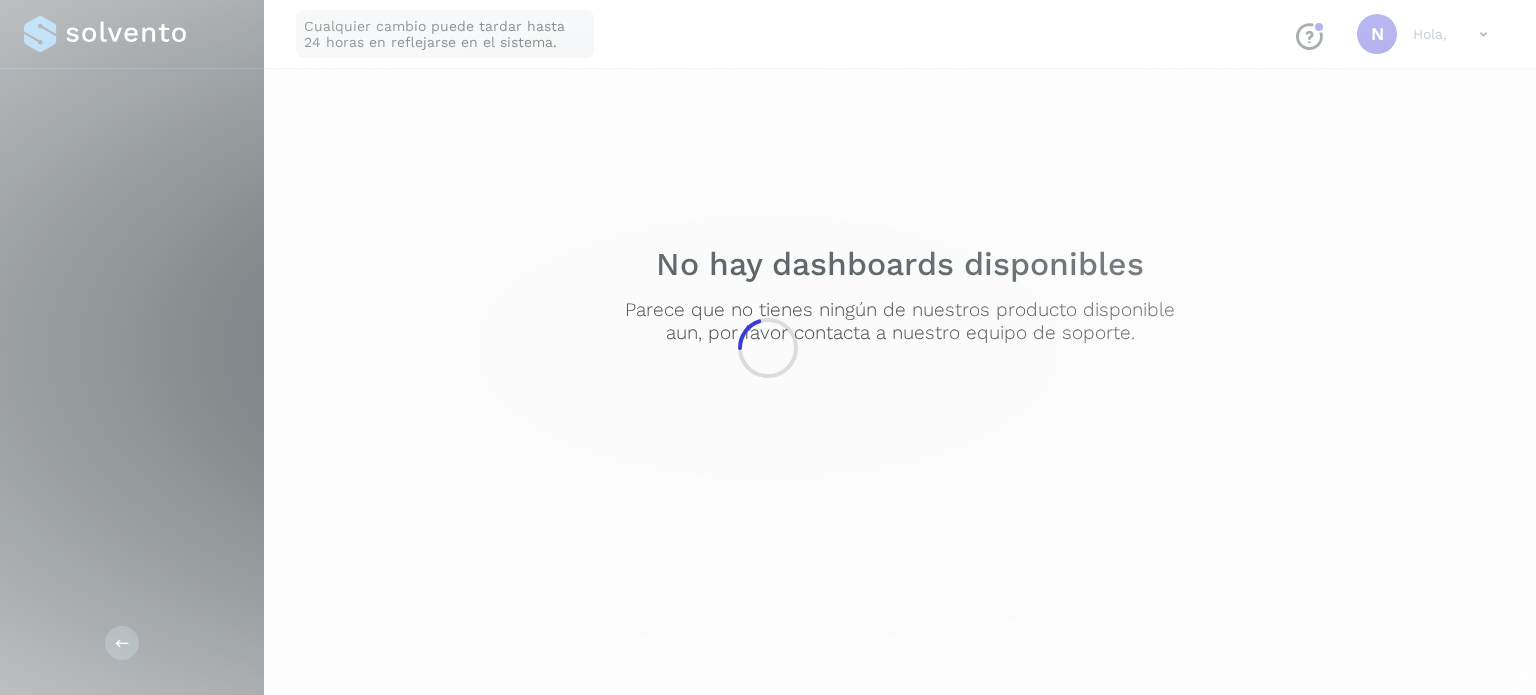click 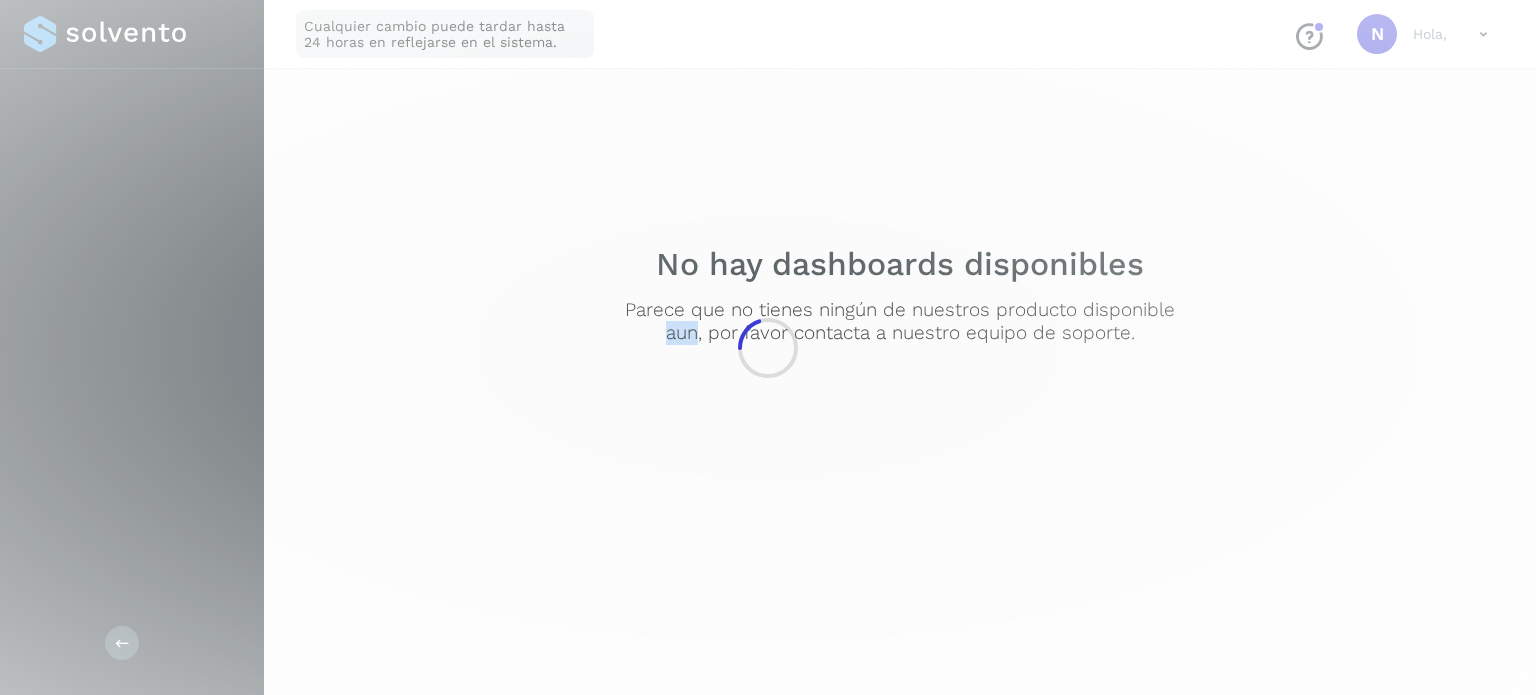 click on "No hay dashboards disponibles Parece que no tienes ningún de nuestros producto disponible aun, por favor contacta a nuestro equipo de soporte." at bounding box center [900, 294] 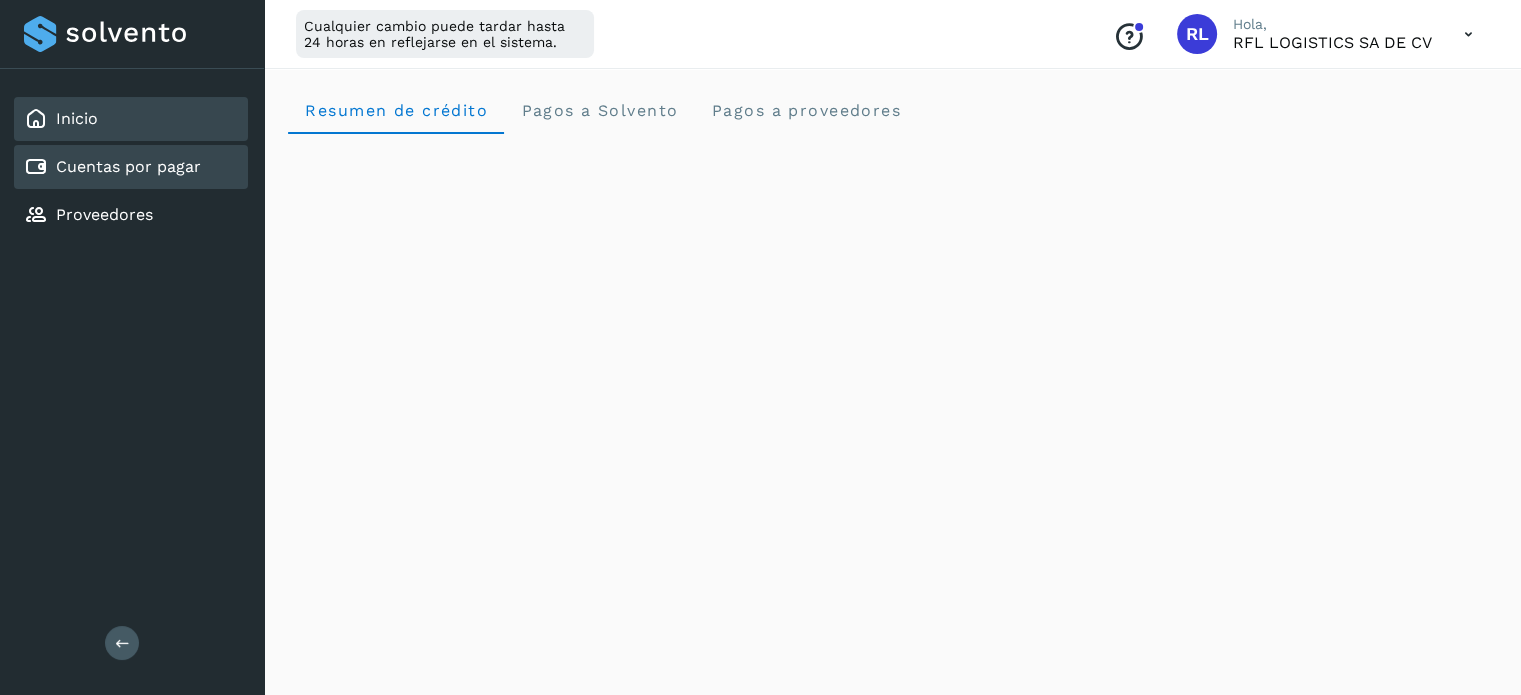 click on "Cuentas por pagar" at bounding box center (128, 166) 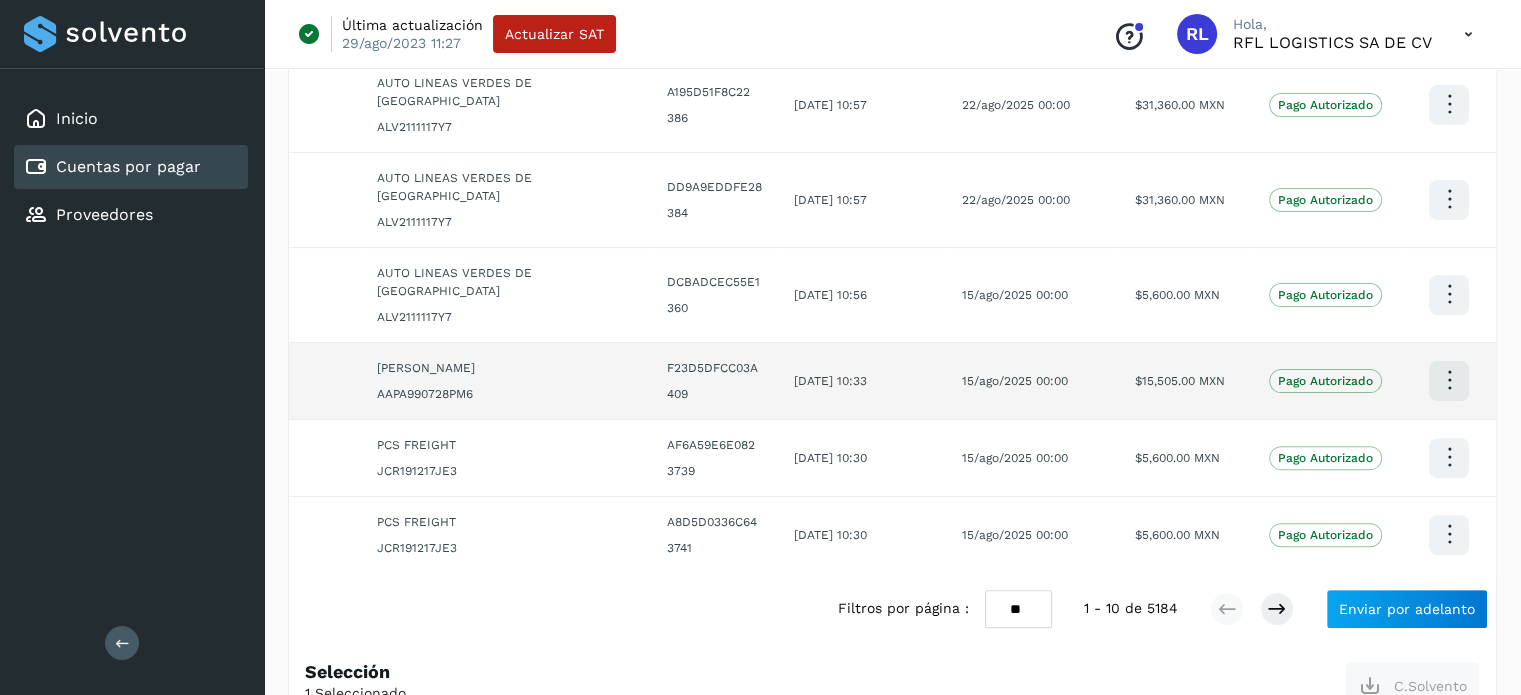 scroll, scrollTop: 581, scrollLeft: 0, axis: vertical 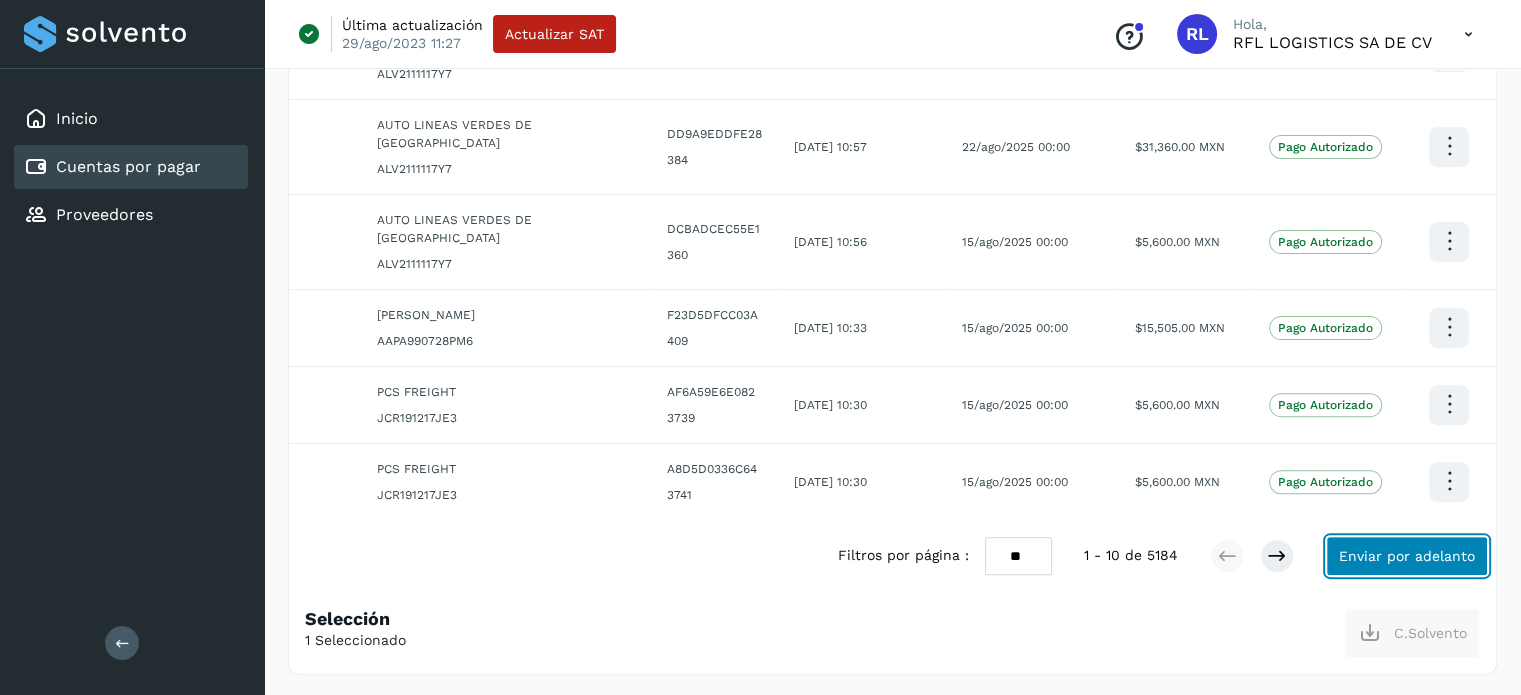 click on "Enviar por adelanto" 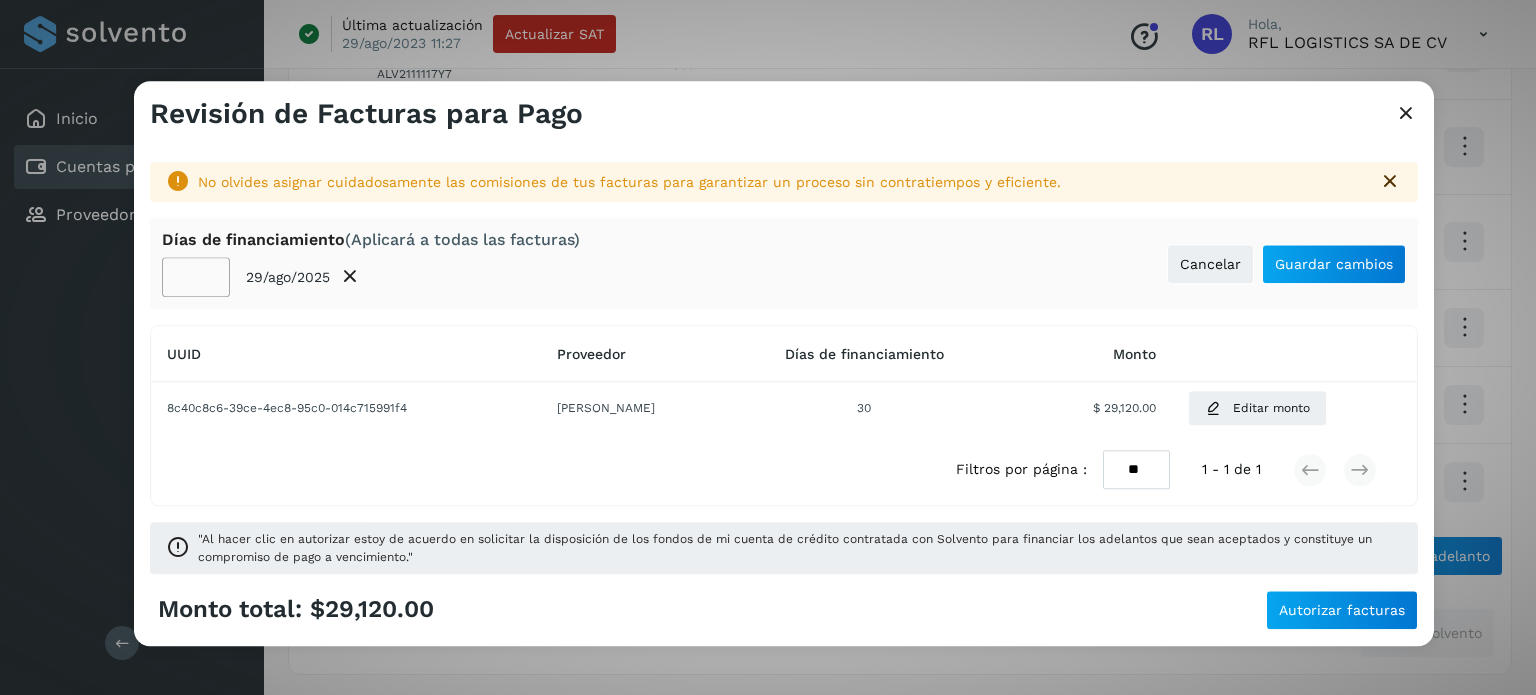 click on "**" 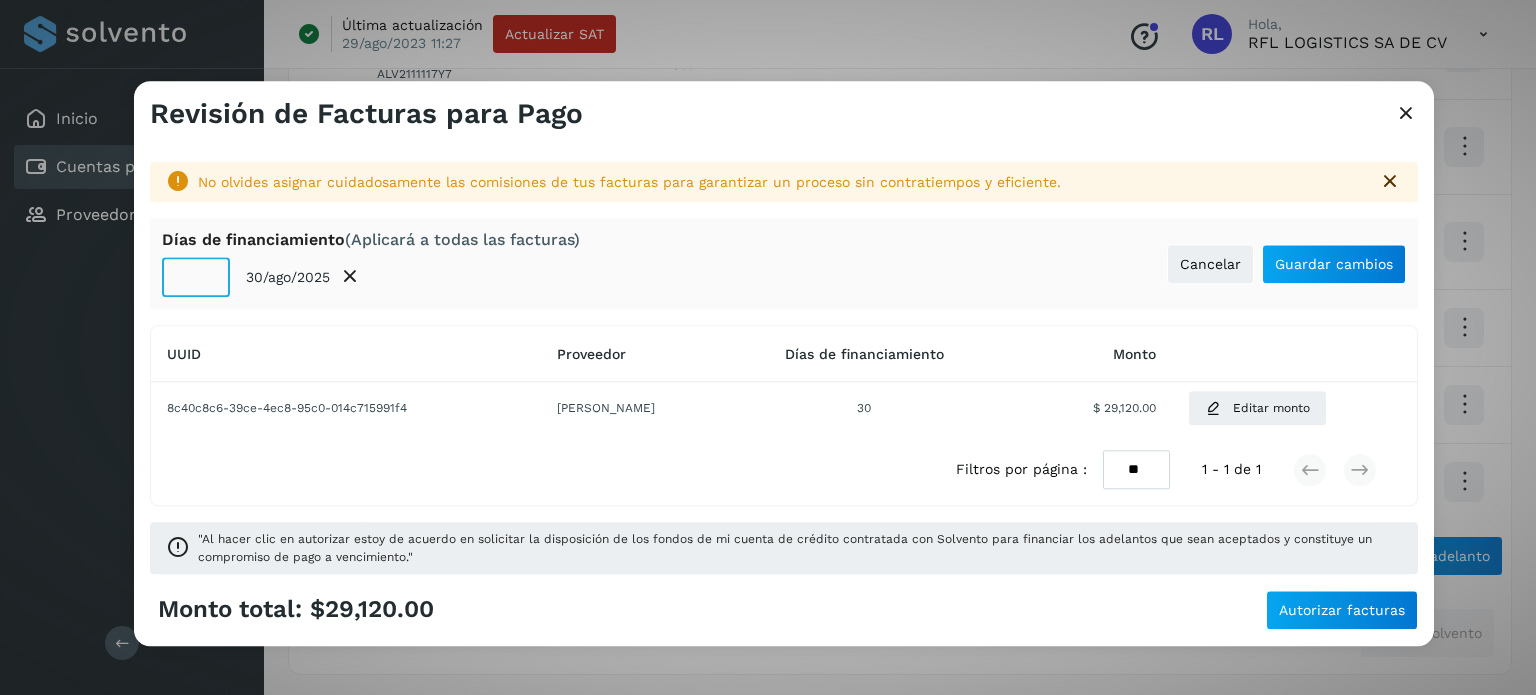 click on "**" 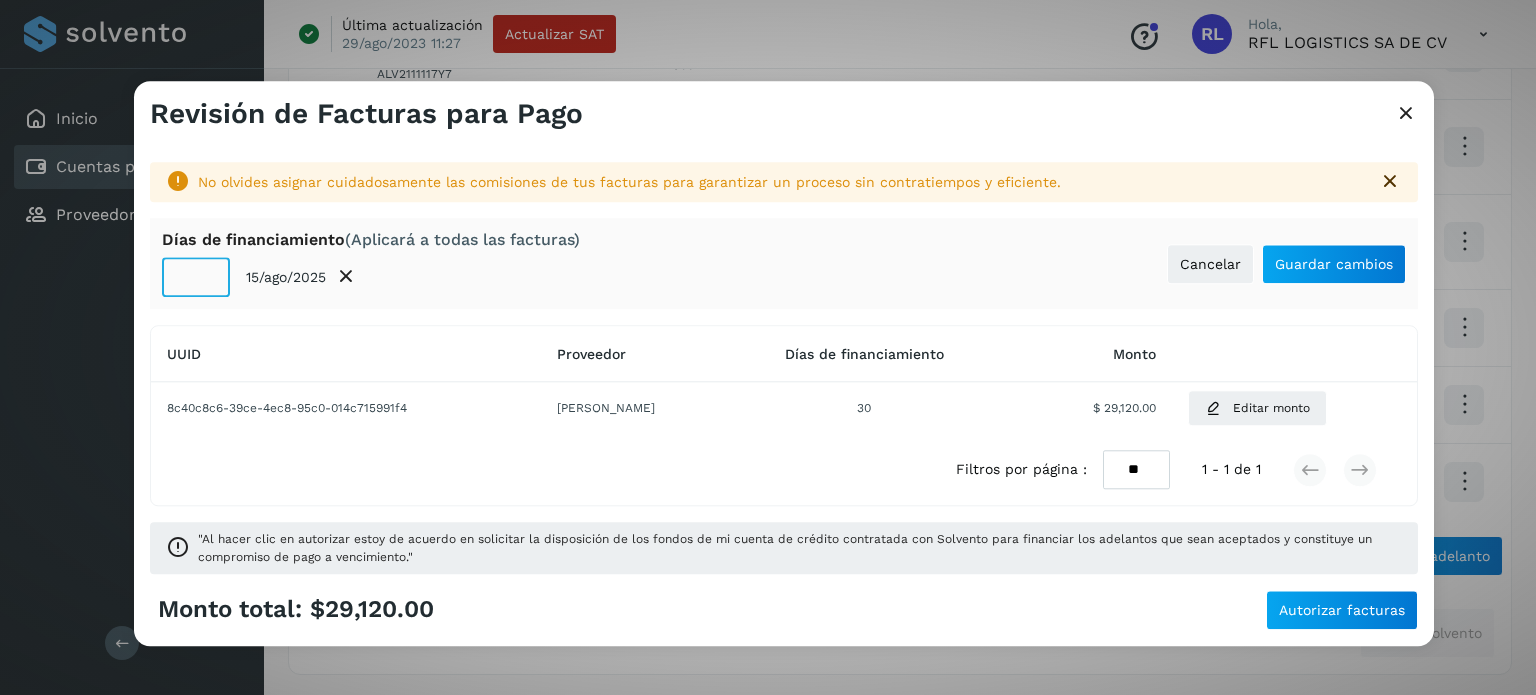 type on "**" 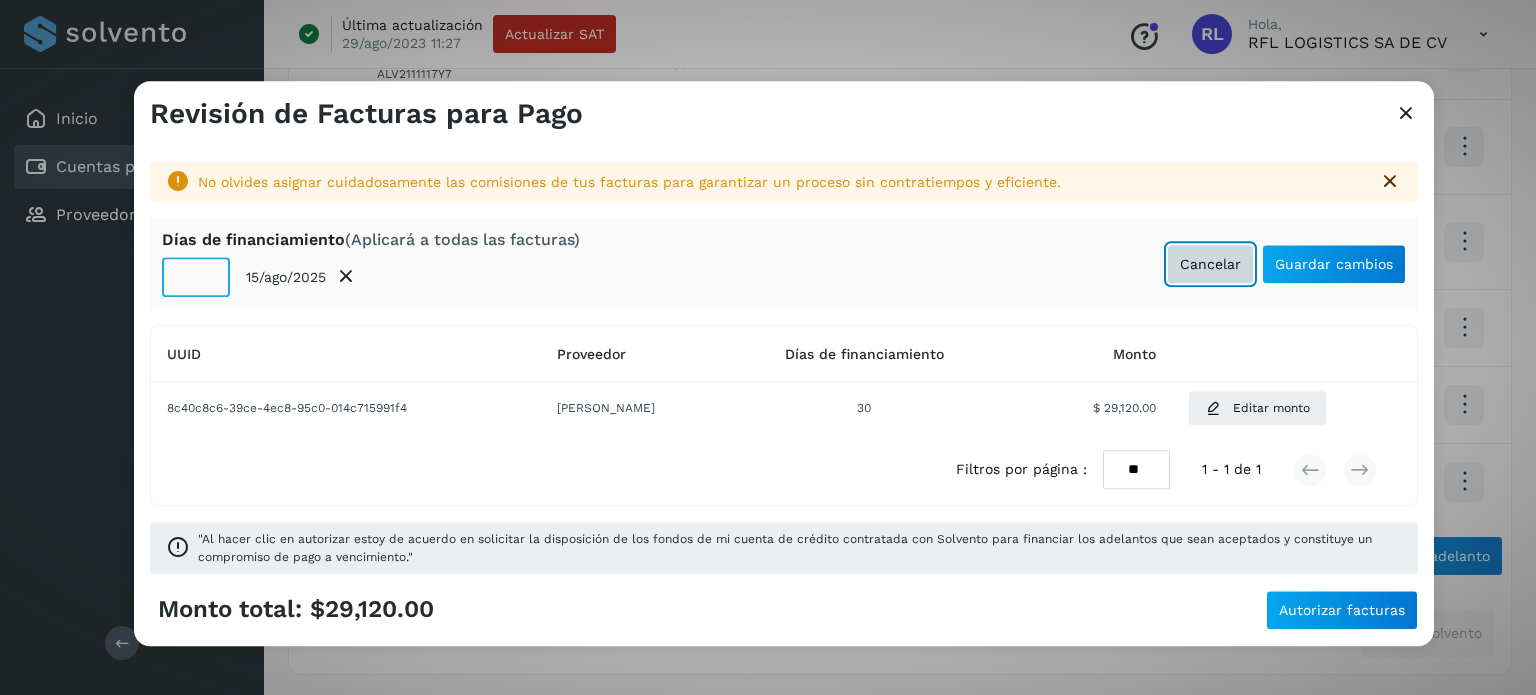 type 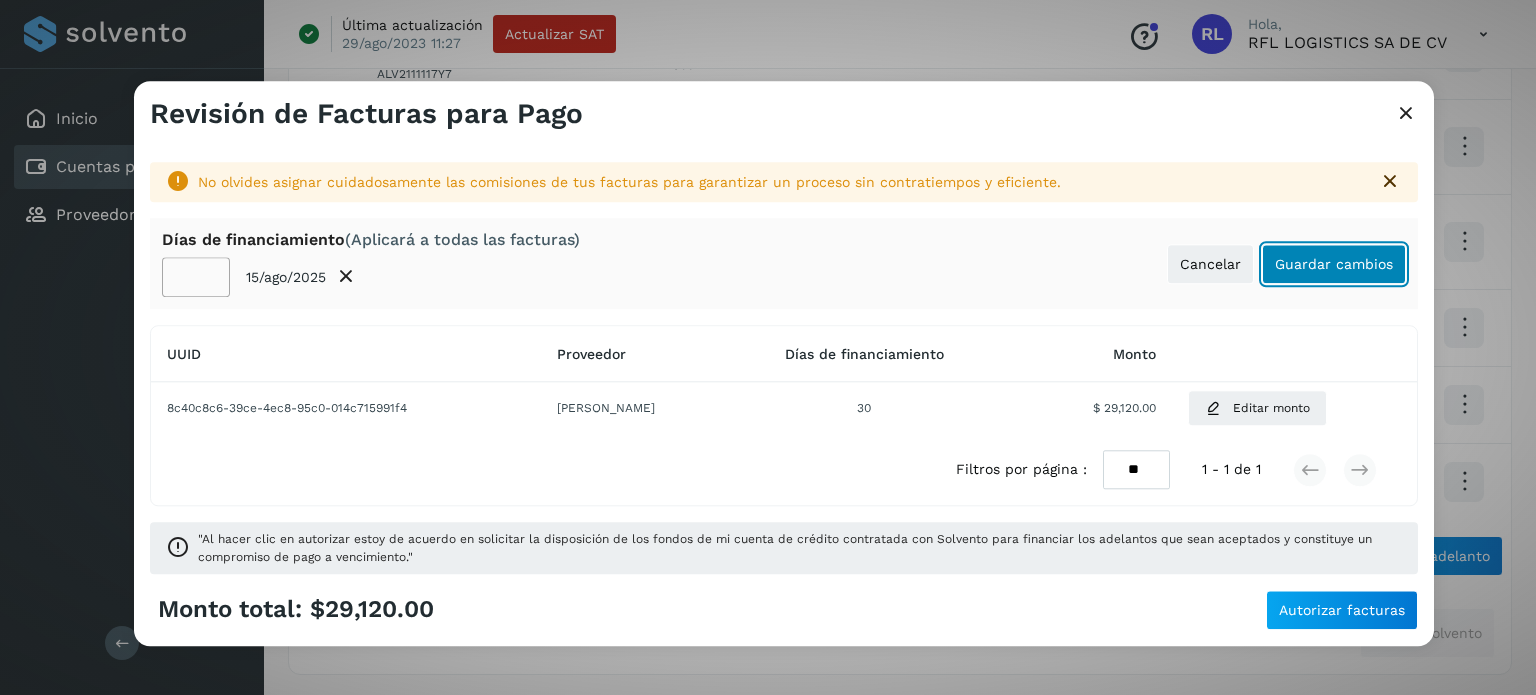click on "Guardar cambios" 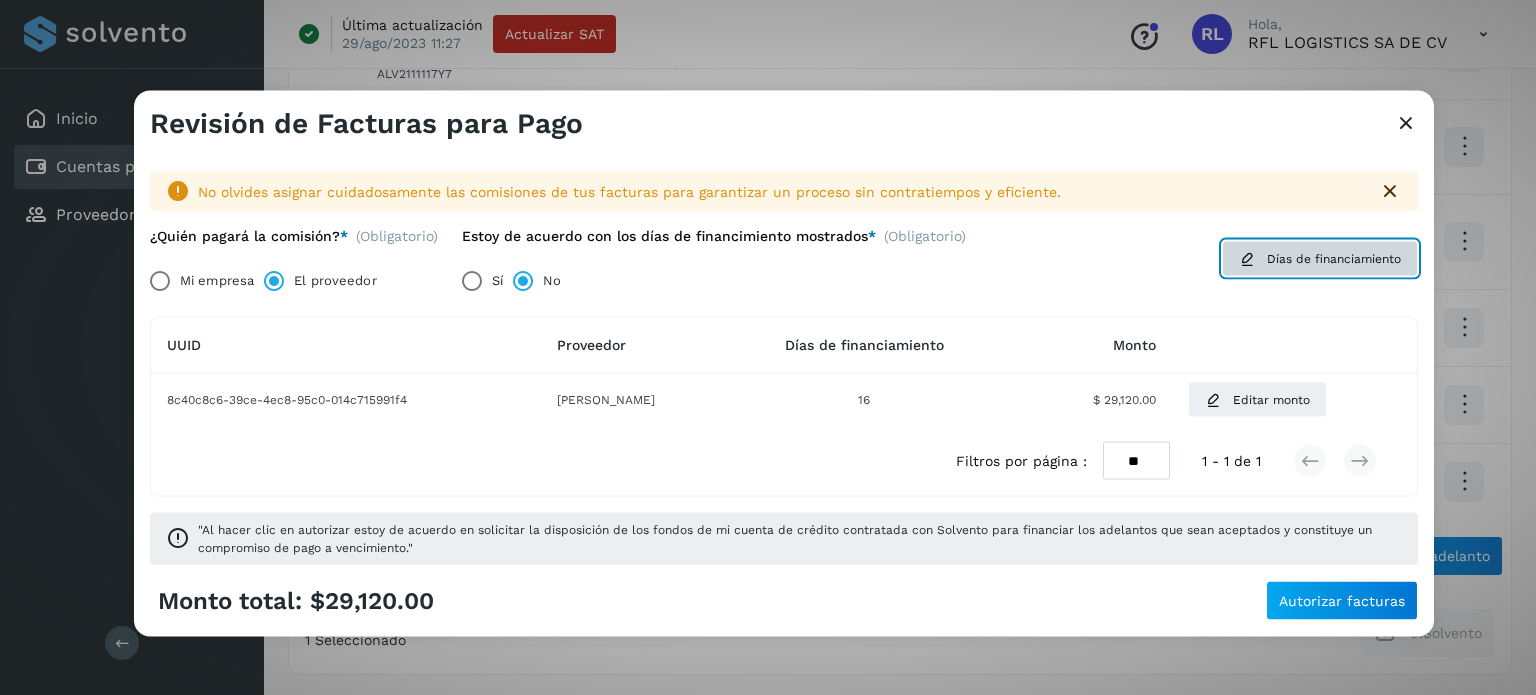 click on "Días de financiamiento" 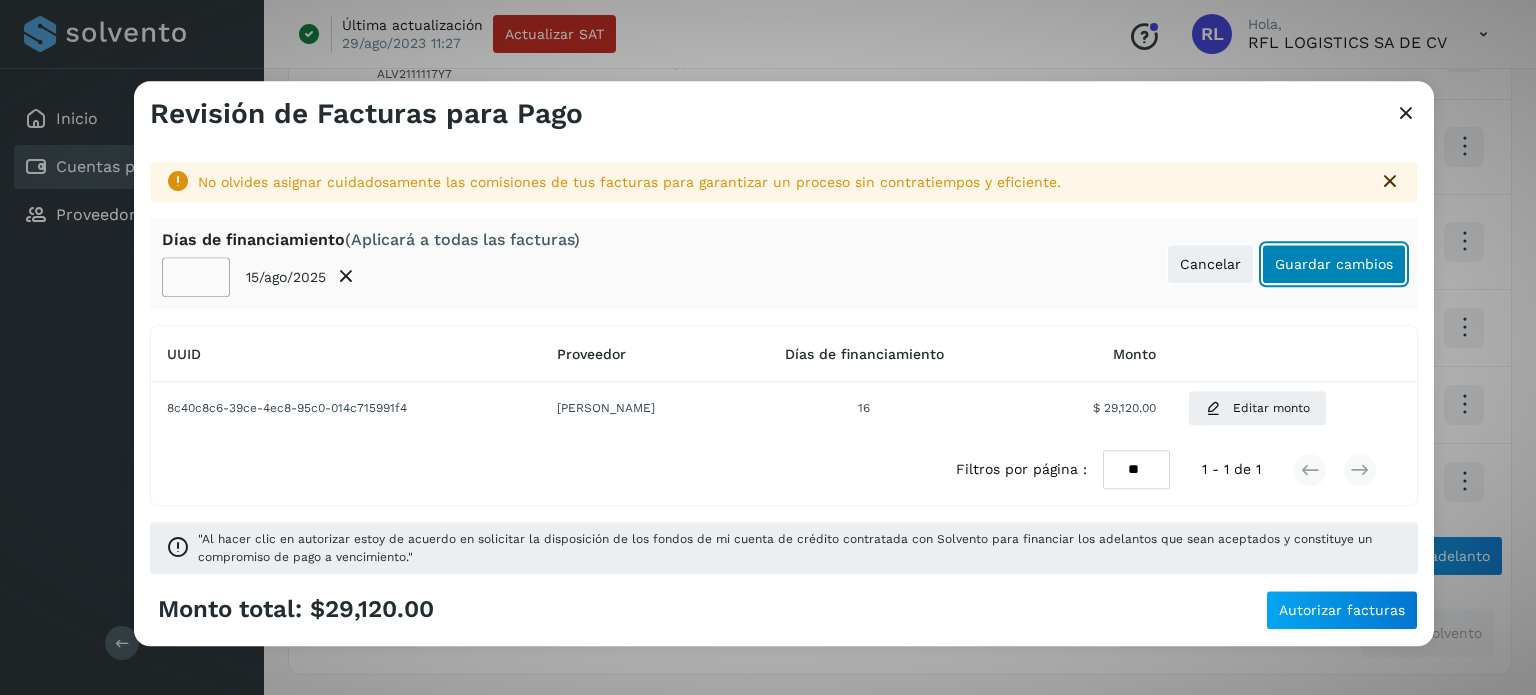click on "Guardar cambios" 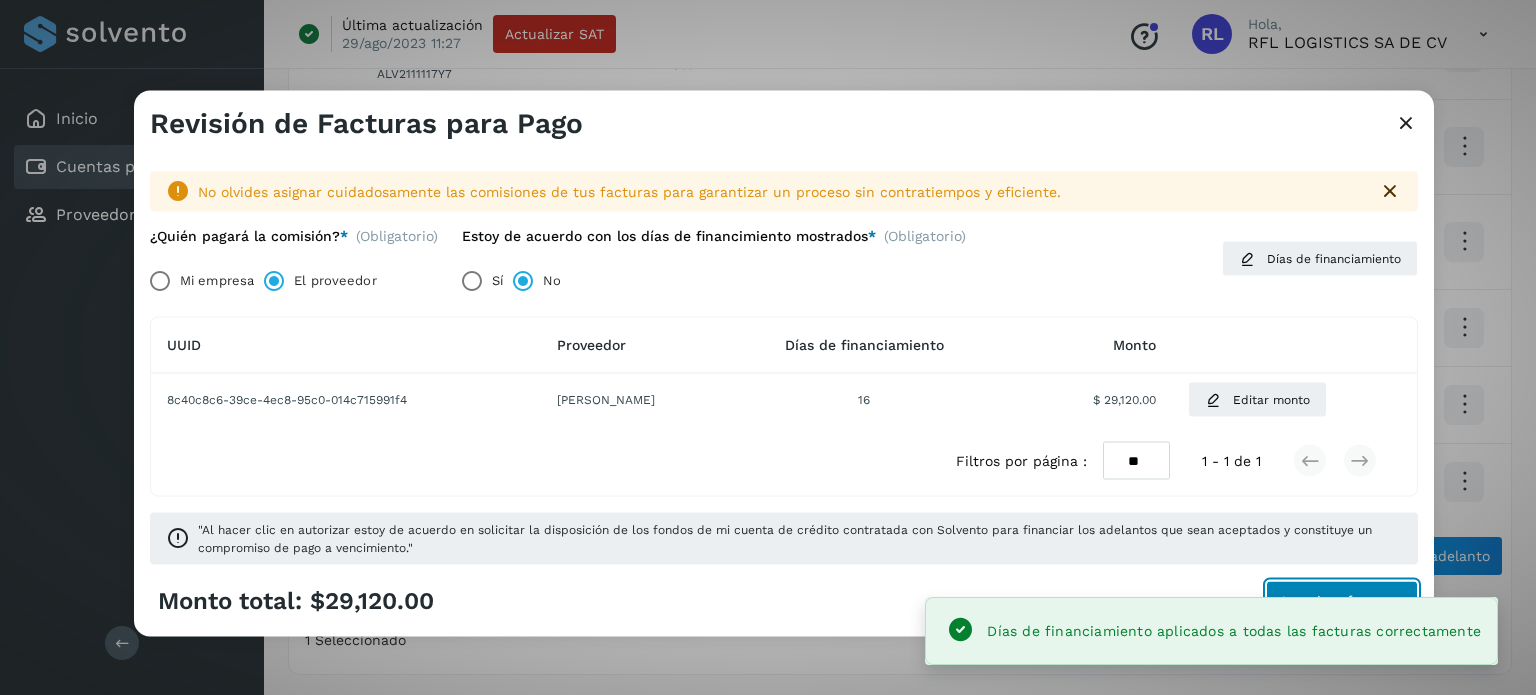 click on "Autorizar facturas" at bounding box center [1342, 601] 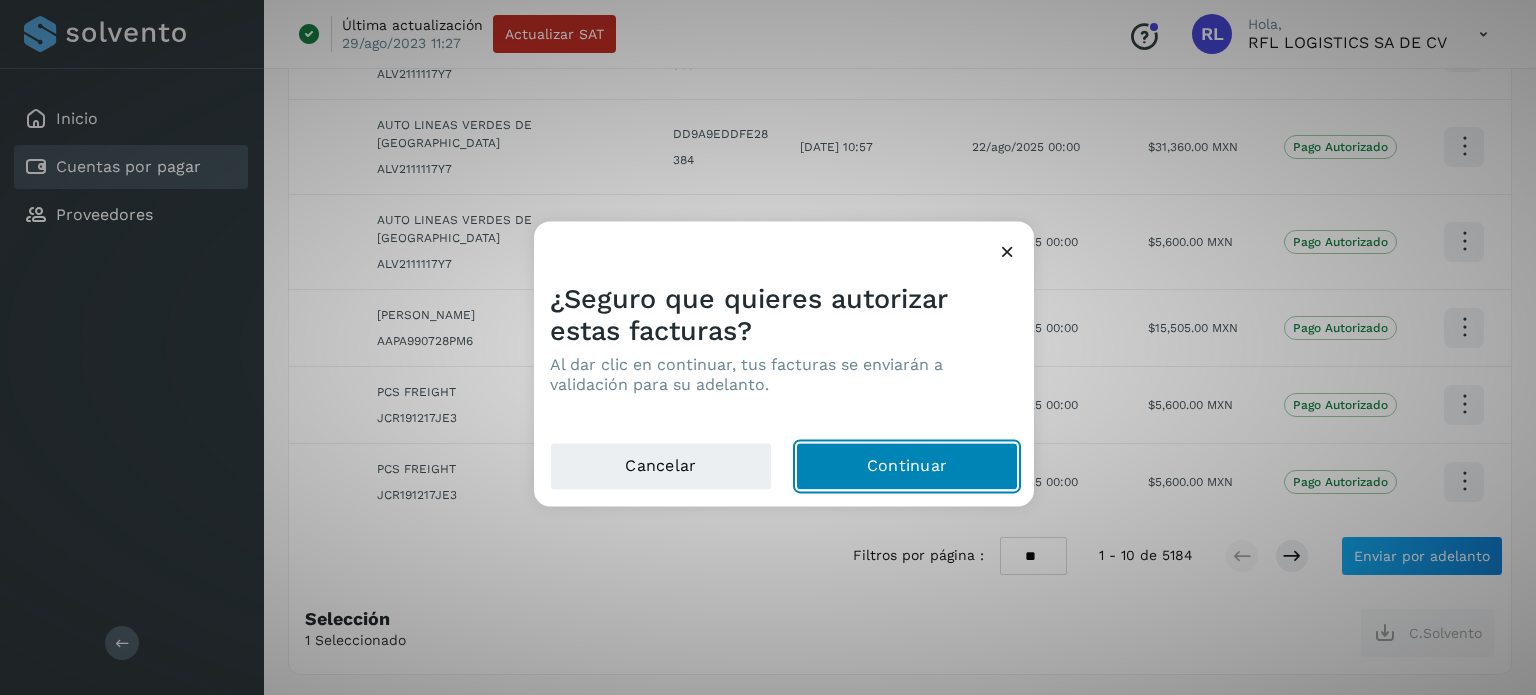 click on "Continuar" 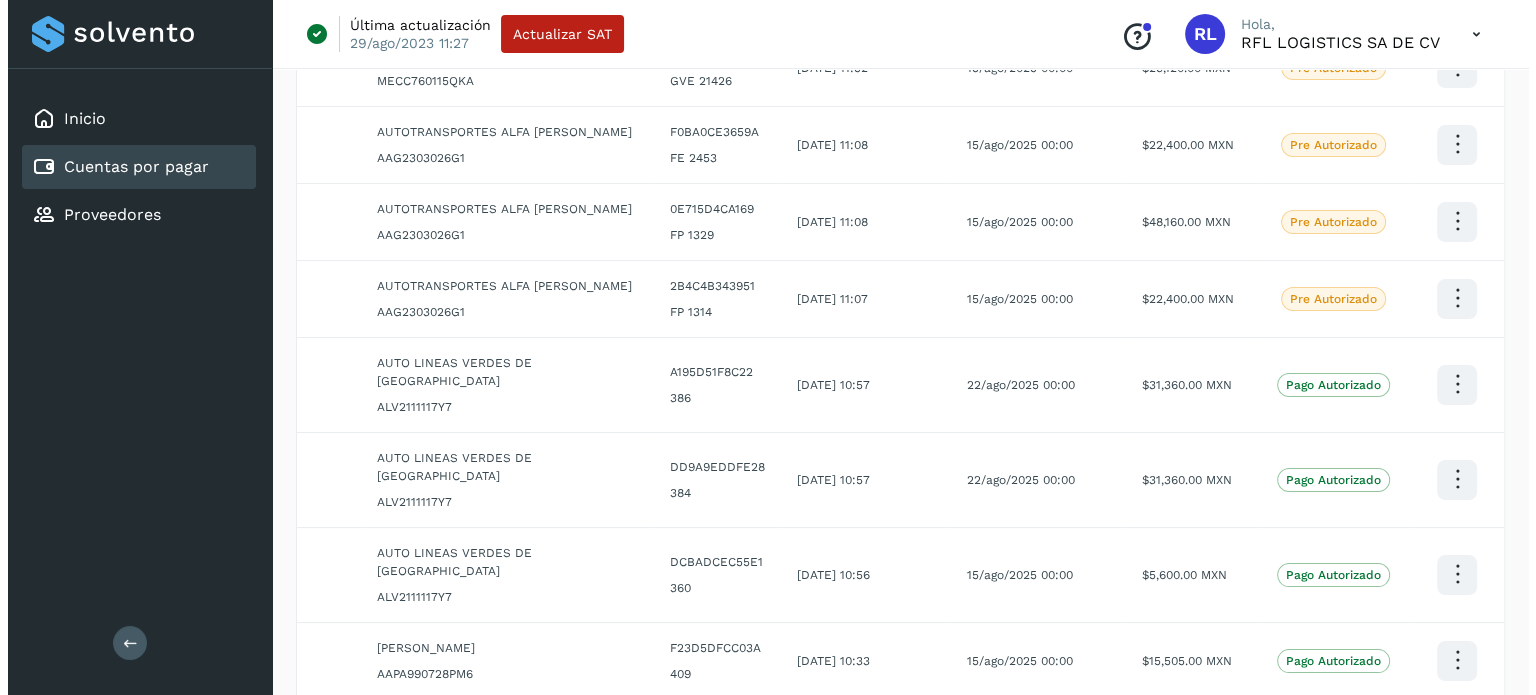 scroll, scrollTop: 0, scrollLeft: 0, axis: both 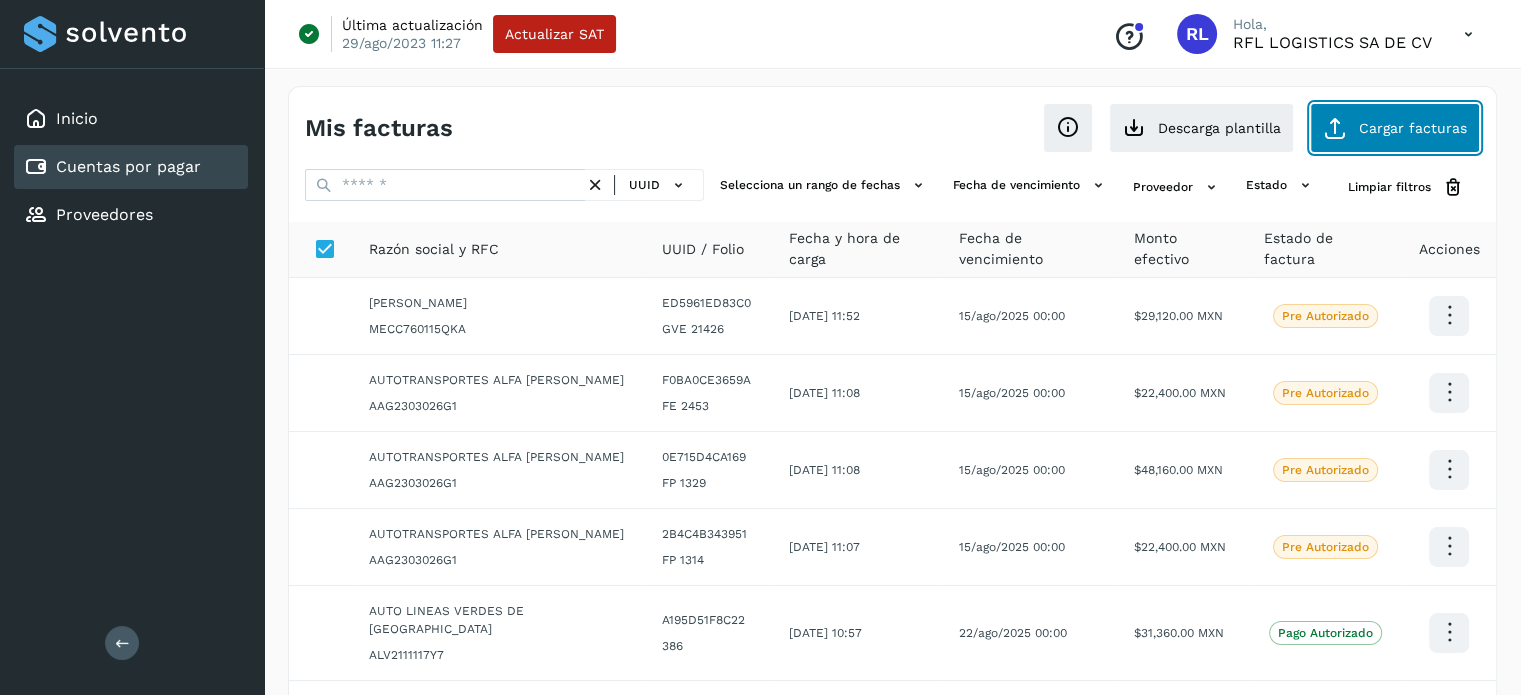 click on "Cargar facturas" 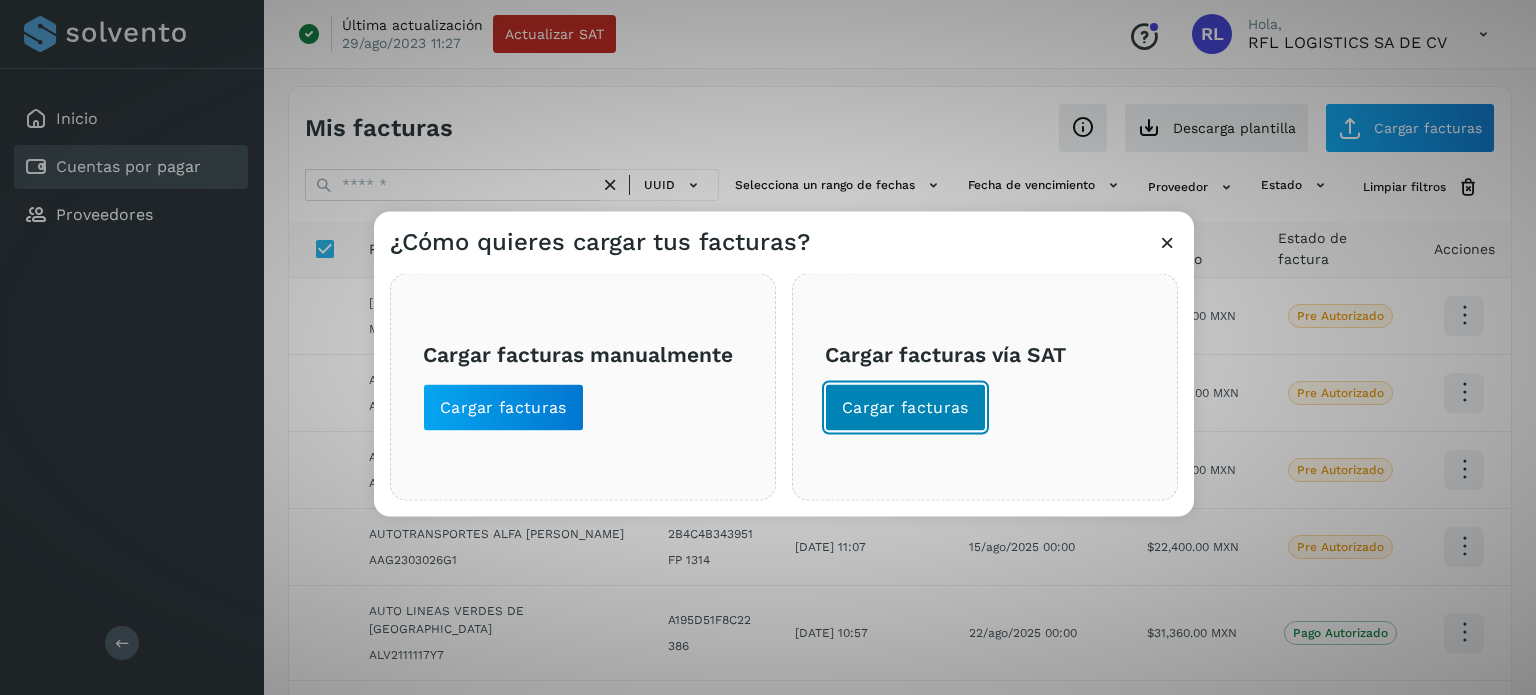 click on "Cargar facturas" 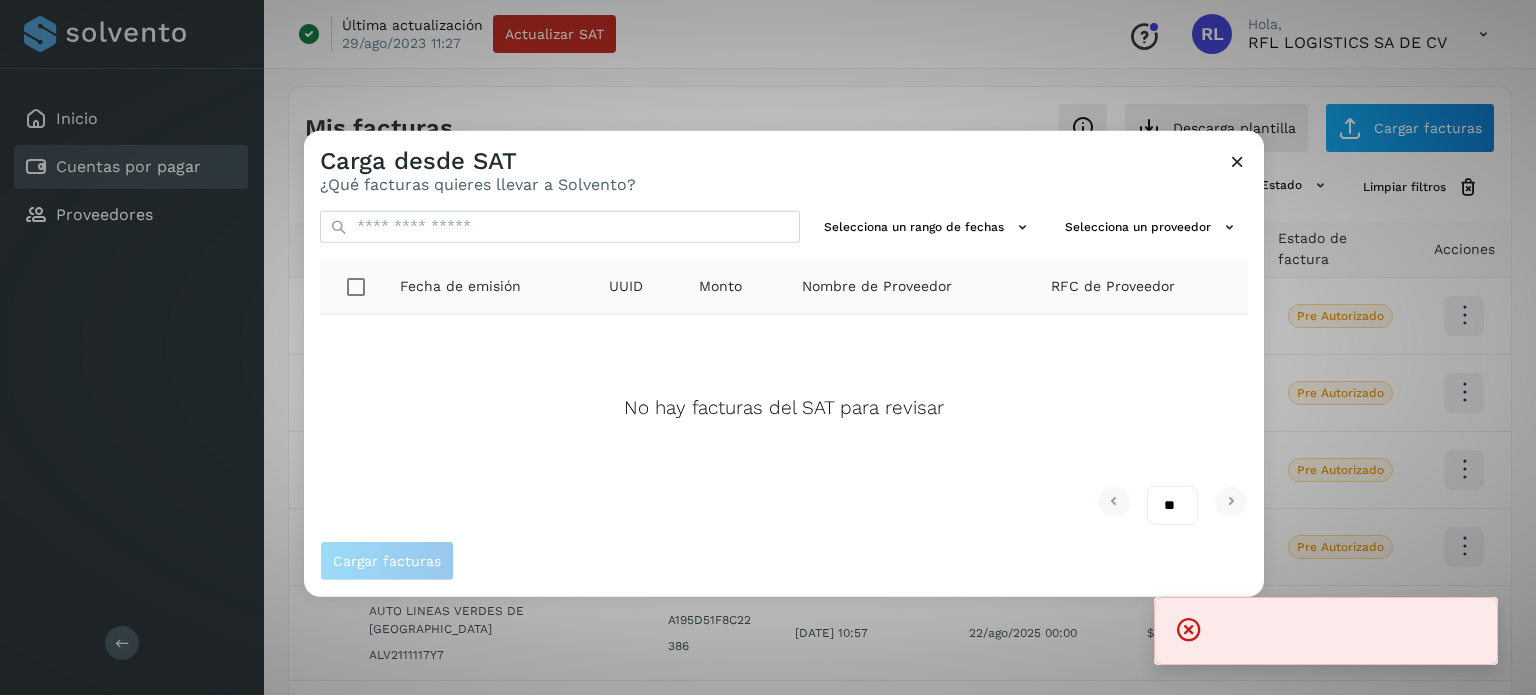 click at bounding box center (1237, 160) 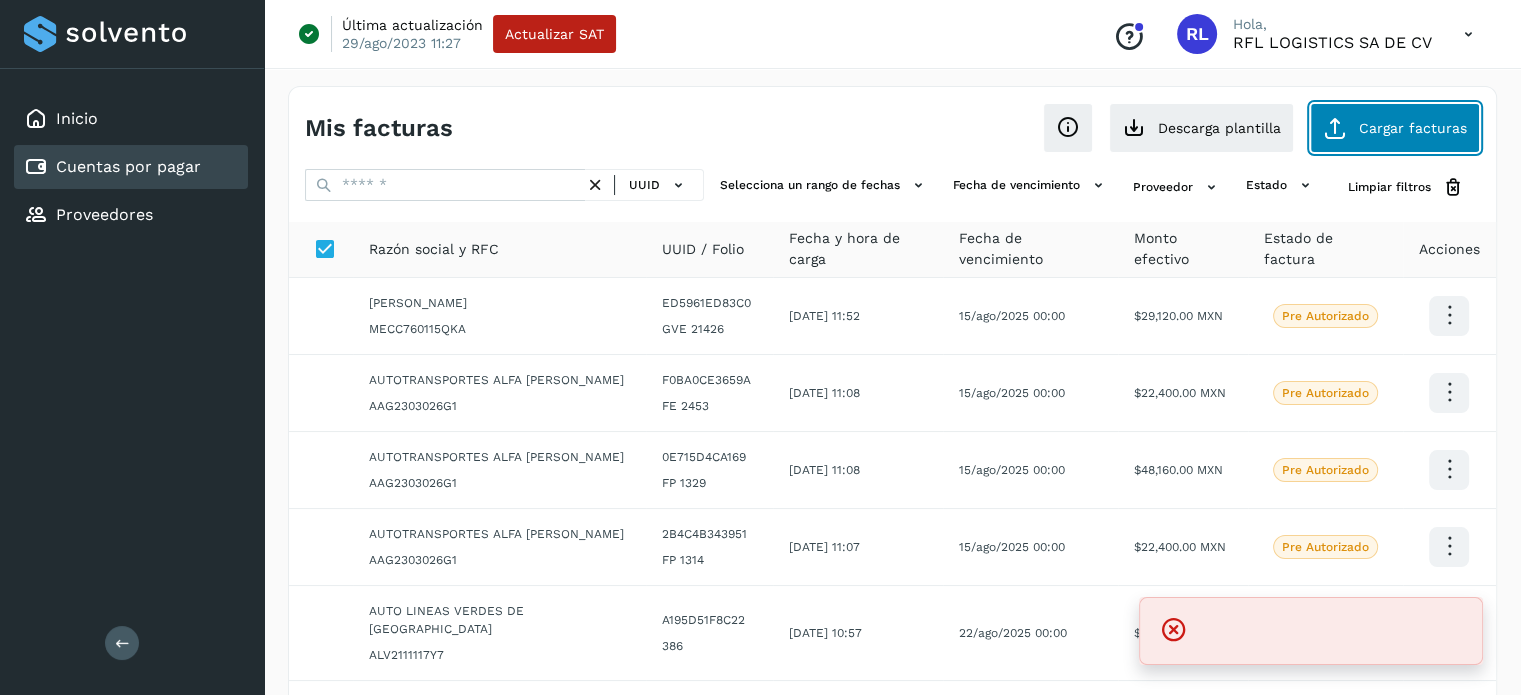 click on "Cargar facturas" 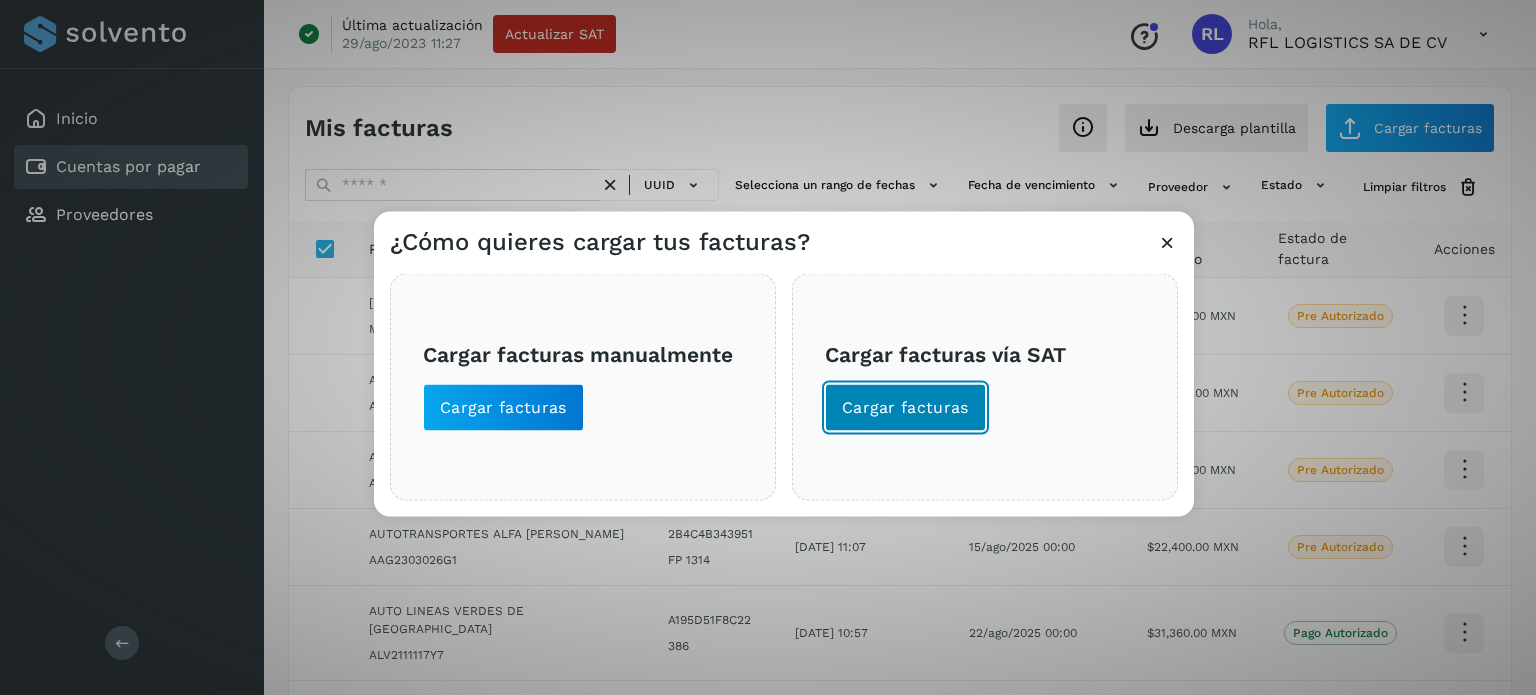 click on "Cargar facturas" 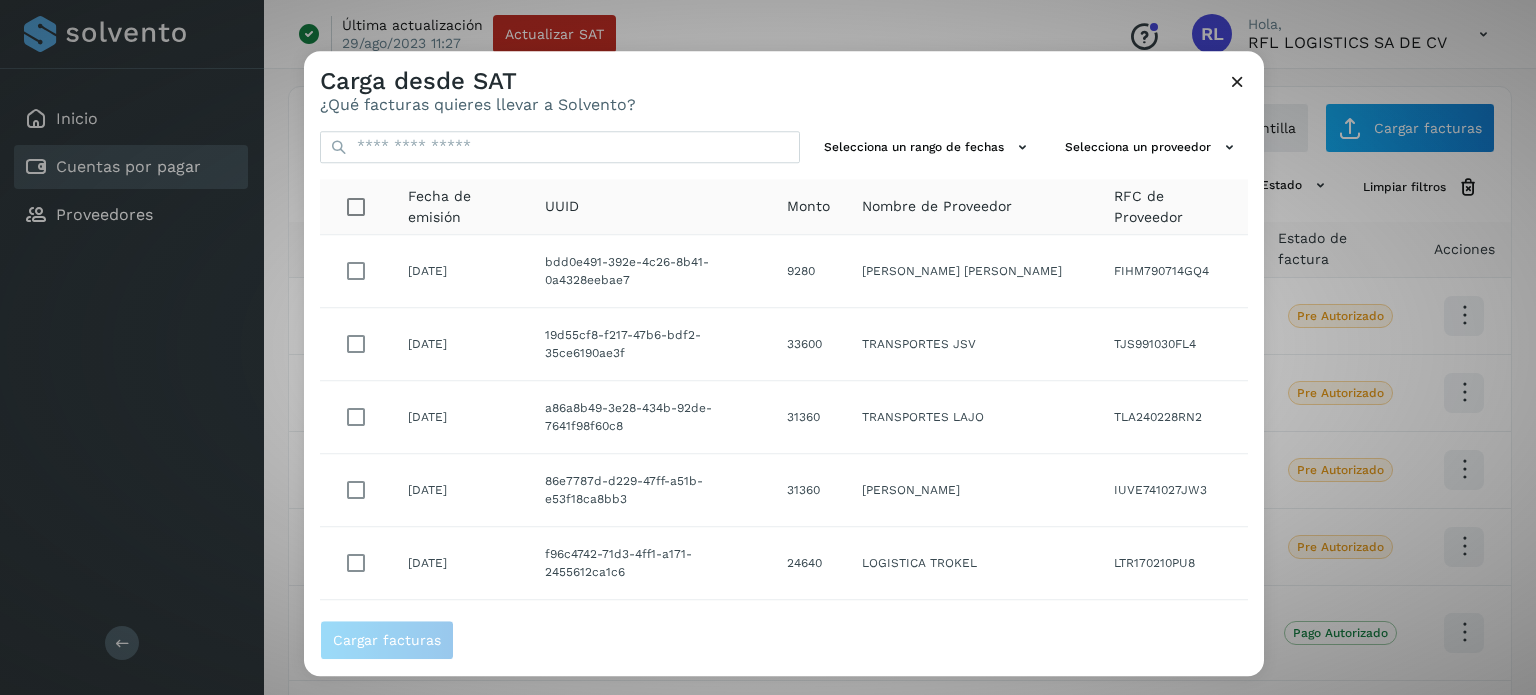 click on "Selecciona un rango de fechas  Selecciona un proveedor Fecha de emisión UUID Monto Nombre de Proveedor RFC de Proveedor 28/jul/2025 bdd0e491-392e-4c26-8b41-0a4328eebae7 9280 MIGUEL ANGEL FIGUEROA HERNANDEZ FIHM790714GQ4 28/jul/2025 19d55cf8-f217-47b6-bdf2-35ce6190ae3f 33600 TRANSPORTES JSV TJS991030FL4 28/jul/2025 a86a8b49-3e28-434b-92de-7641f98f60c8 31360 TRANSPORTES LAJO TLA240228RN2 28/jul/2025 86e7787d-d229-47ff-a51b-e53f18ca8bb3 31360 EMMA ITURBES VILCHEZ IUVE741027JW3 28/jul/2025 f96c4742-71d3-4ff1-a171-2455612ca1c6 24640 LOGISTICA TROKEL LTR170210PU8 28/jul/2025 61719a6f-f238-461a-9e8d-4f11fbcd7046 11200 AUREA ISABEL ROSAS MORENO ROMA850915UY4 28/jul/2025 da80bd61-b885-dd46-b514-654480794491 29120 RISOCO LOGISTICS TRP191231UX5 28/jul/2025 93ba47b2-626e-4368-995a-2a0f57979473 16800 TRANSPORTES ANDRADESTRUCKS TAN150325RY9 28/jul/2025 6af58911-1b09-4d15-bc61-4828f0123df4 5600 SALAZAR EXPRESS REFRIGERADOS SER060704UK5 28/jul/2025 cdb881fa-51bc-4bec-8b86-5127d6e3e62a 17920 MANUEL MEZA REYES MERM901226V17" at bounding box center (784, 368) 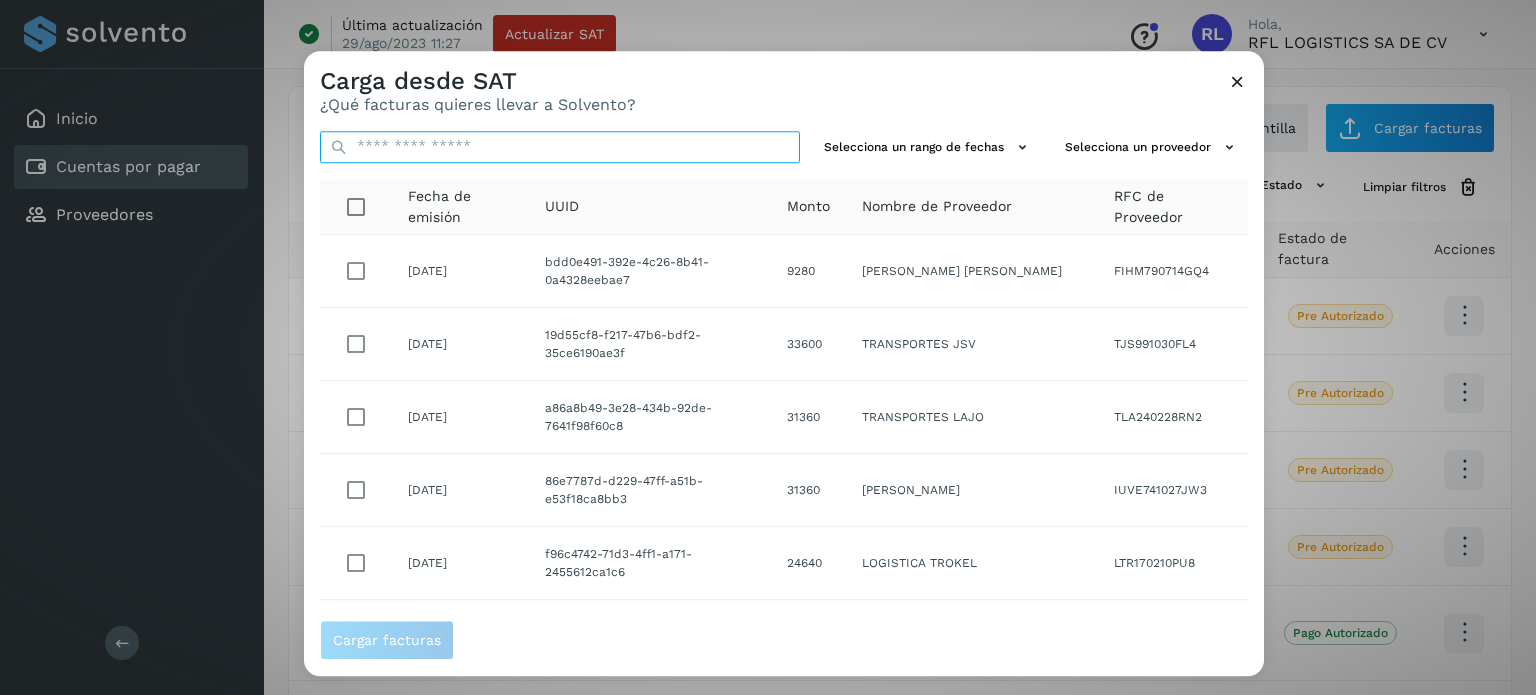 click at bounding box center [560, 147] 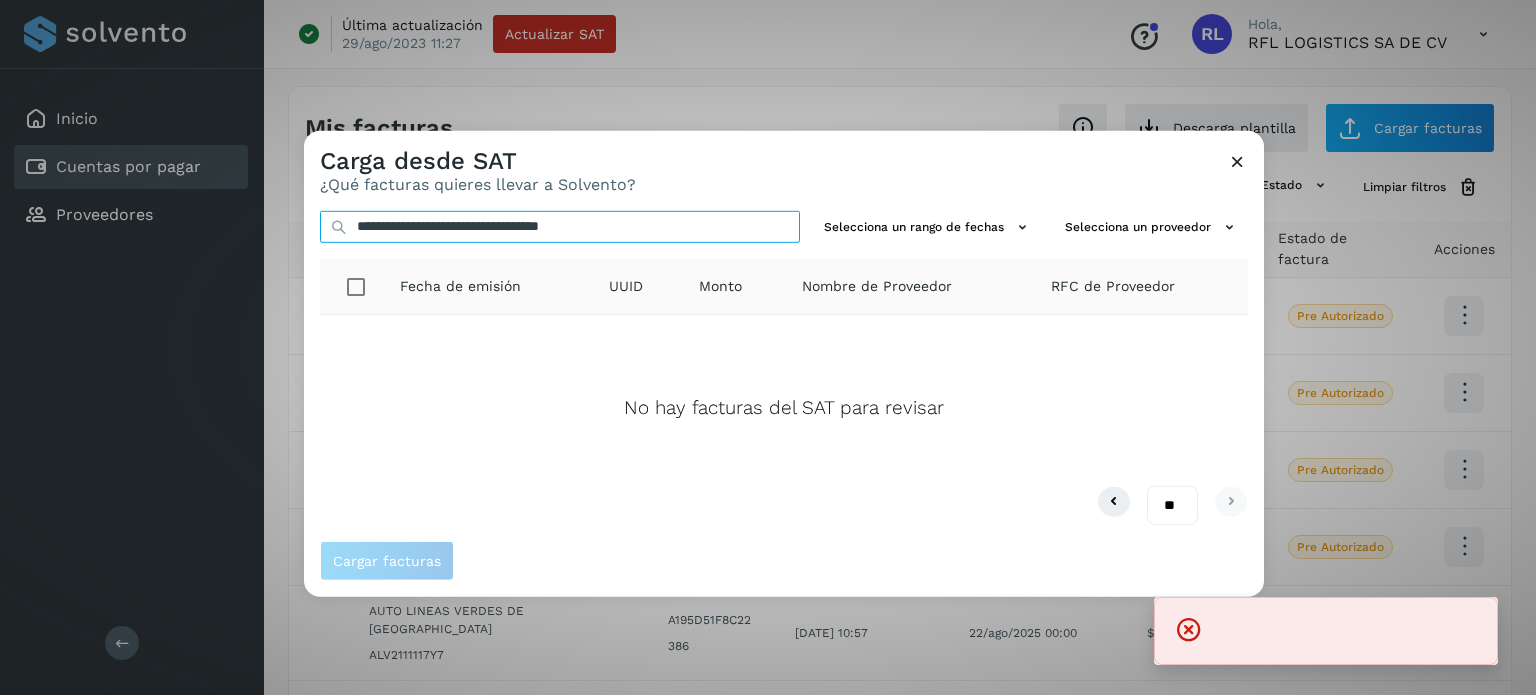 type on "**********" 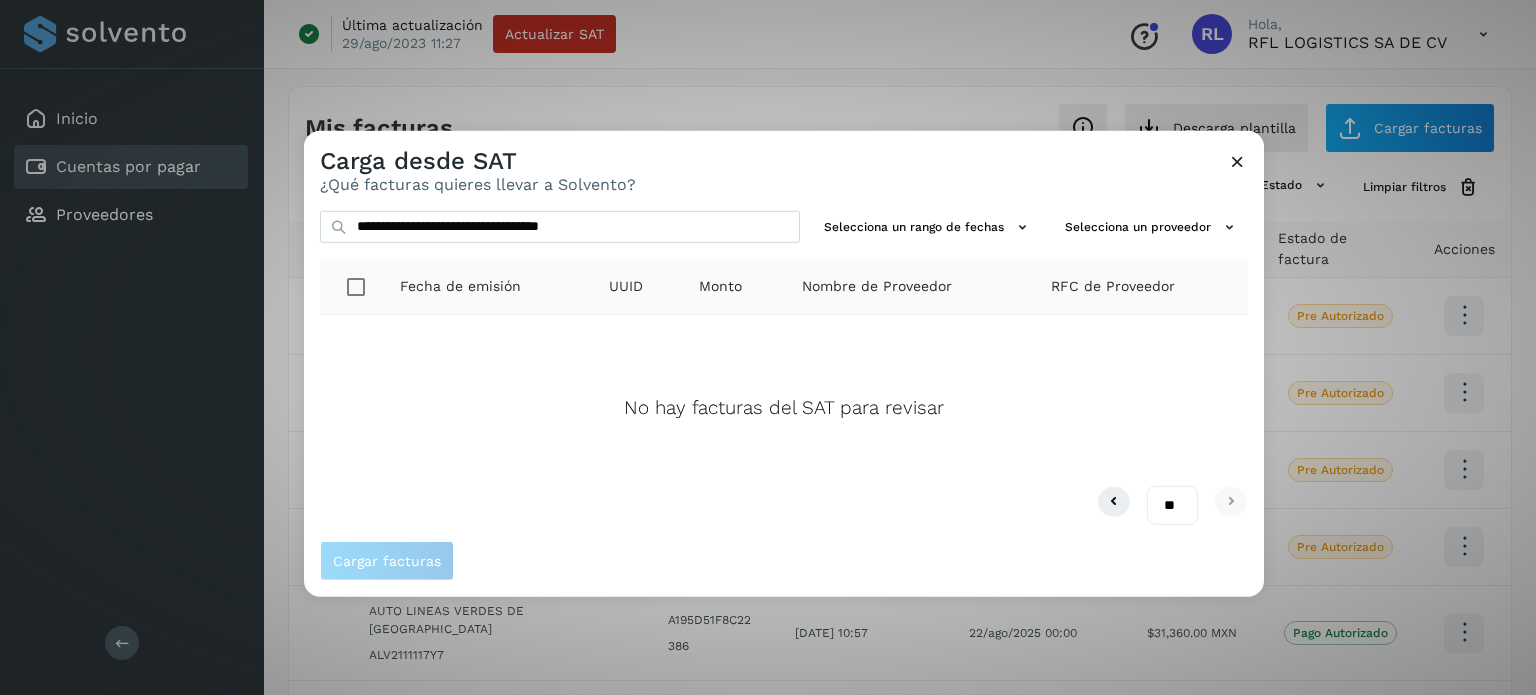 click at bounding box center [1237, 160] 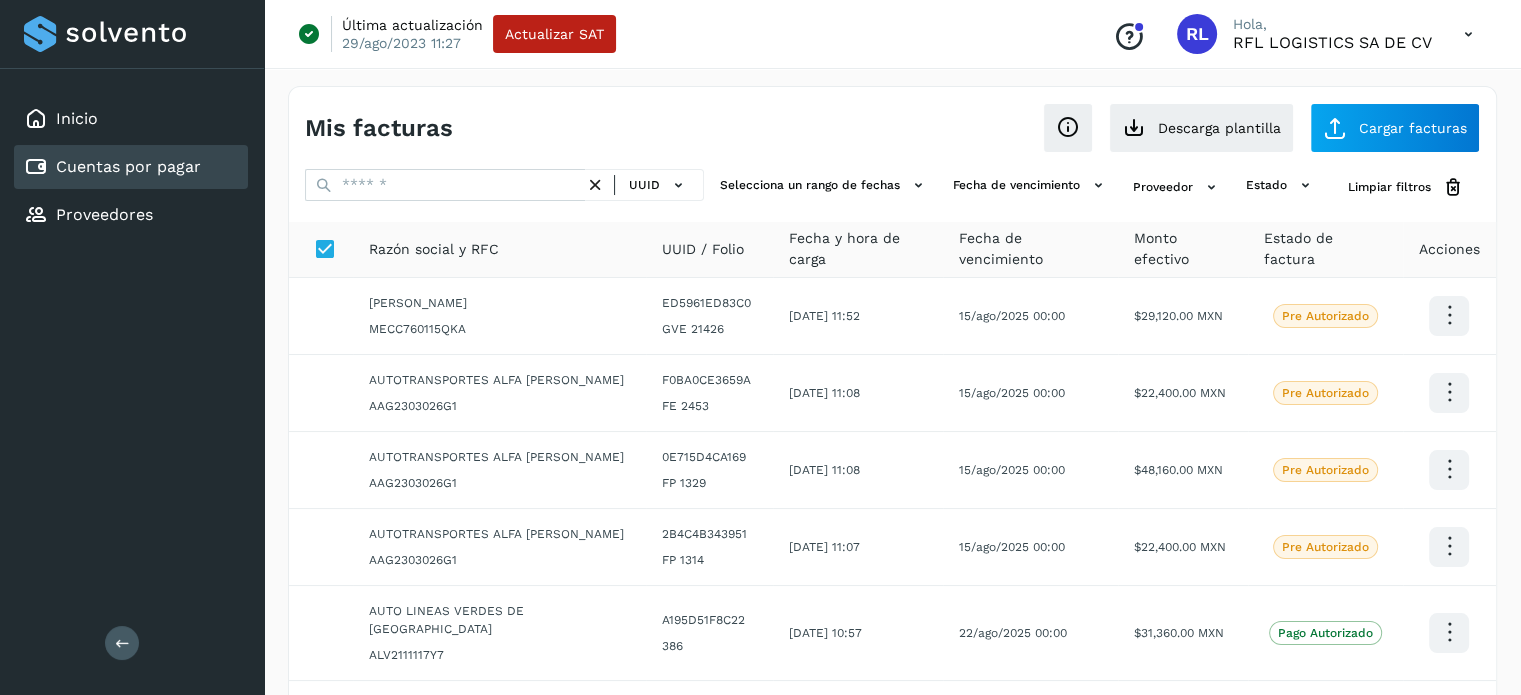 click on "Inicio Cuentas por pagar Proveedores" at bounding box center (132, 167) 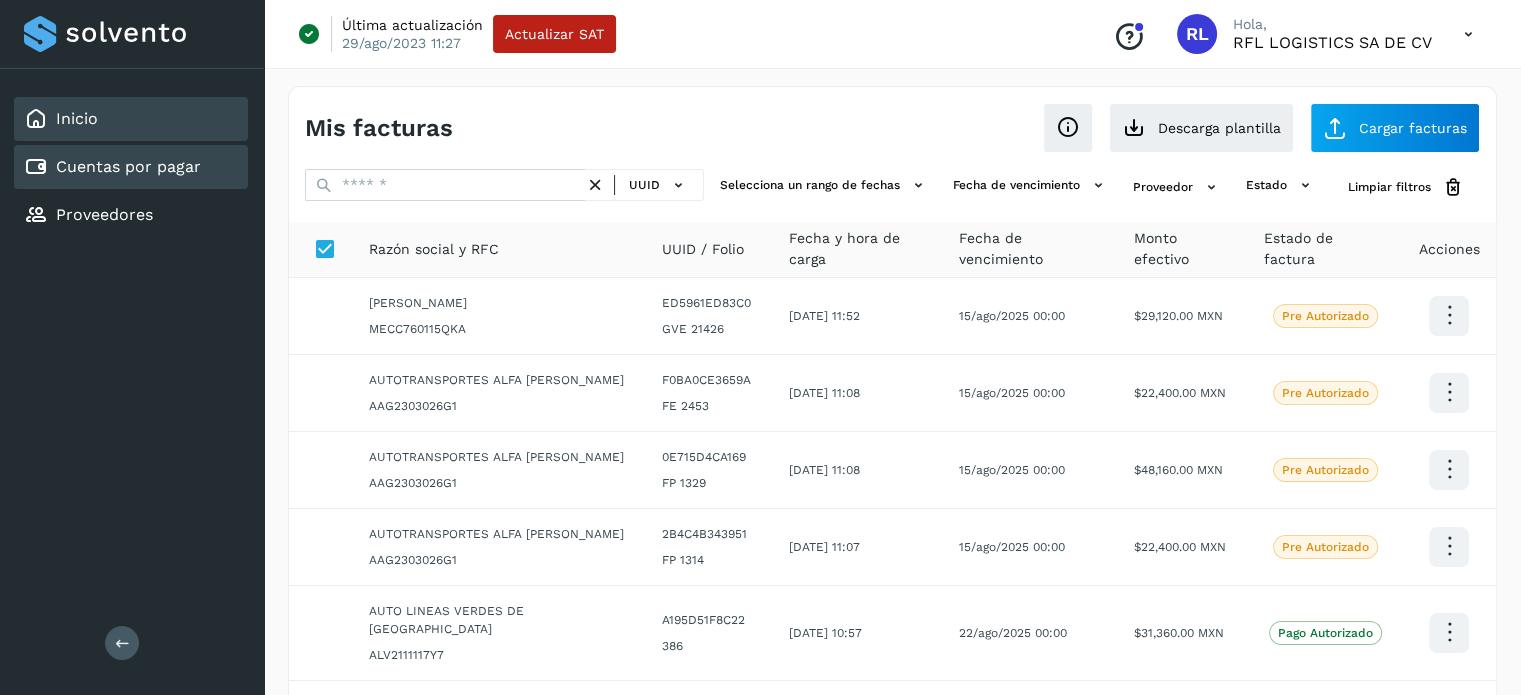click on "Inicio" at bounding box center (61, 119) 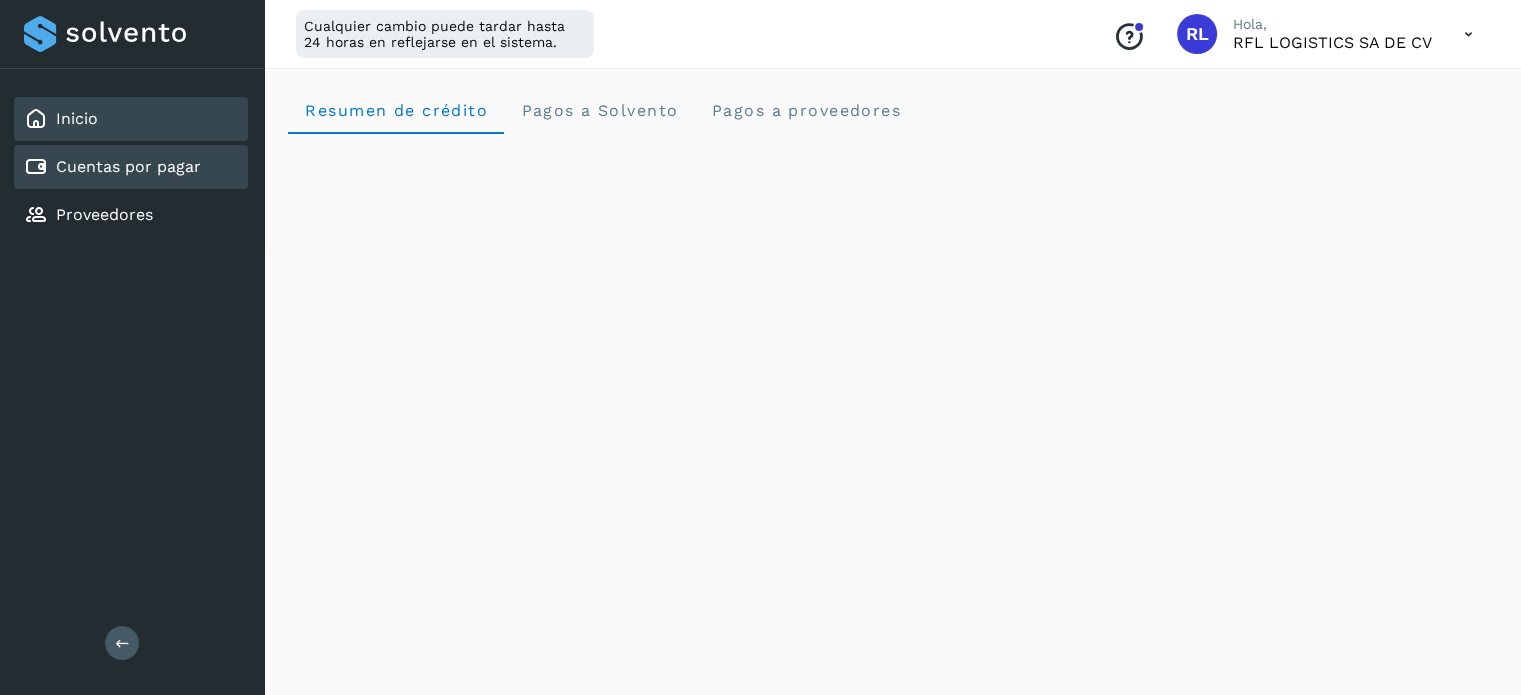 click on "Cuentas por pagar" at bounding box center [128, 166] 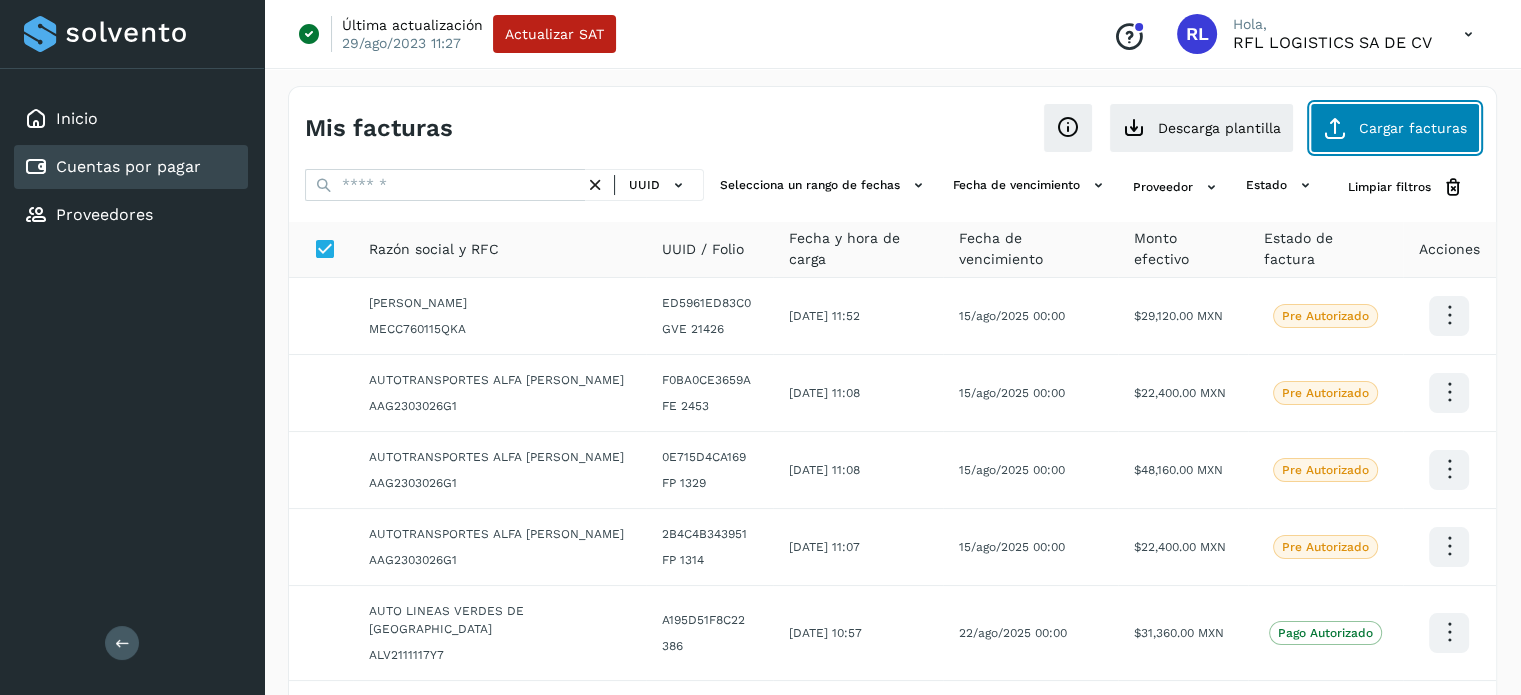 click on "Cargar facturas" 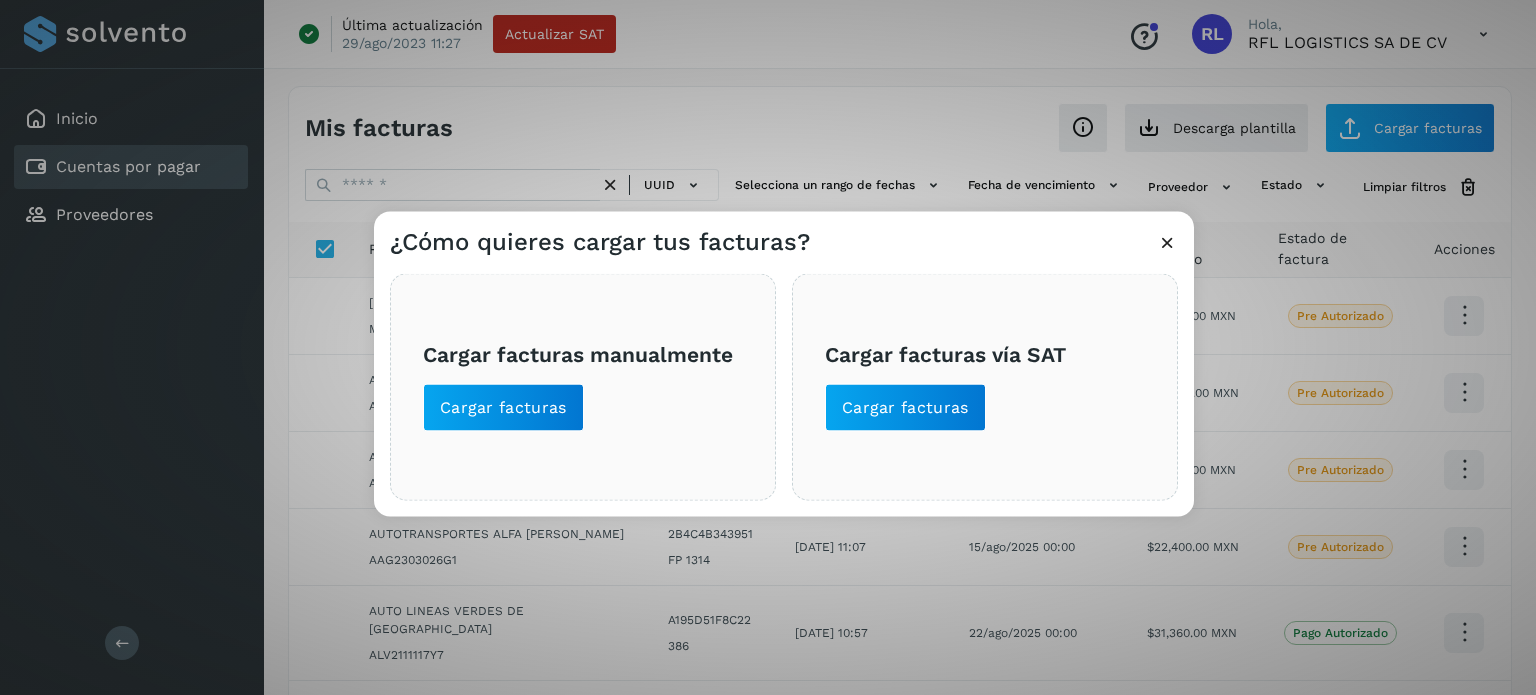 click on "Cargar facturas vía SAT Cargar facturas" at bounding box center [985, 386] 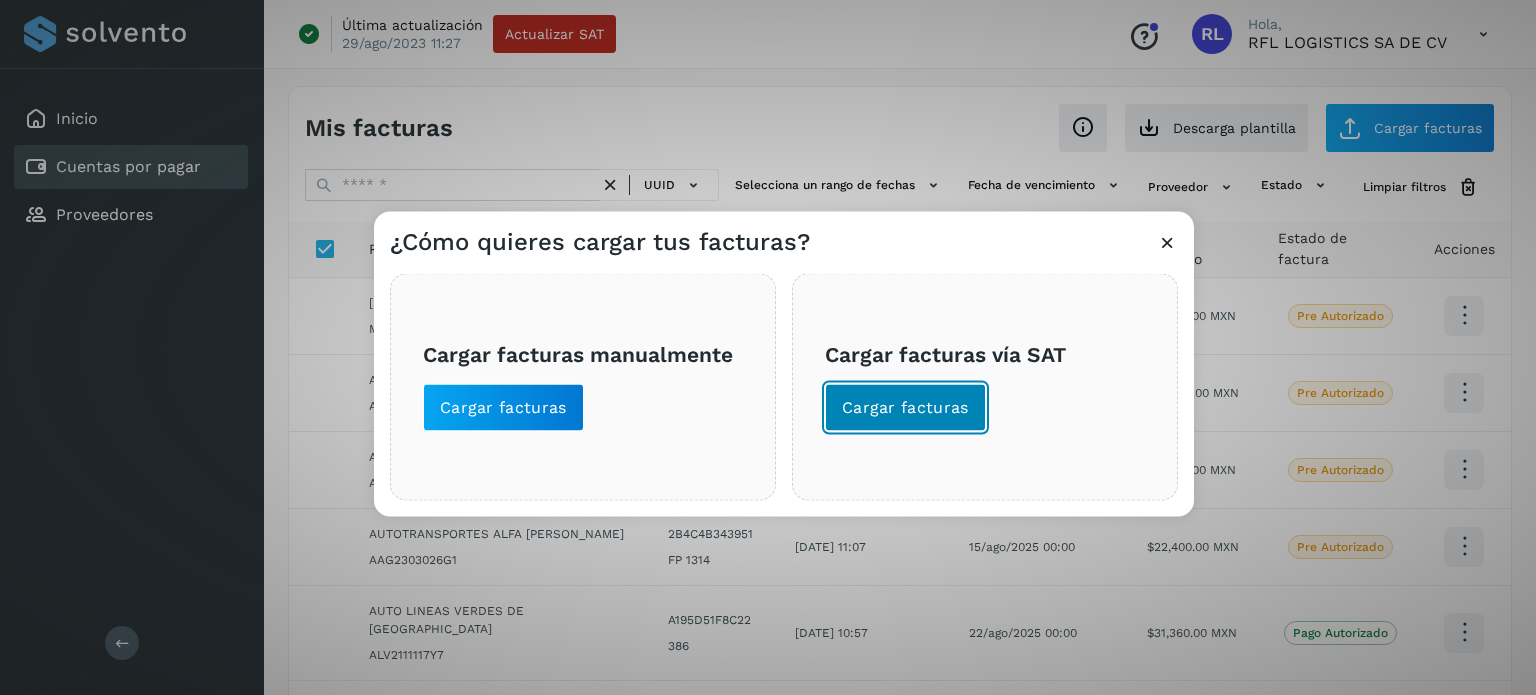 click on "Cargar facturas" at bounding box center [905, 407] 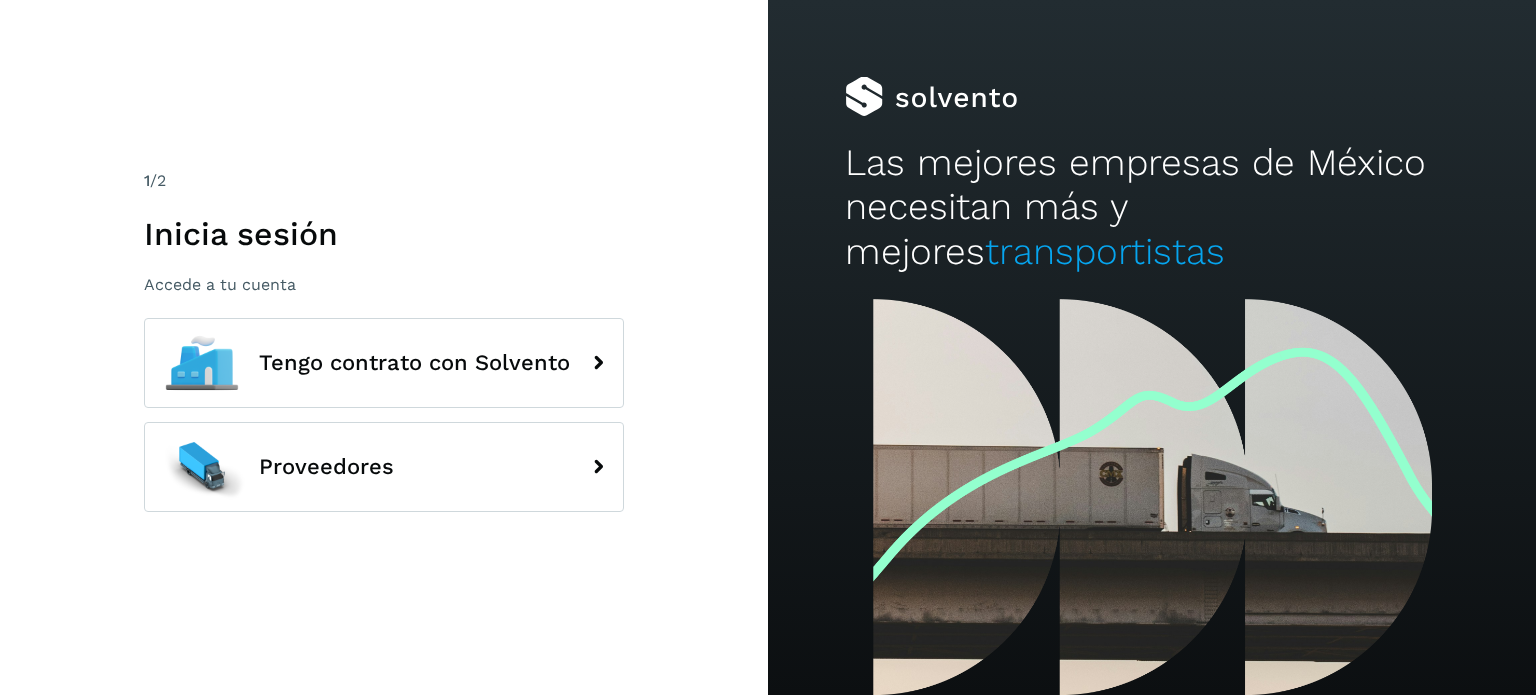 scroll, scrollTop: 0, scrollLeft: 0, axis: both 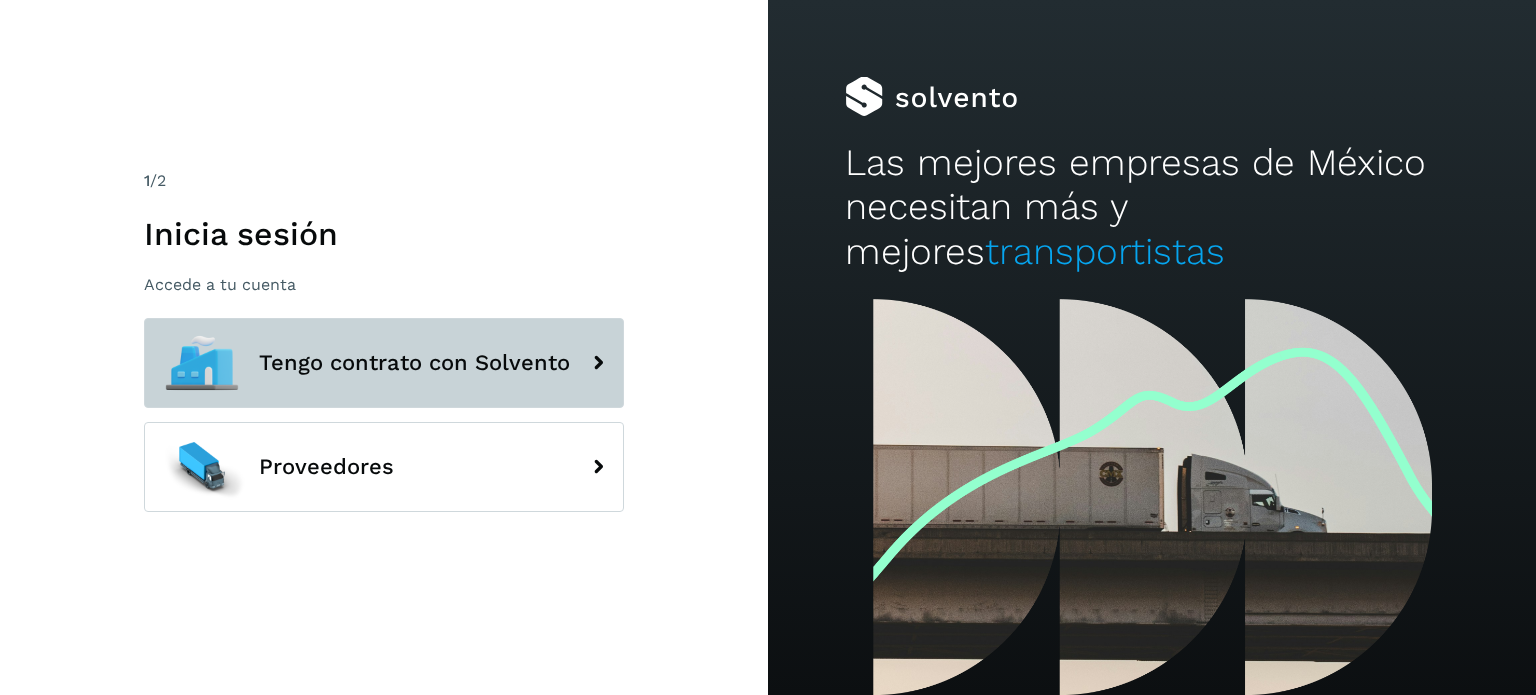click on "Tengo contrato con Solvento" 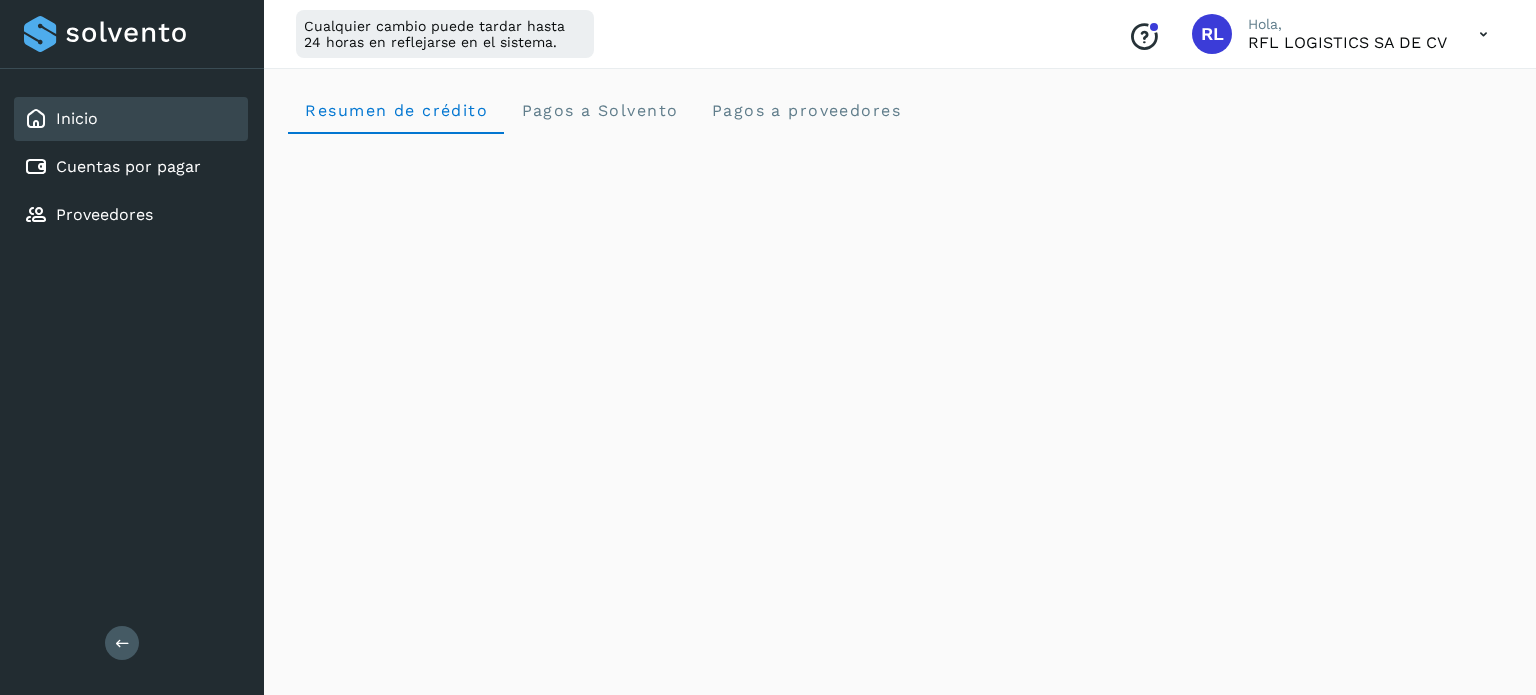 click at bounding box center [1483, 34] 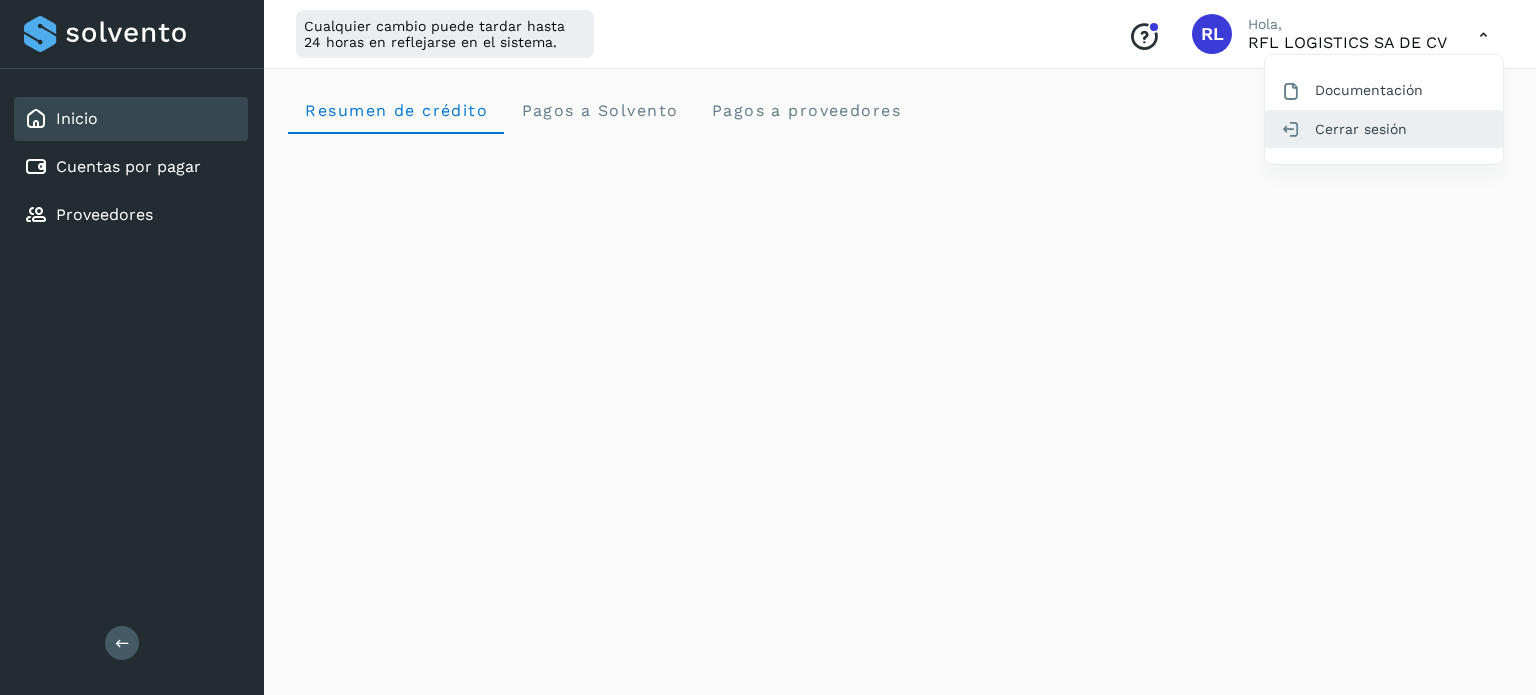 click on "Cerrar sesión" 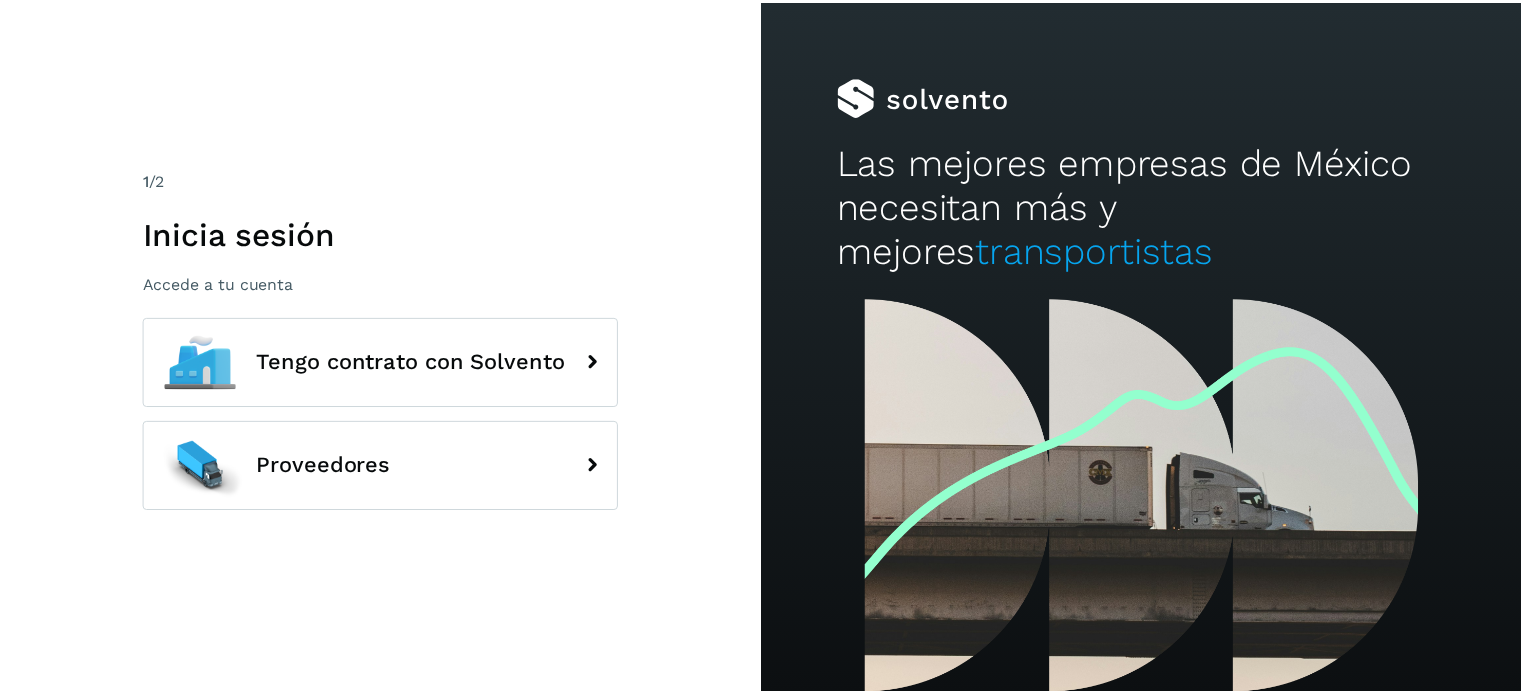 scroll, scrollTop: 0, scrollLeft: 0, axis: both 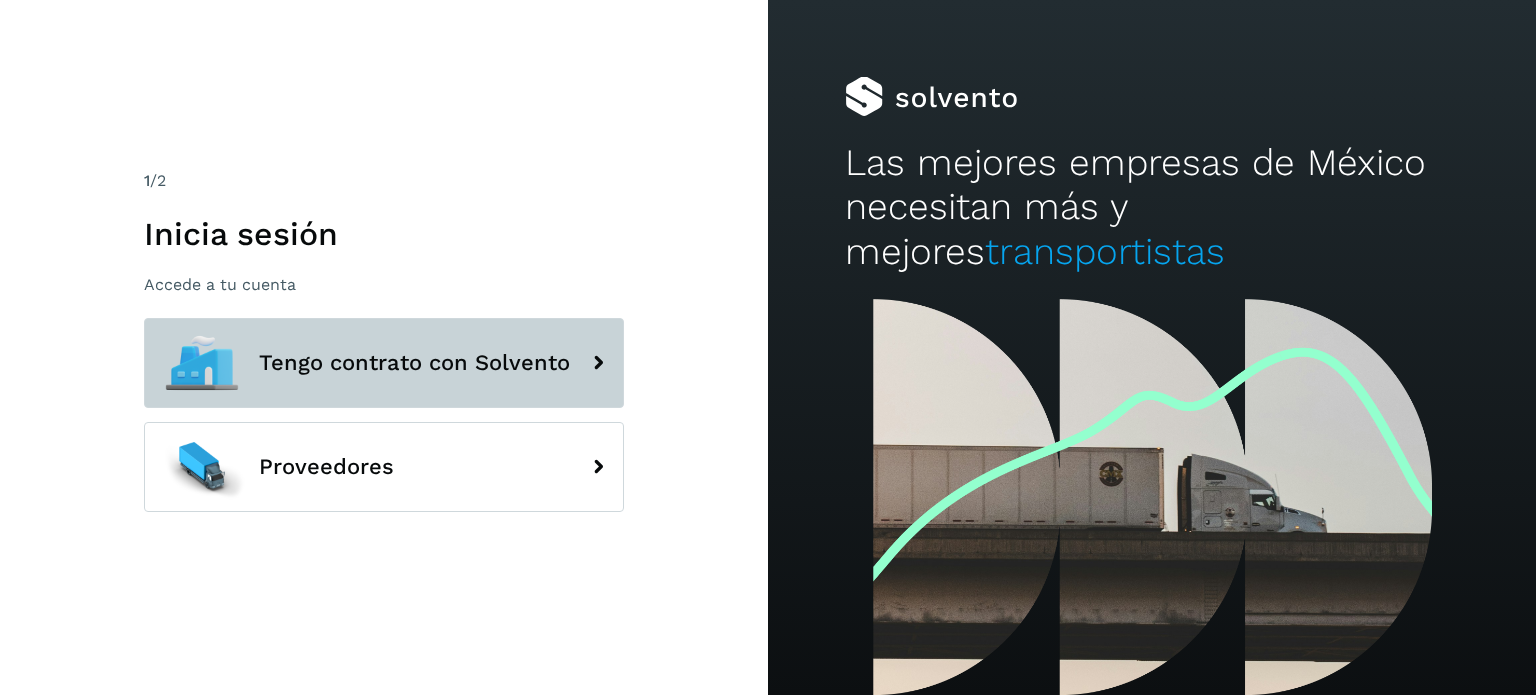 click on "Tengo contrato con Solvento" at bounding box center [384, 363] 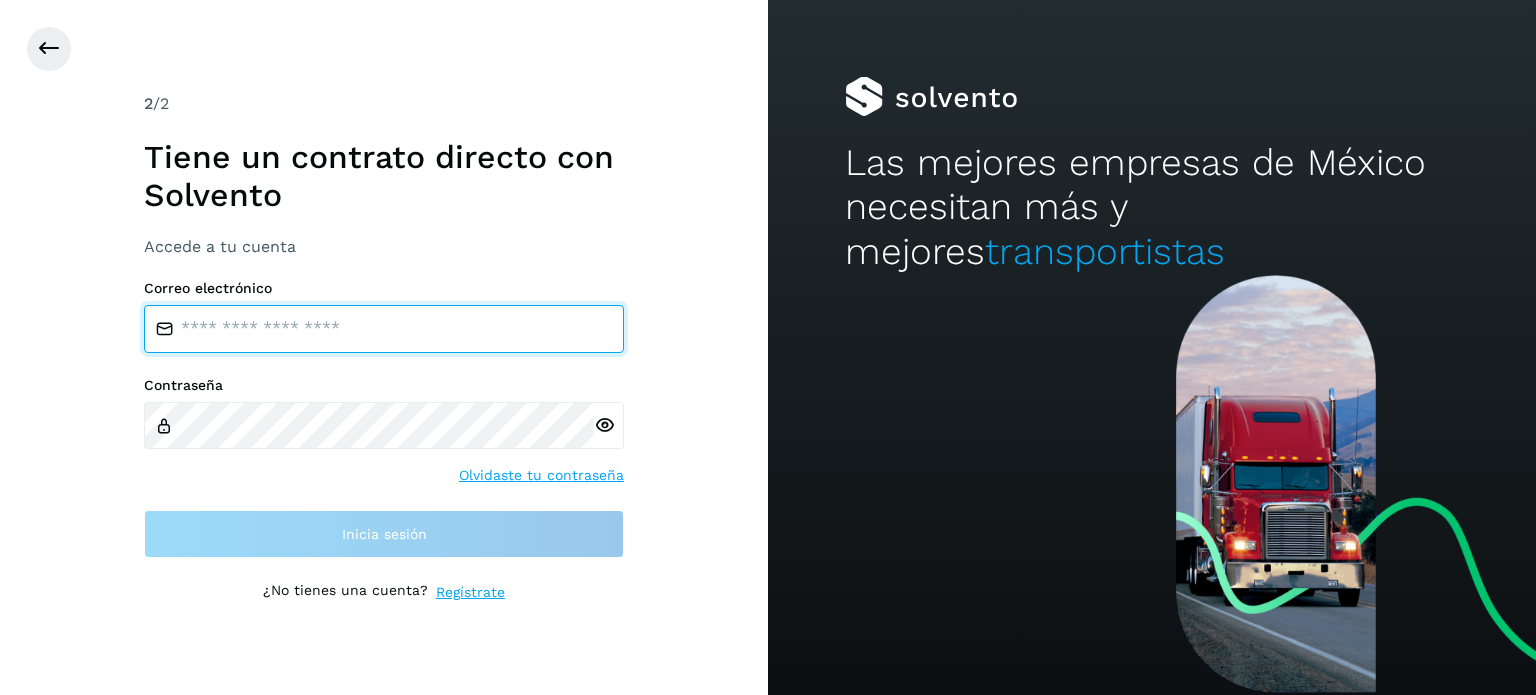 type on "**********" 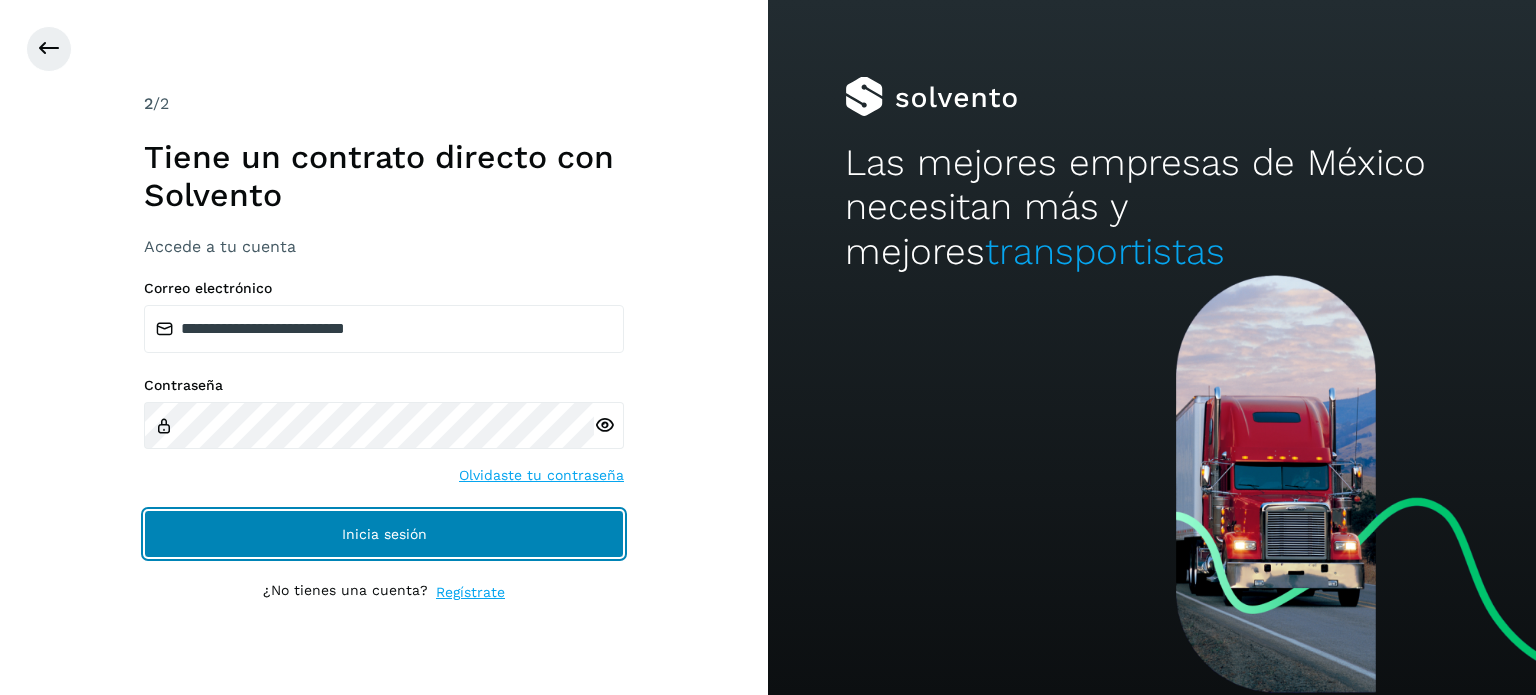 click on "Inicia sesión" at bounding box center (384, 534) 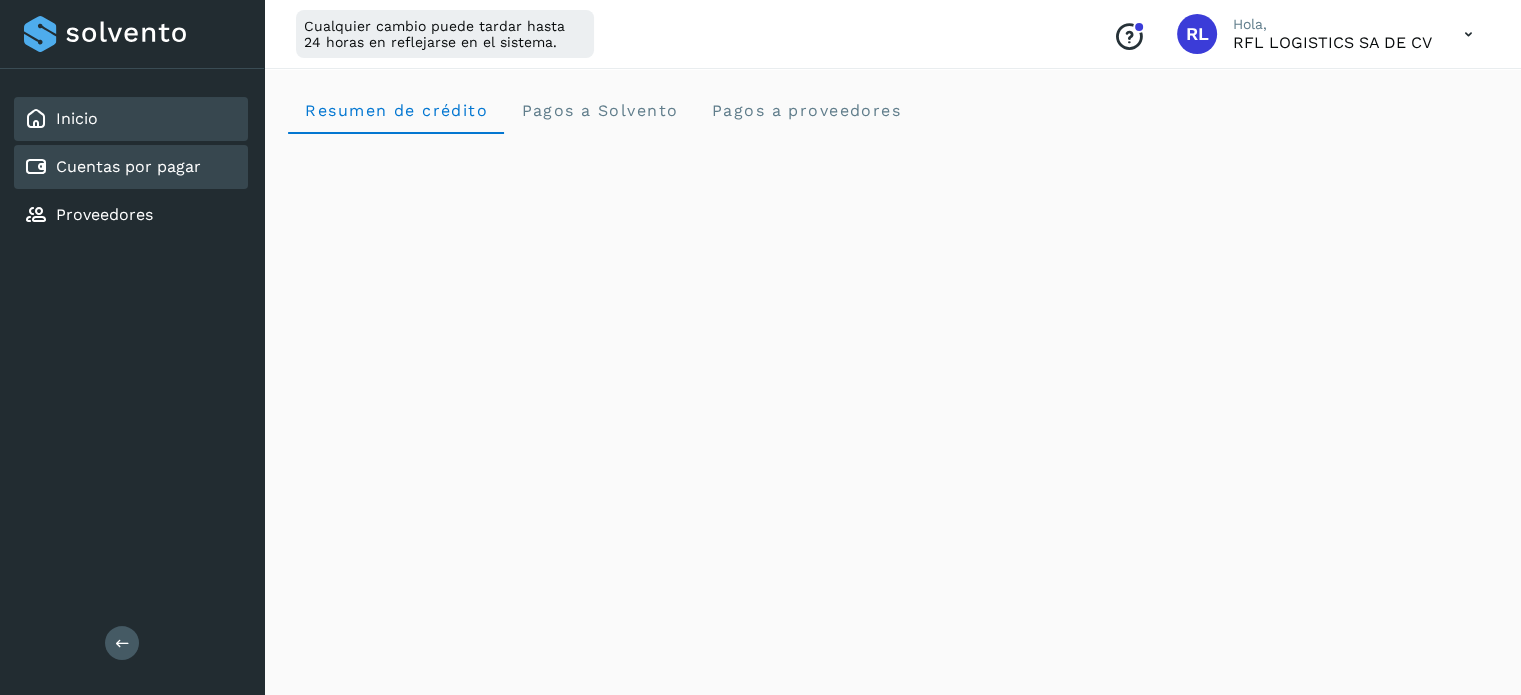 click on "Cuentas por pagar" at bounding box center [112, 167] 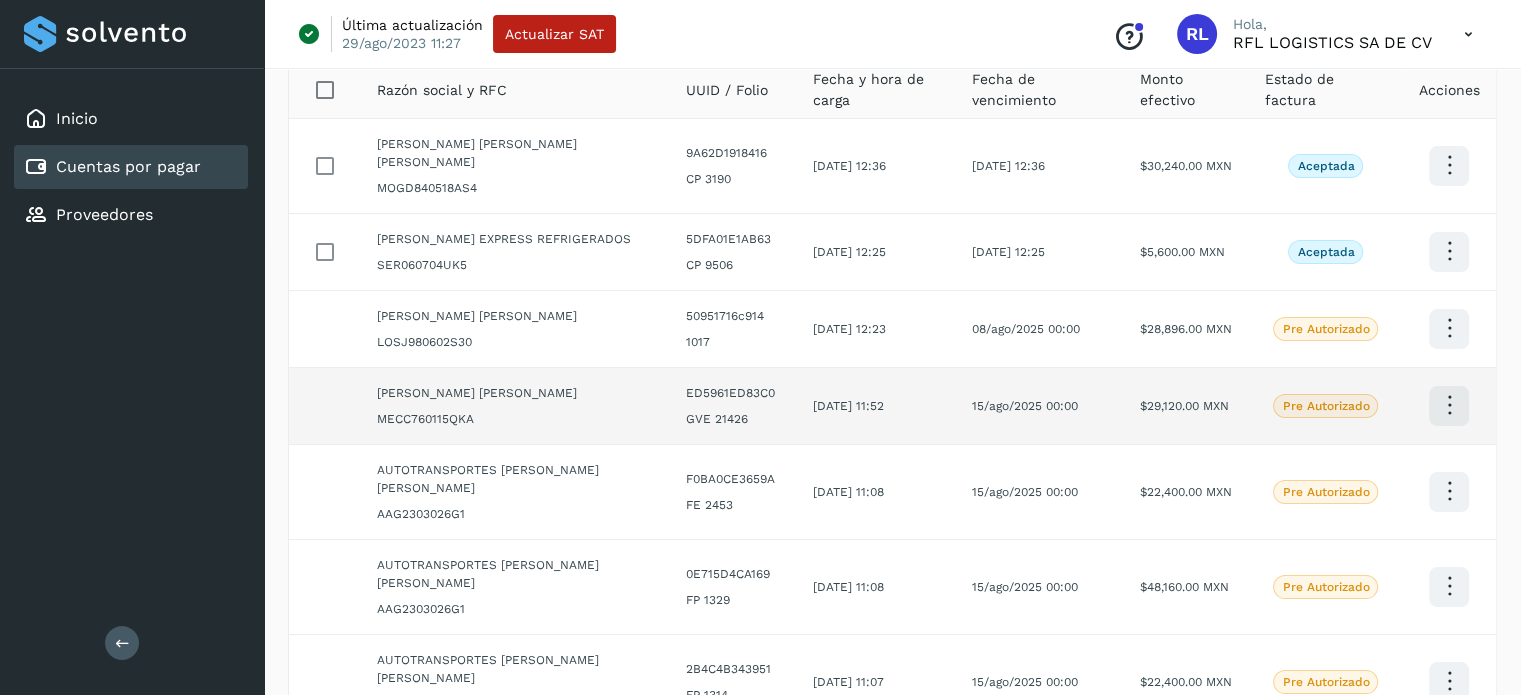 scroll, scrollTop: 0, scrollLeft: 0, axis: both 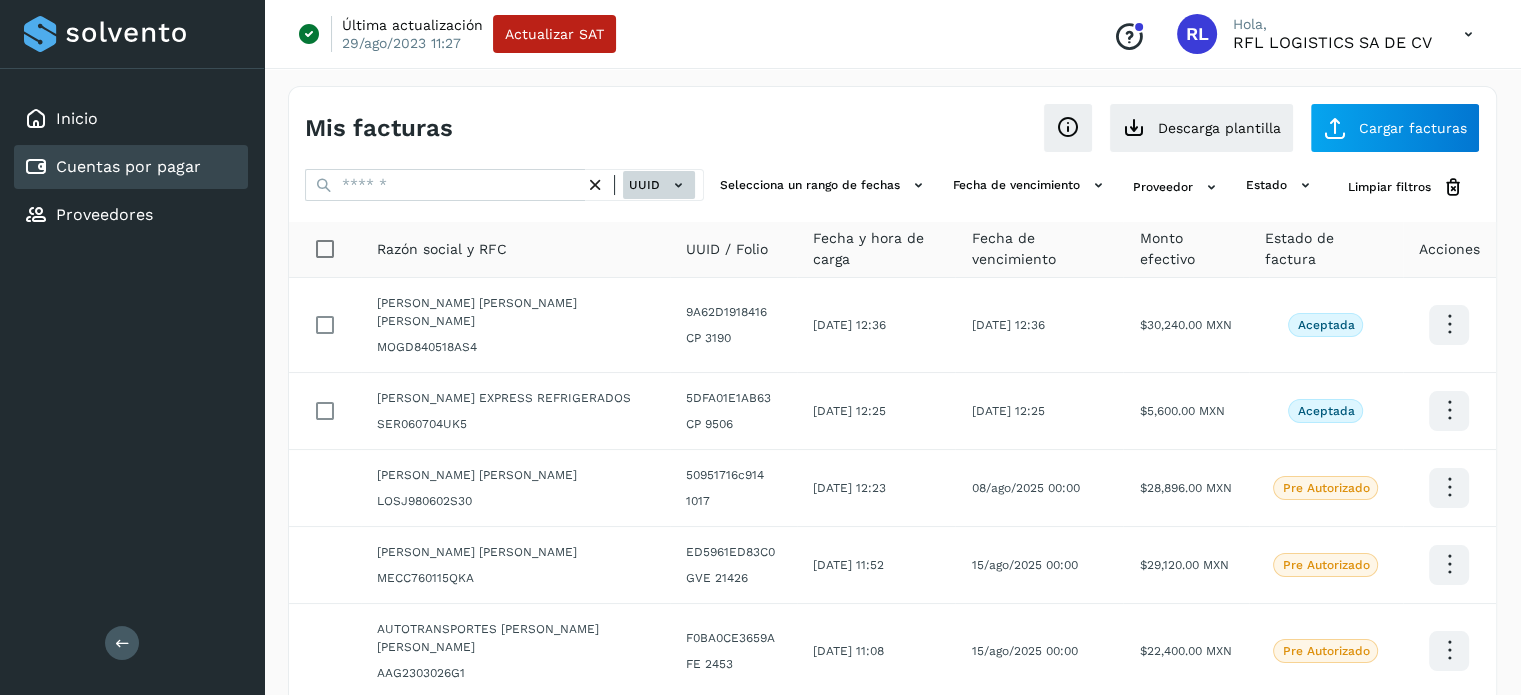 click on "UUID" at bounding box center [659, 185] 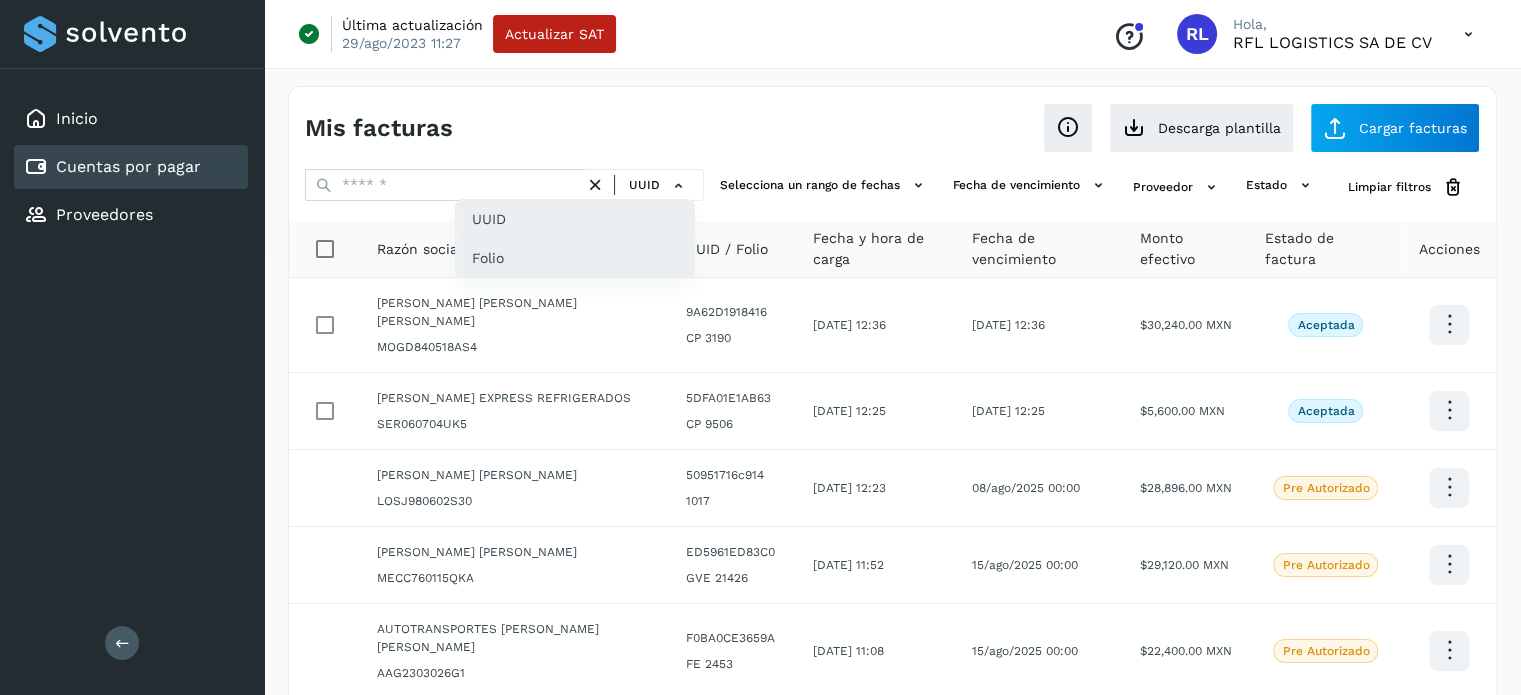click on "Folio" 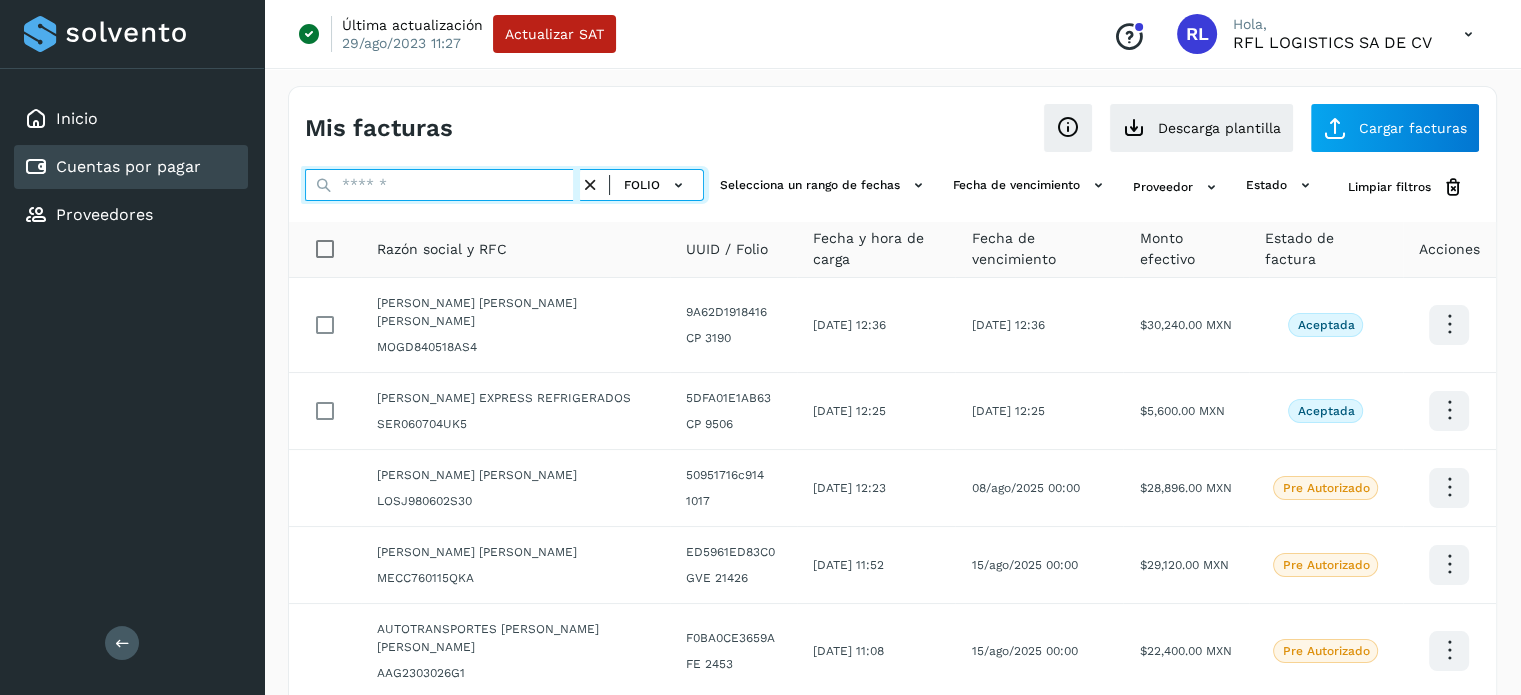 click at bounding box center (442, 185) 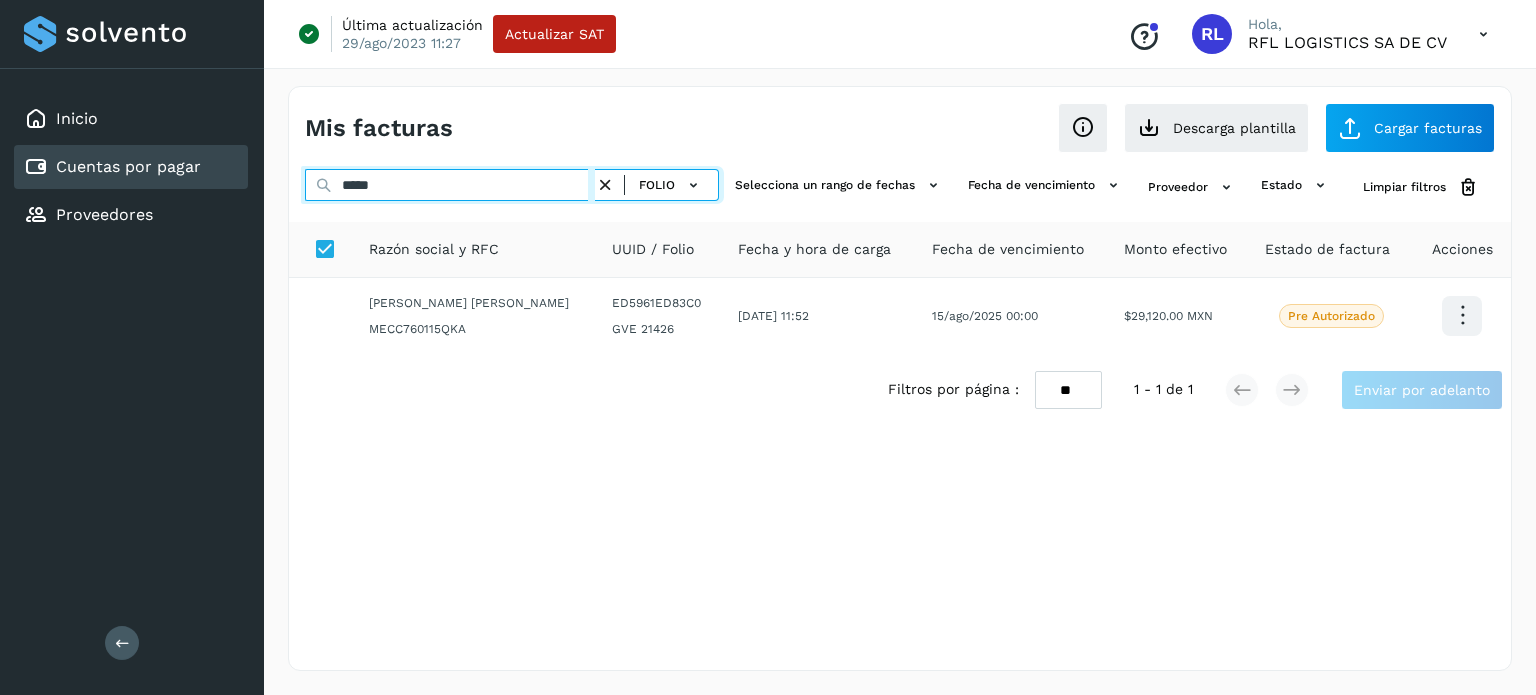 click on "*****" at bounding box center (450, 185) 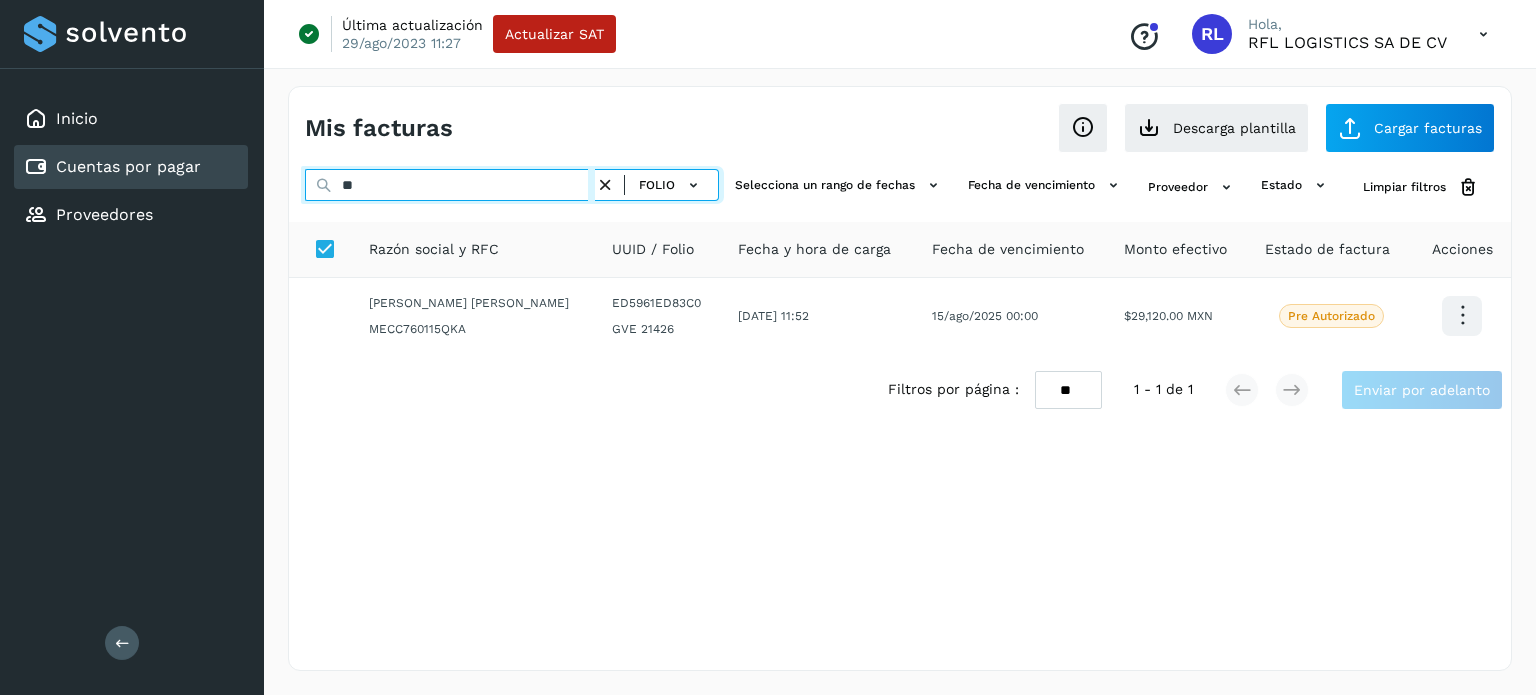 type on "**" 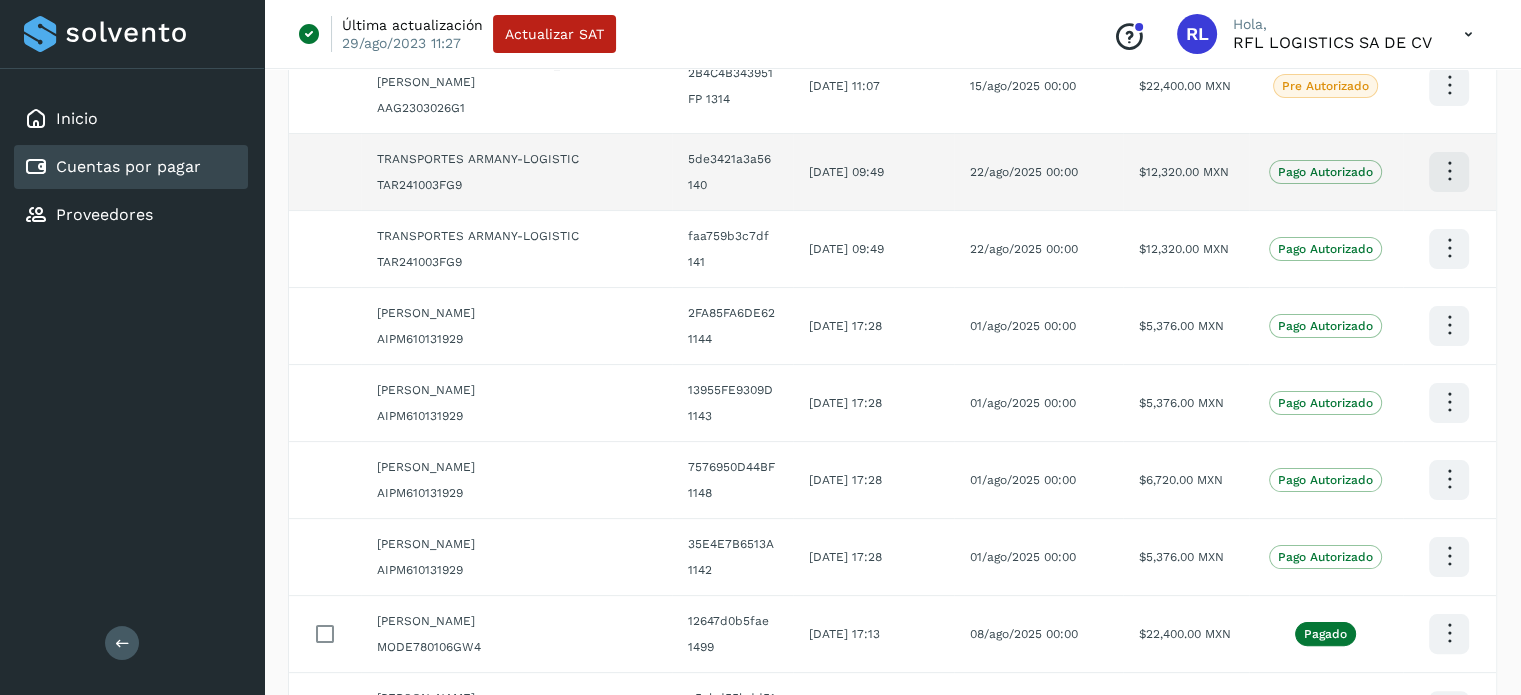 scroll, scrollTop: 0, scrollLeft: 0, axis: both 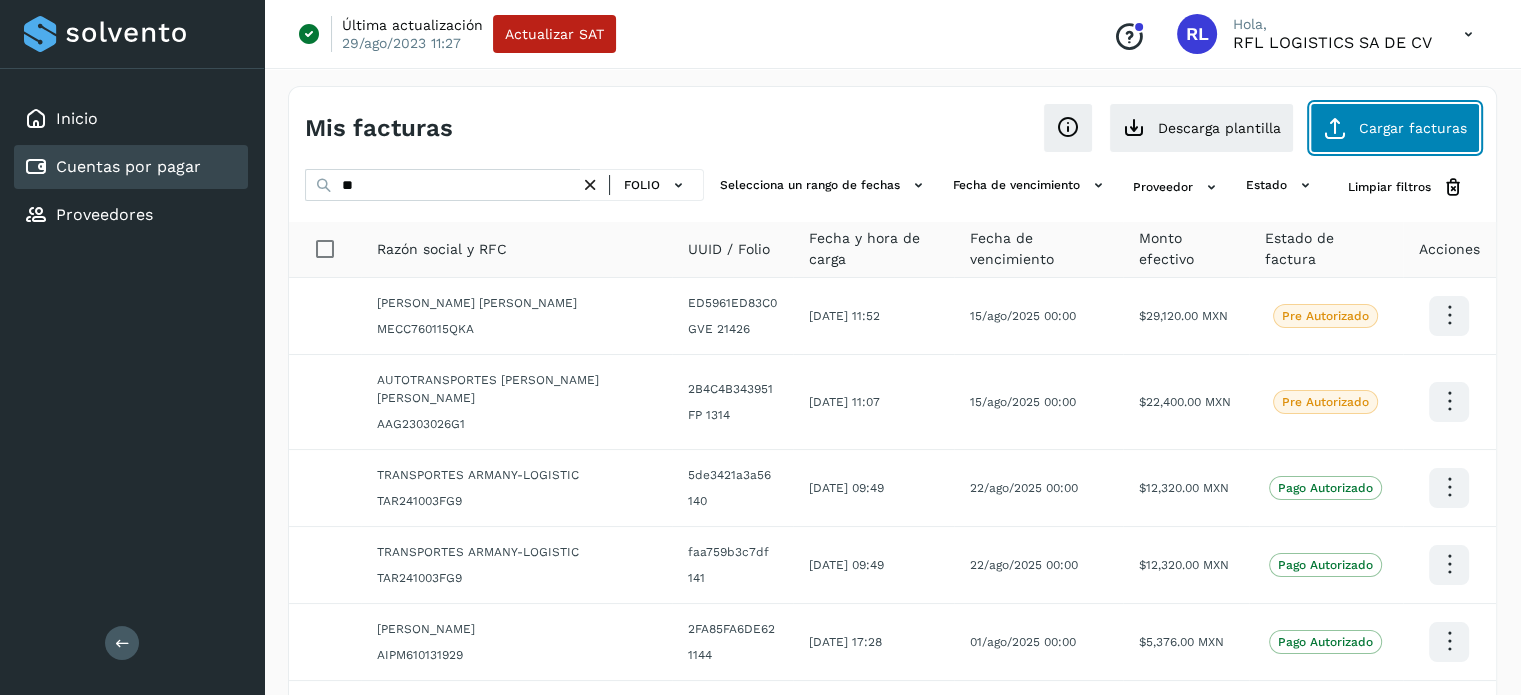 click on "Cargar facturas" 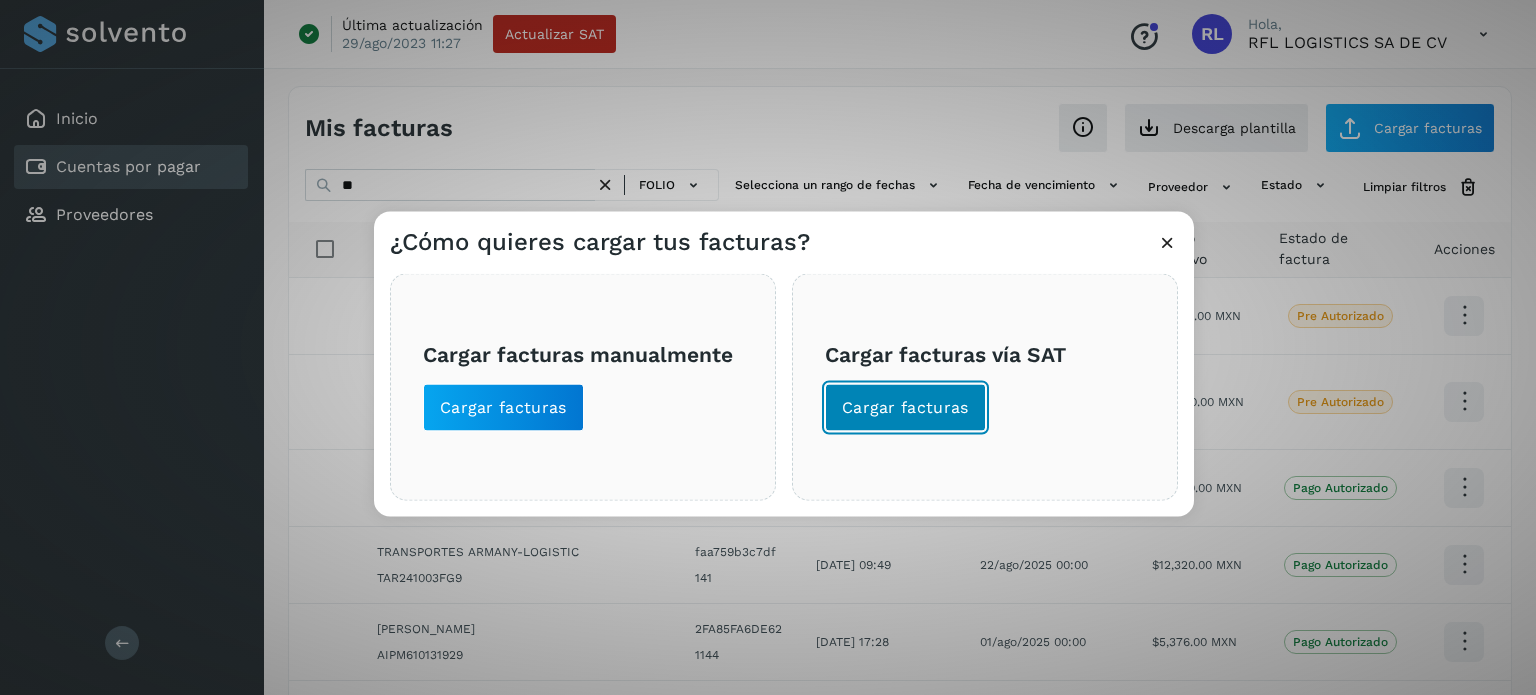 click on "Cargar facturas" 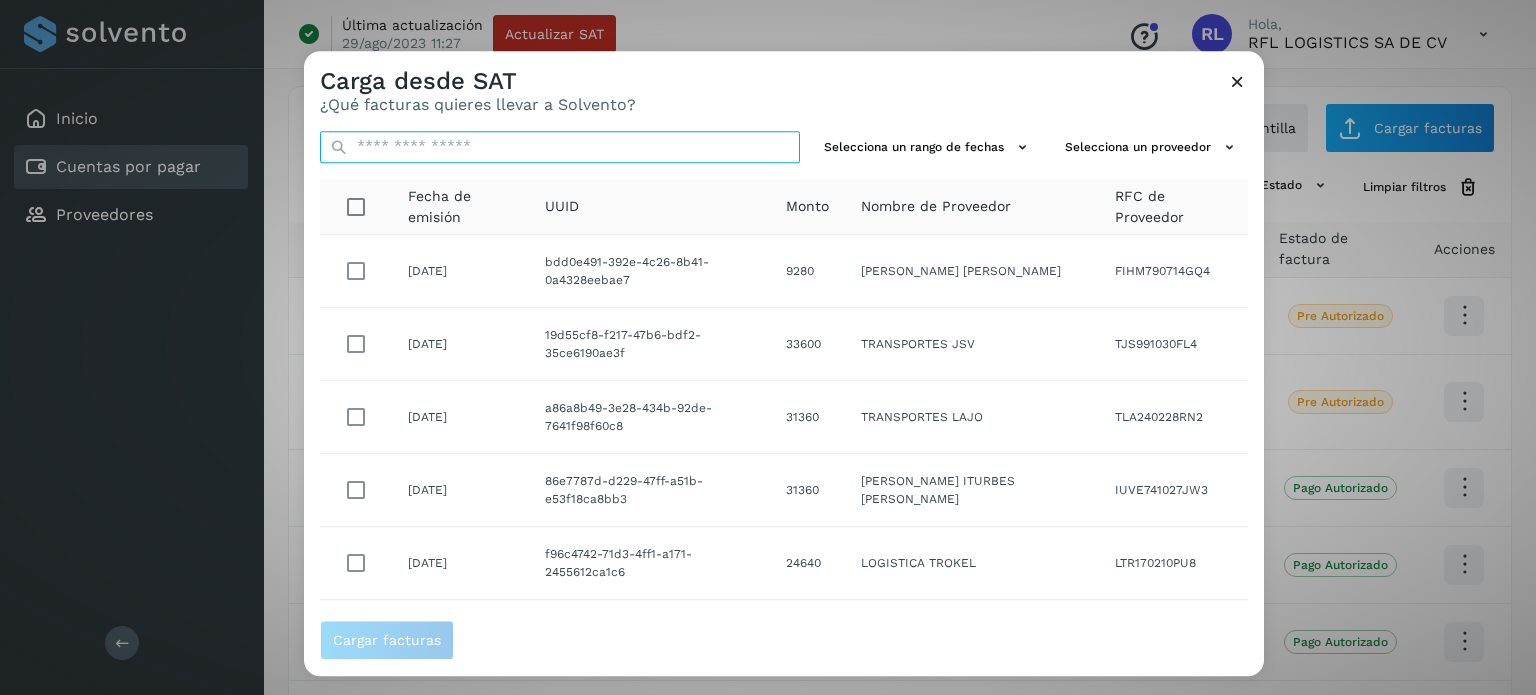 click at bounding box center [560, 147] 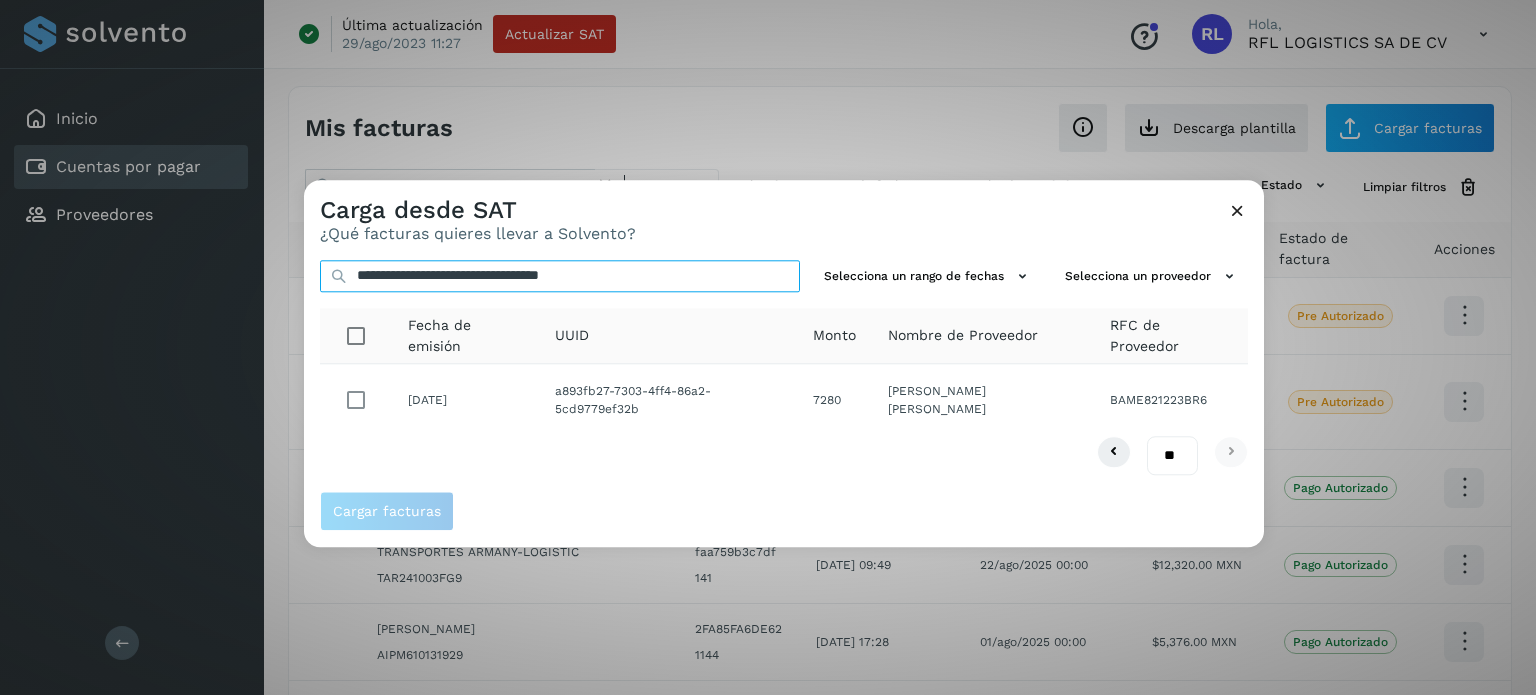 type on "**********" 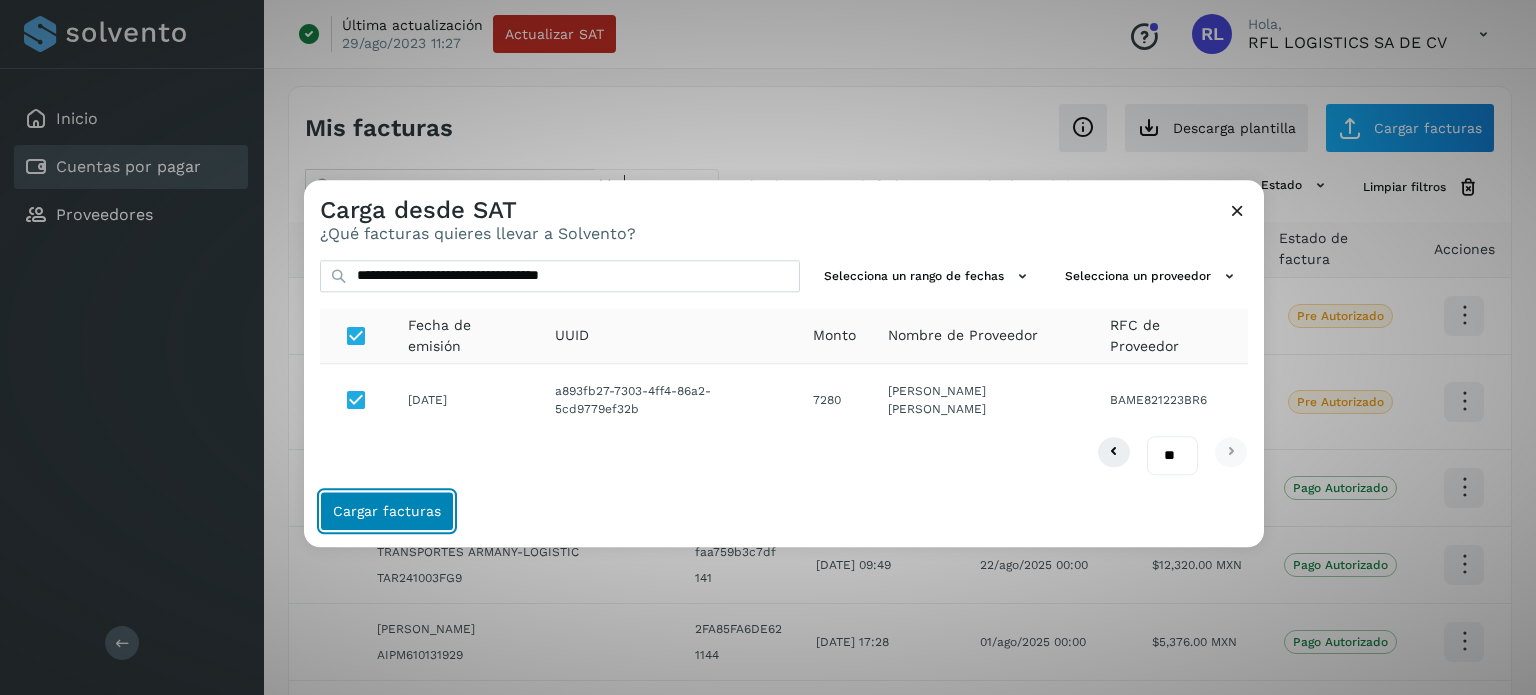 click on "Cargar facturas" 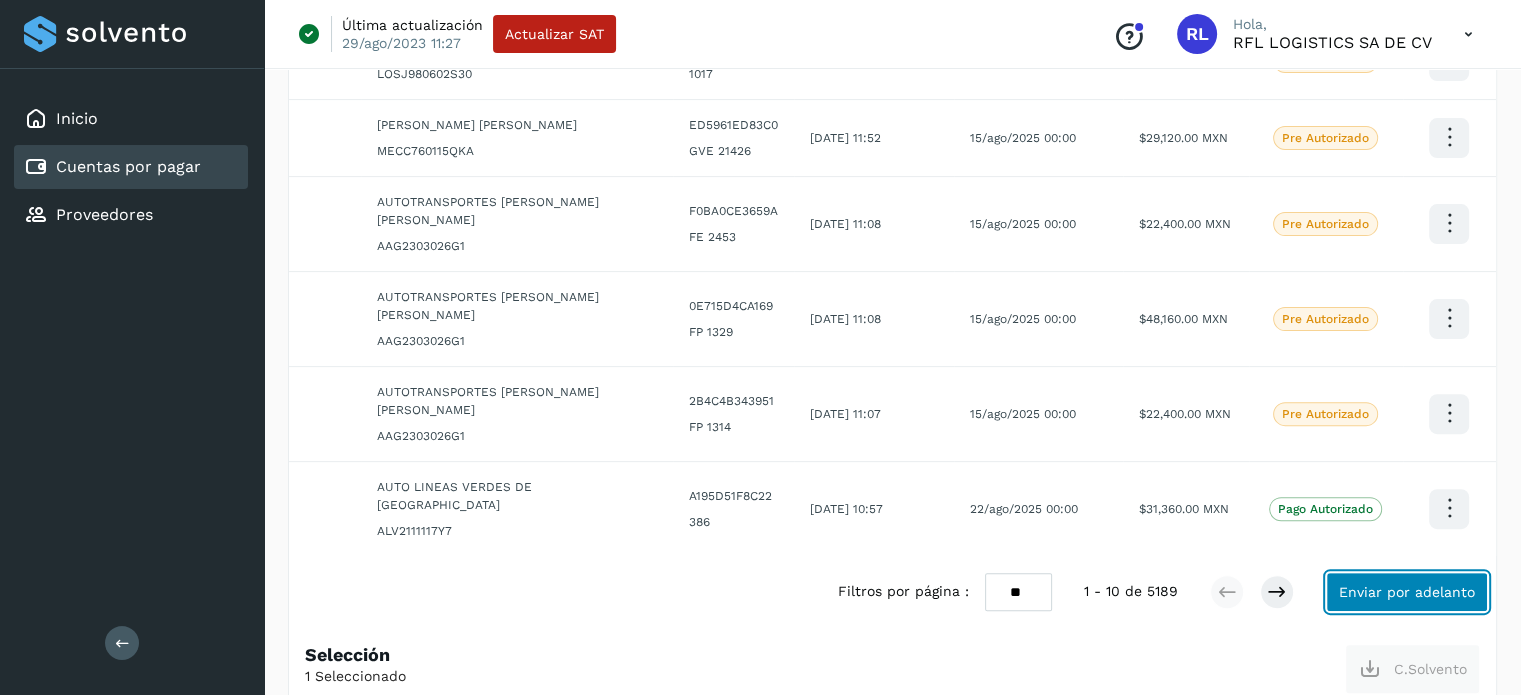 click on "Enviar por adelanto" 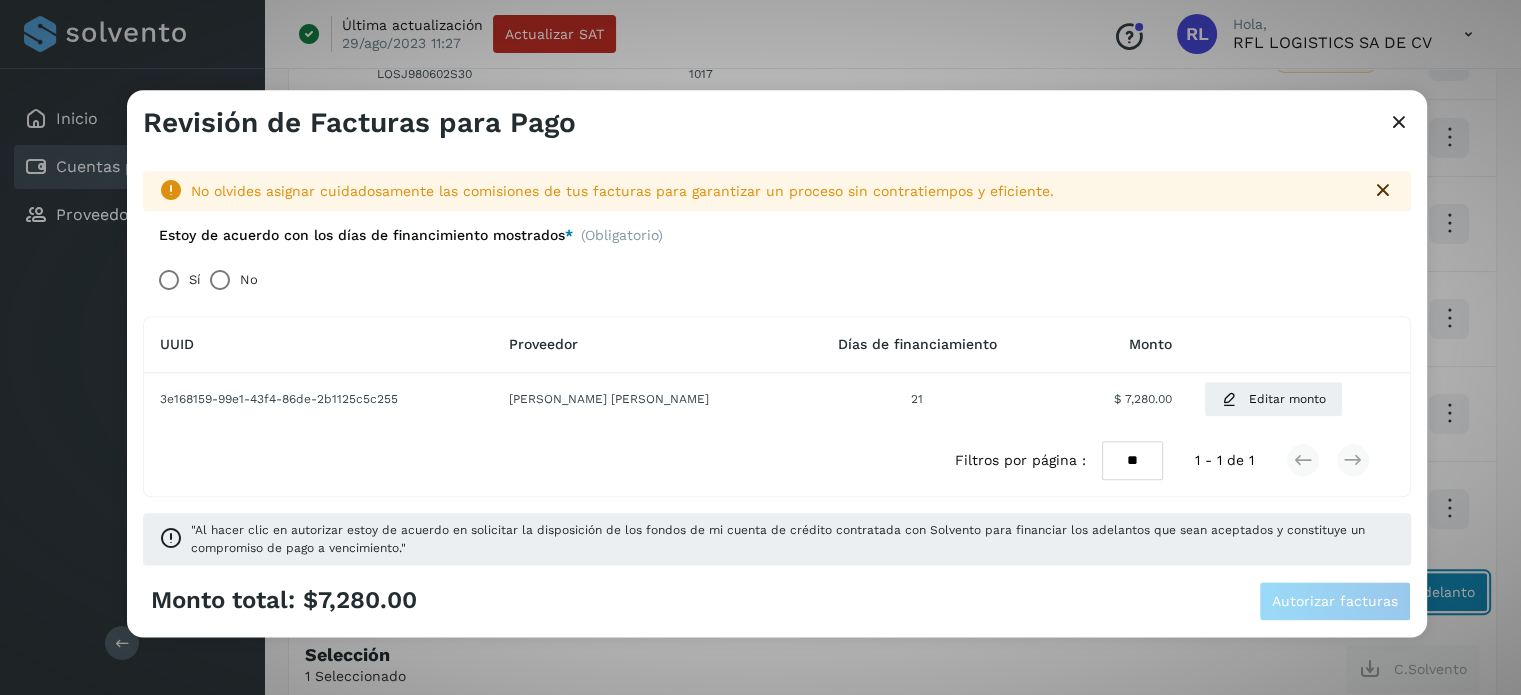 scroll, scrollTop: 527, scrollLeft: 0, axis: vertical 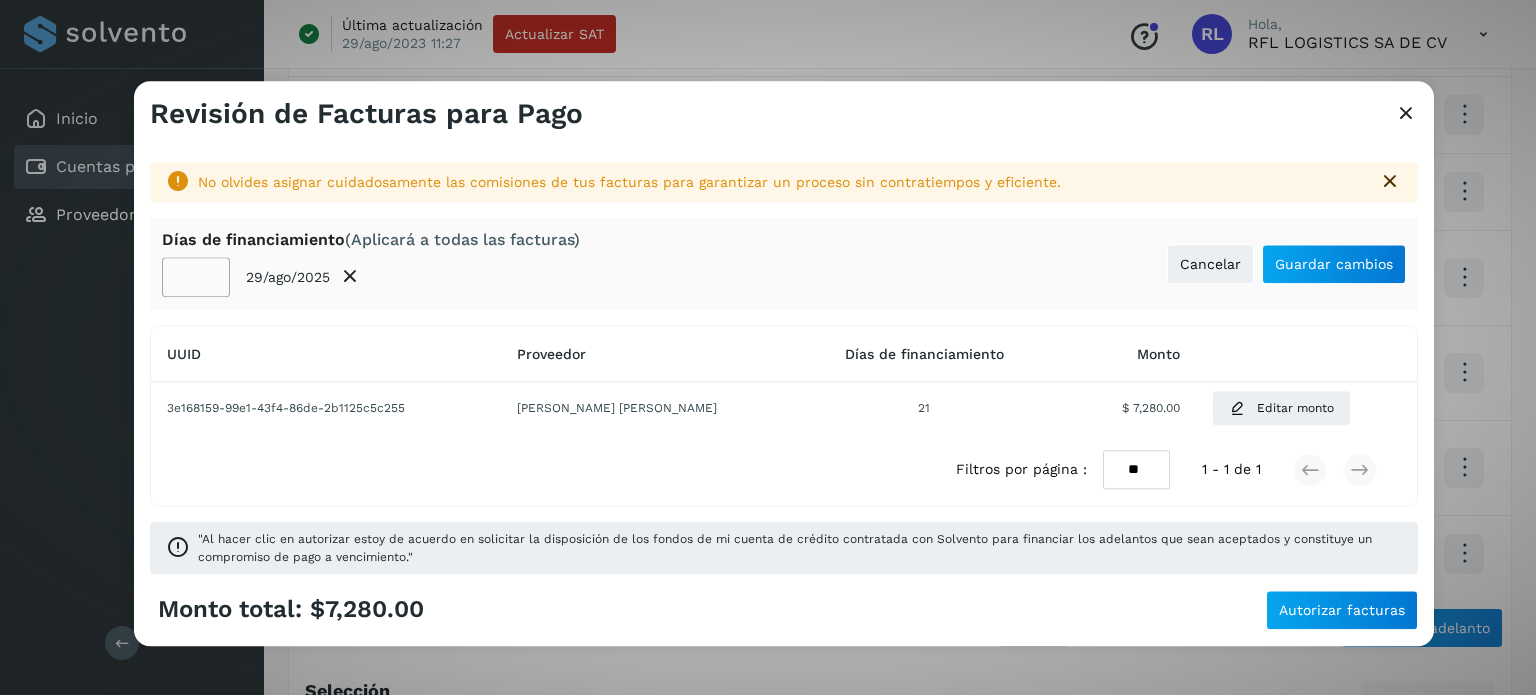 click on "**" 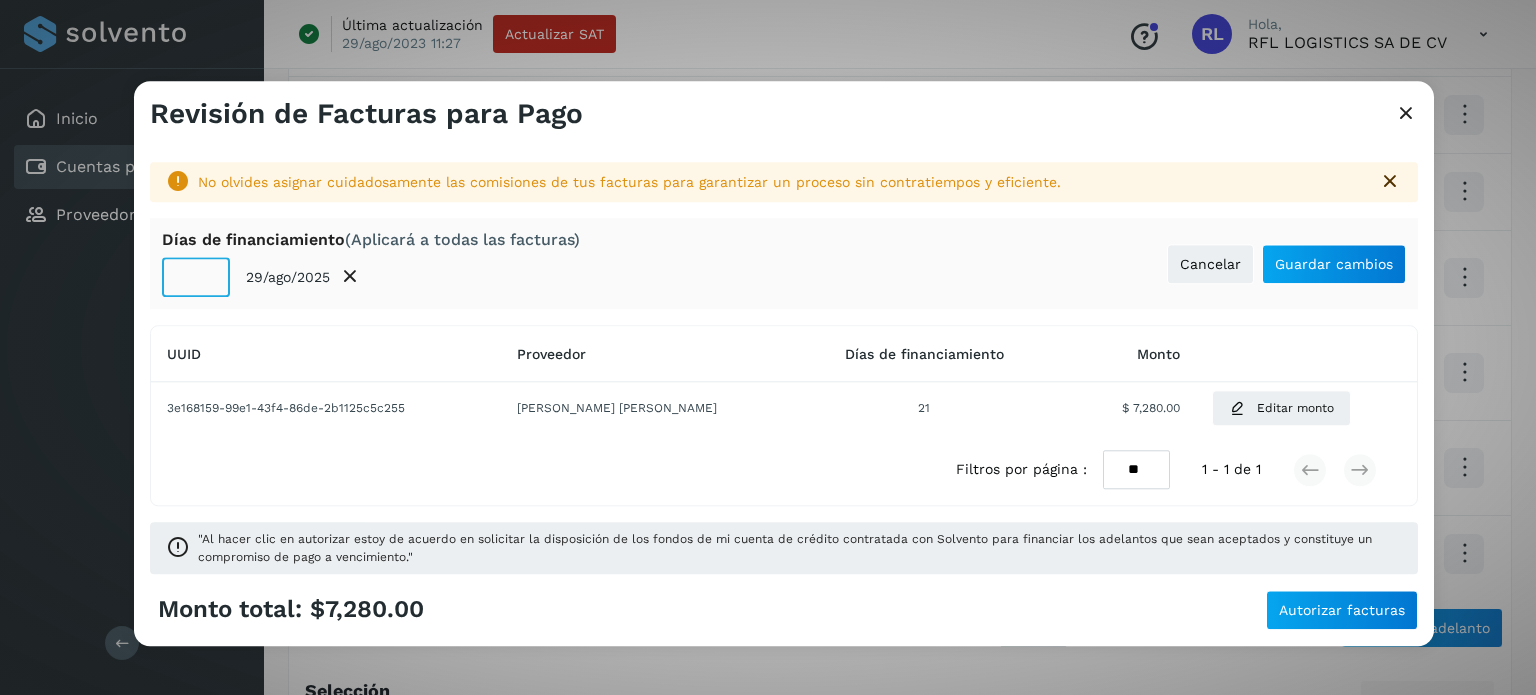 click on "**" 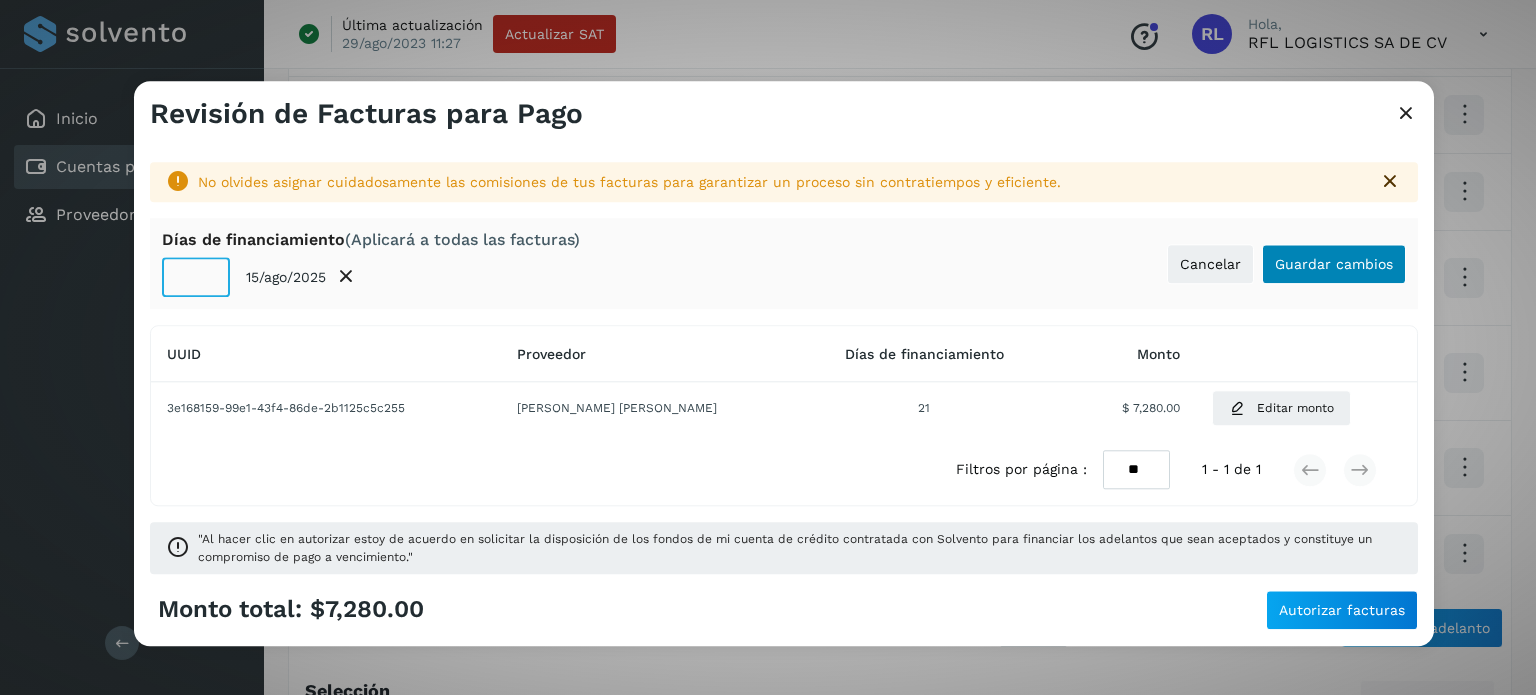type on "**" 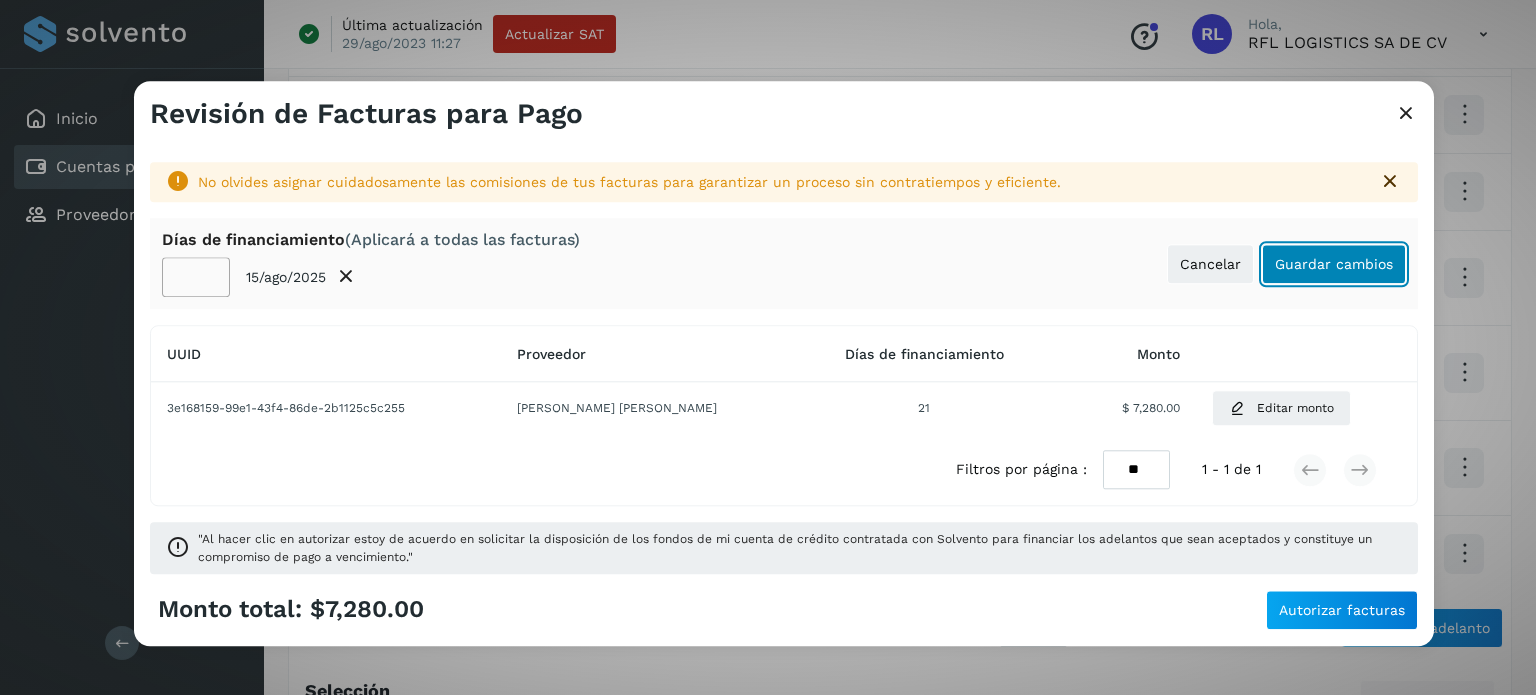 click on "Guardar cambios" 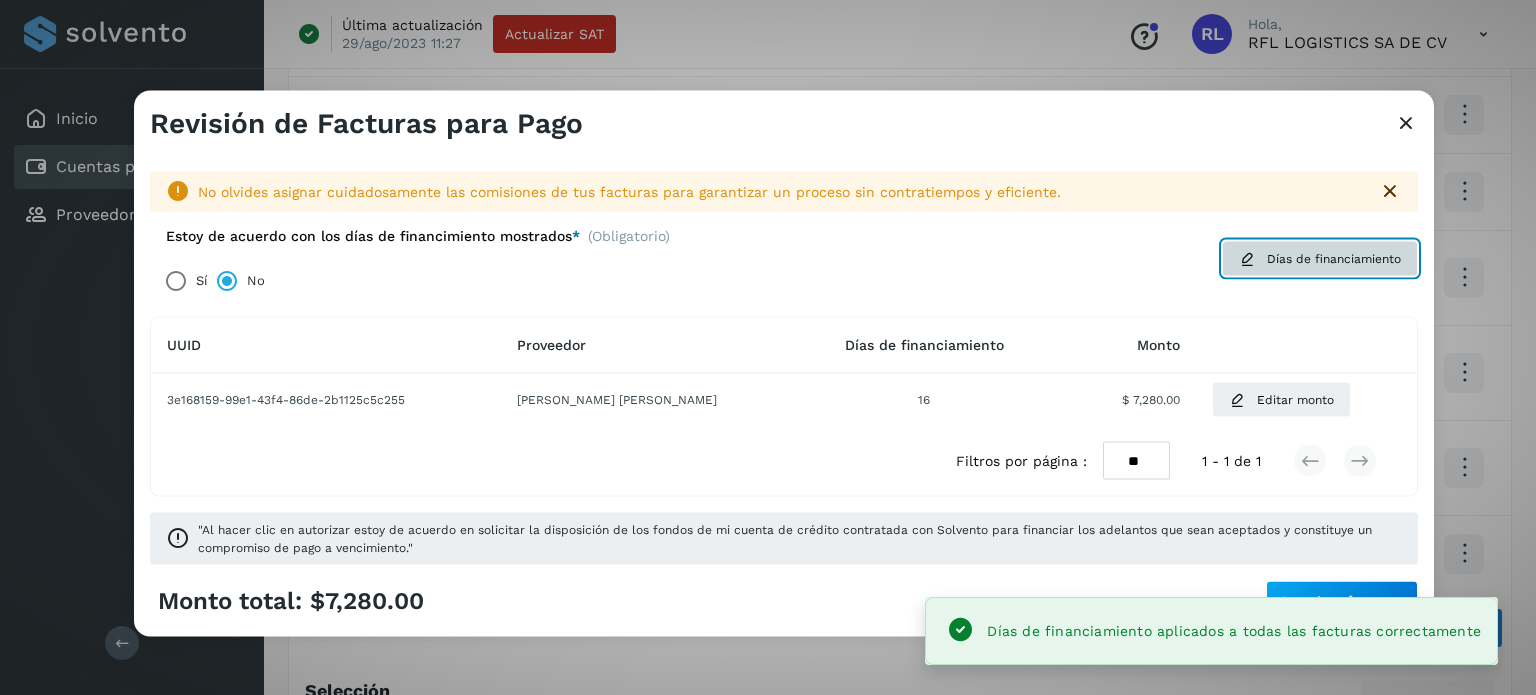 click on "Días de financiamiento" at bounding box center [1320, 258] 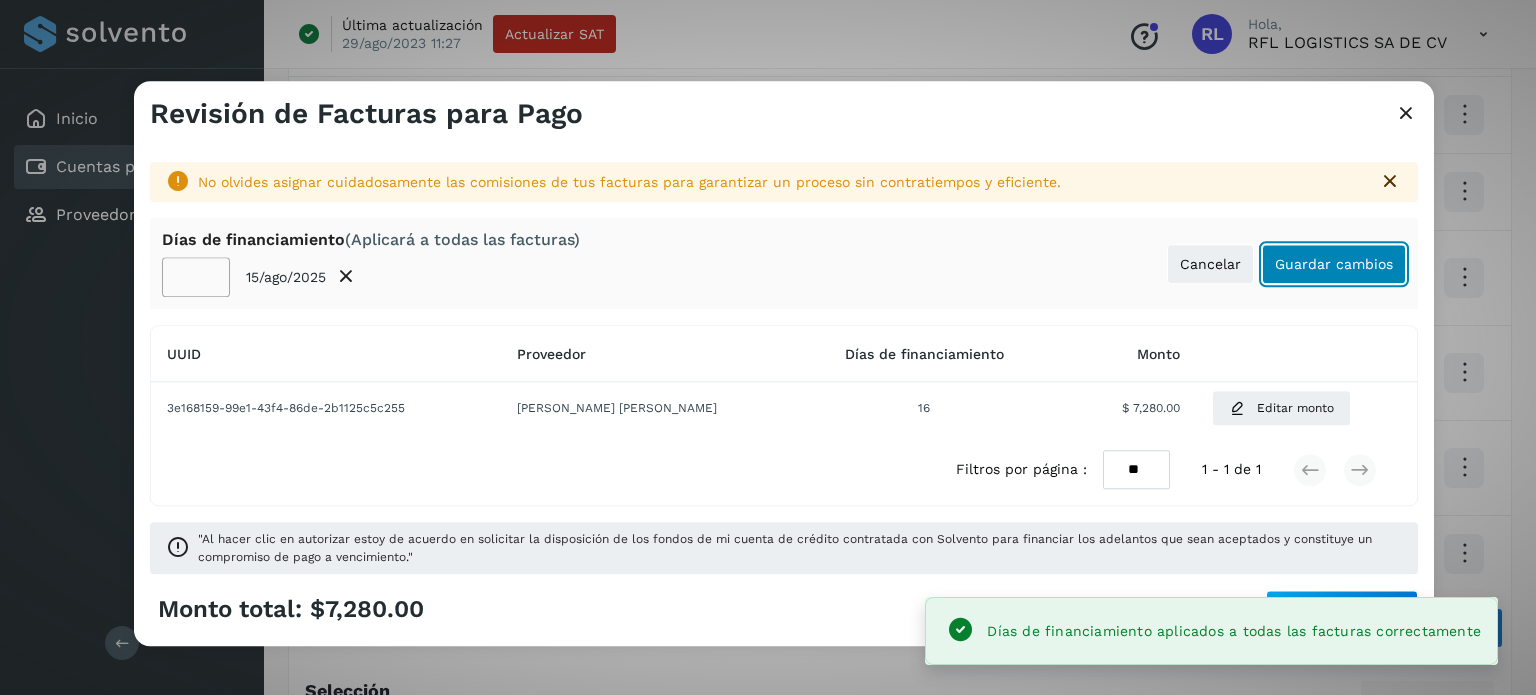 click on "Guardar cambios" 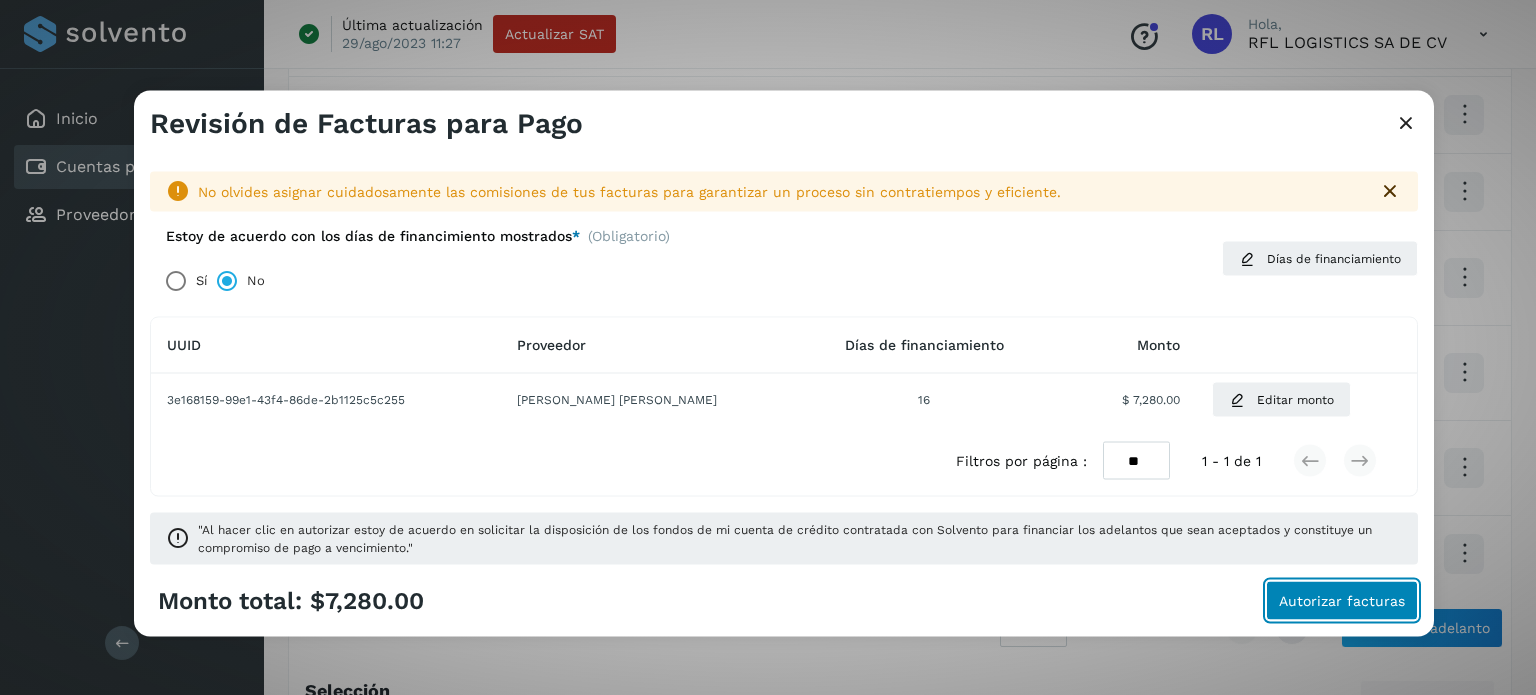 click on "Autorizar facturas" 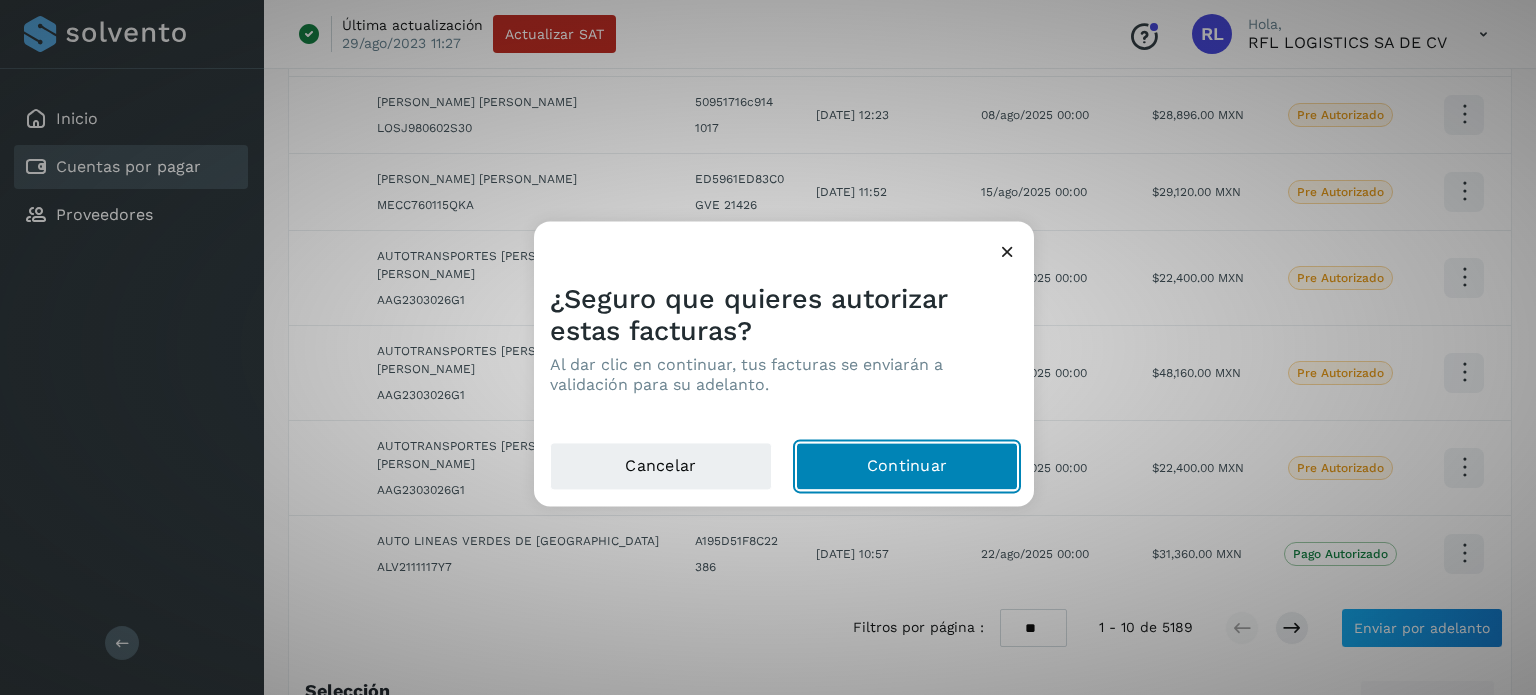 click on "Continuar" 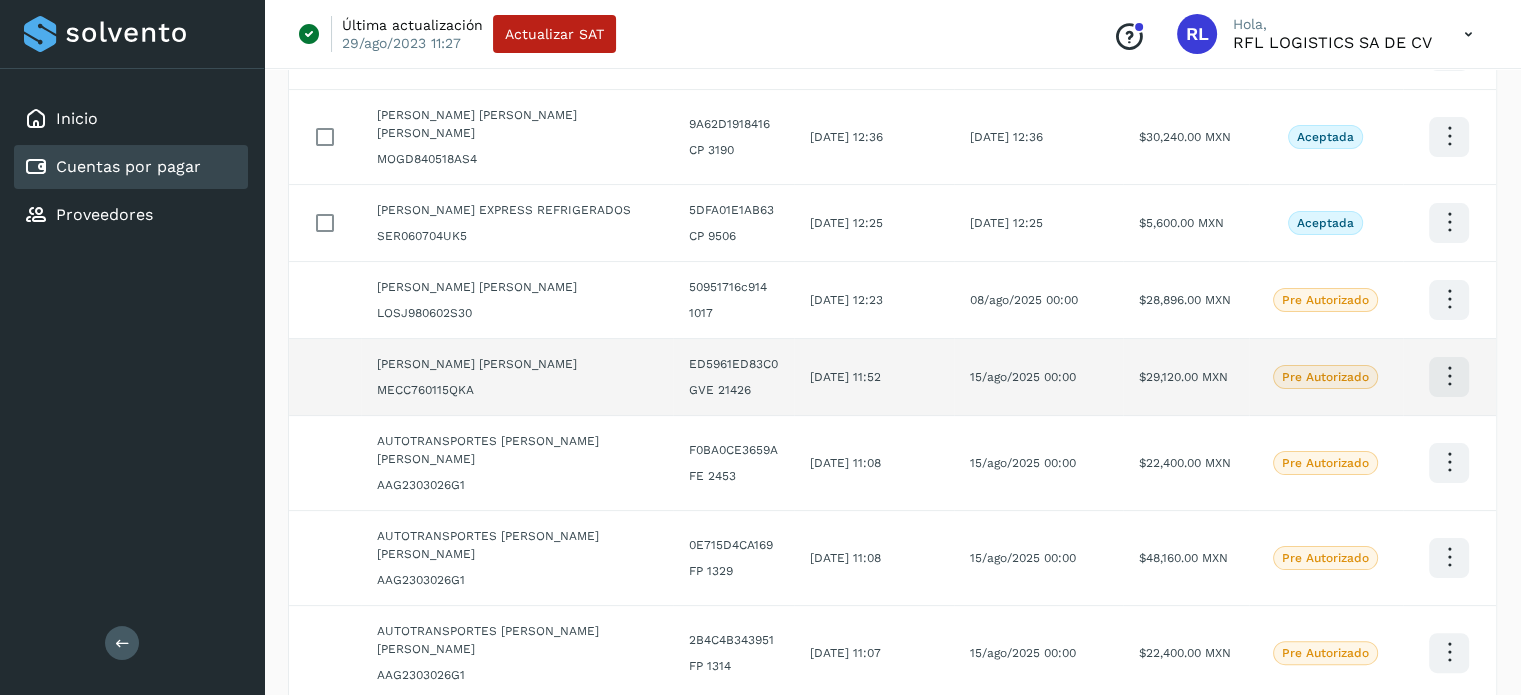 scroll, scrollTop: 0, scrollLeft: 0, axis: both 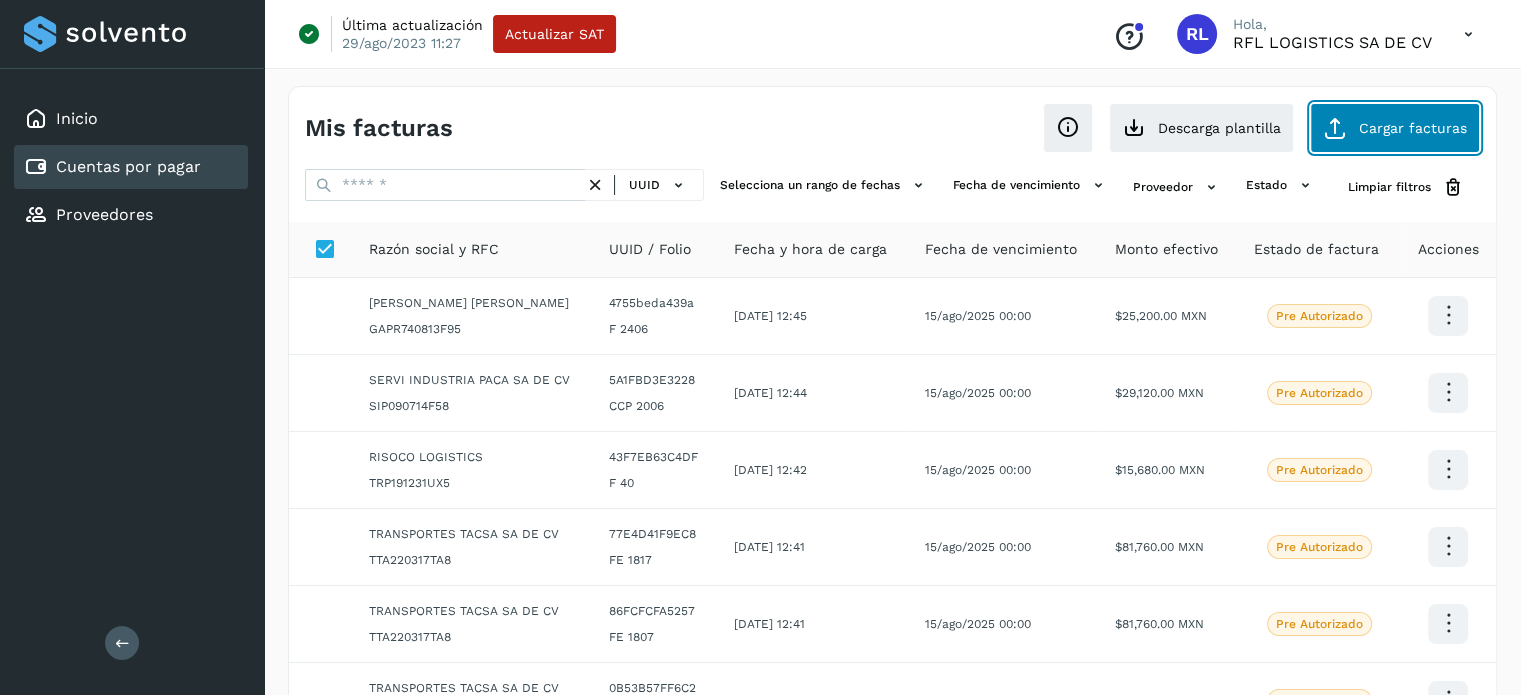 click on "Cargar facturas" 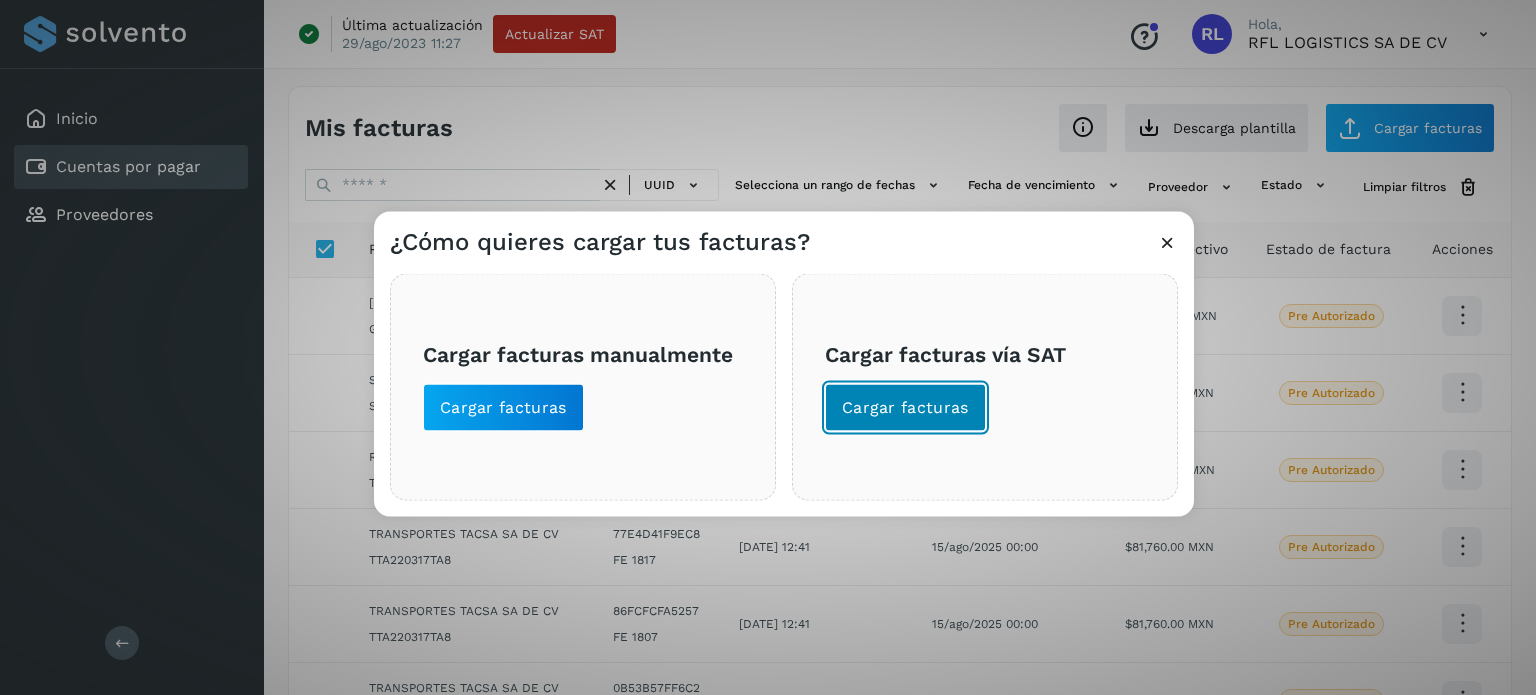 click on "Cargar facturas" 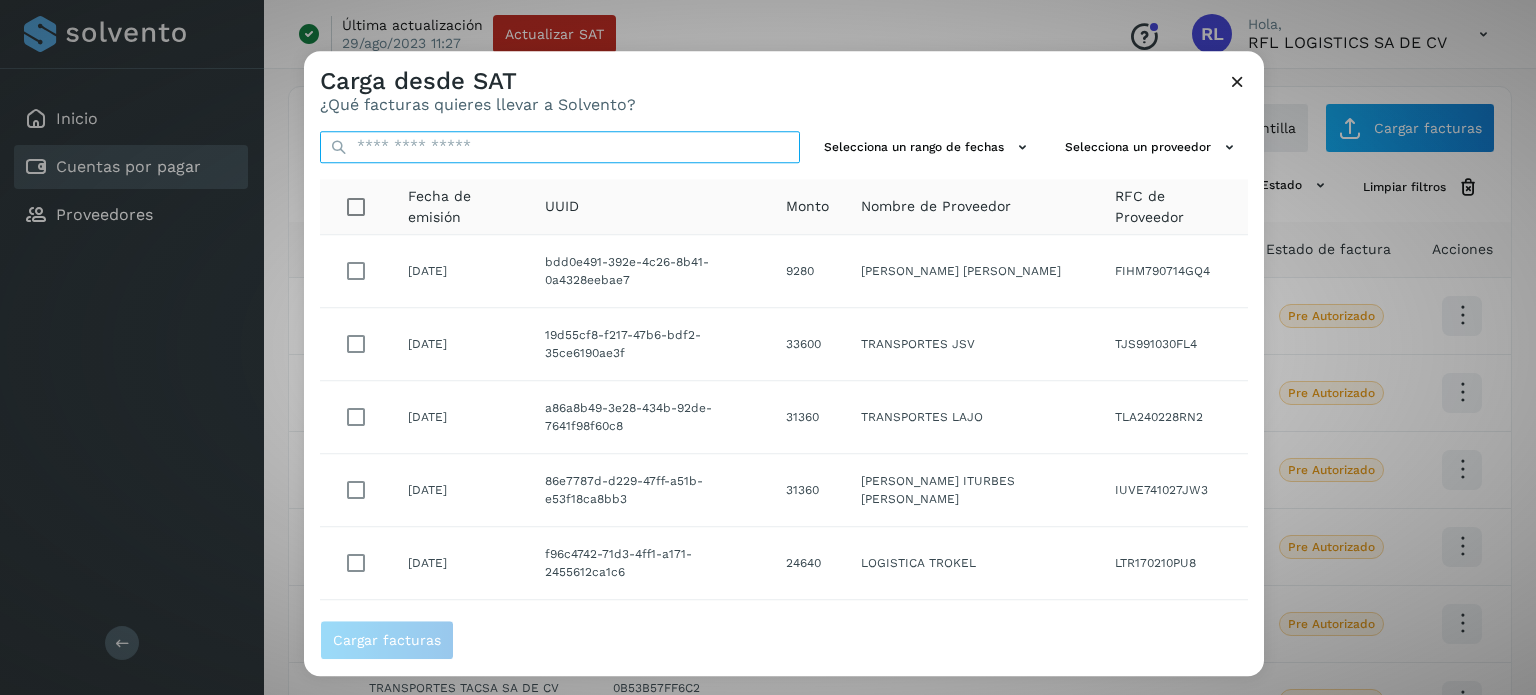click at bounding box center (560, 147) 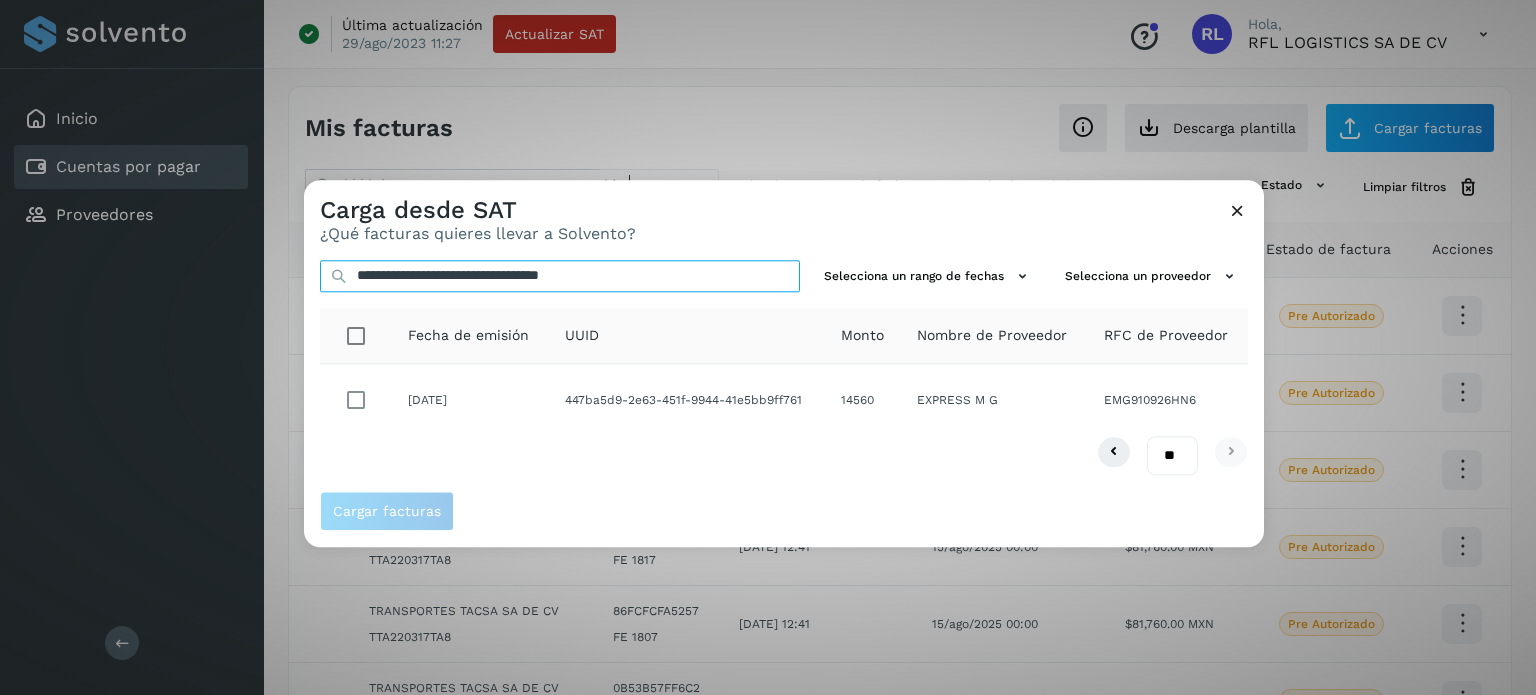 type on "**********" 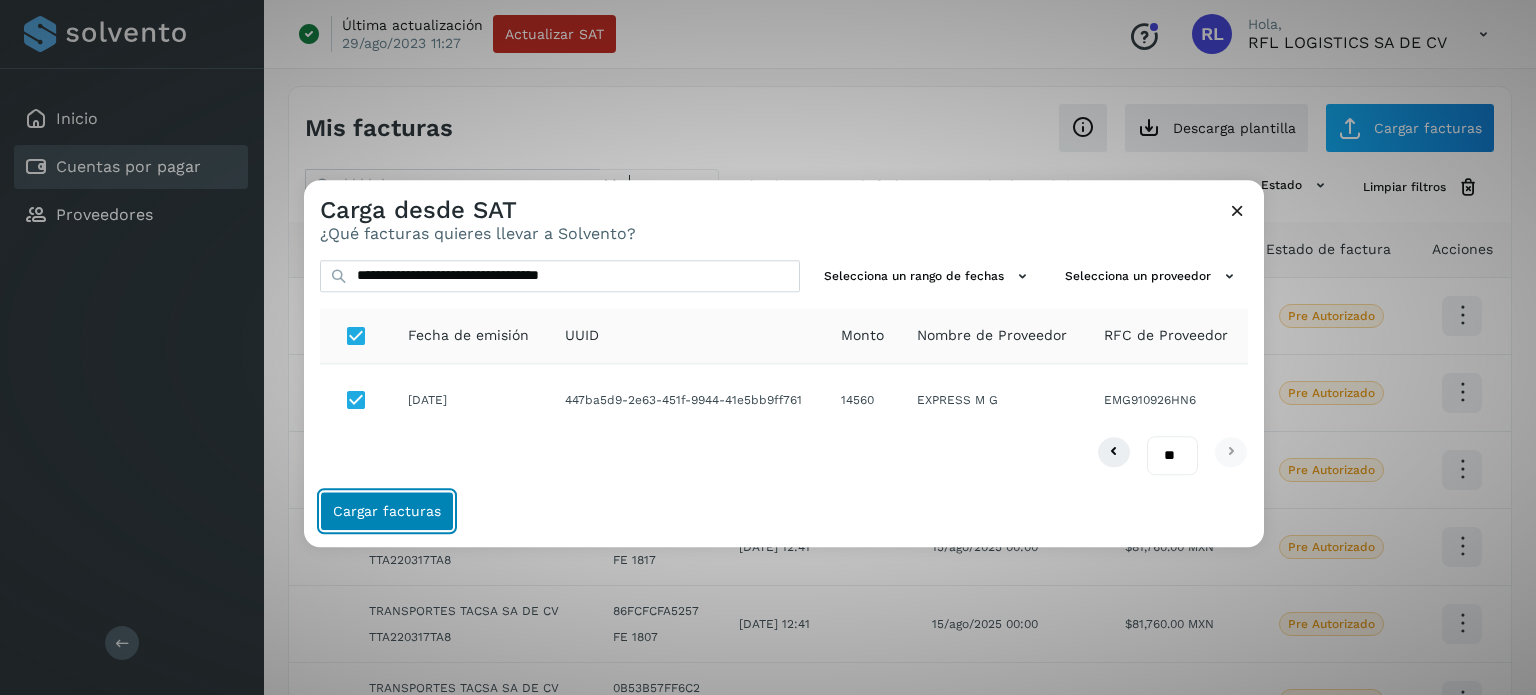 click on "Cargar facturas" 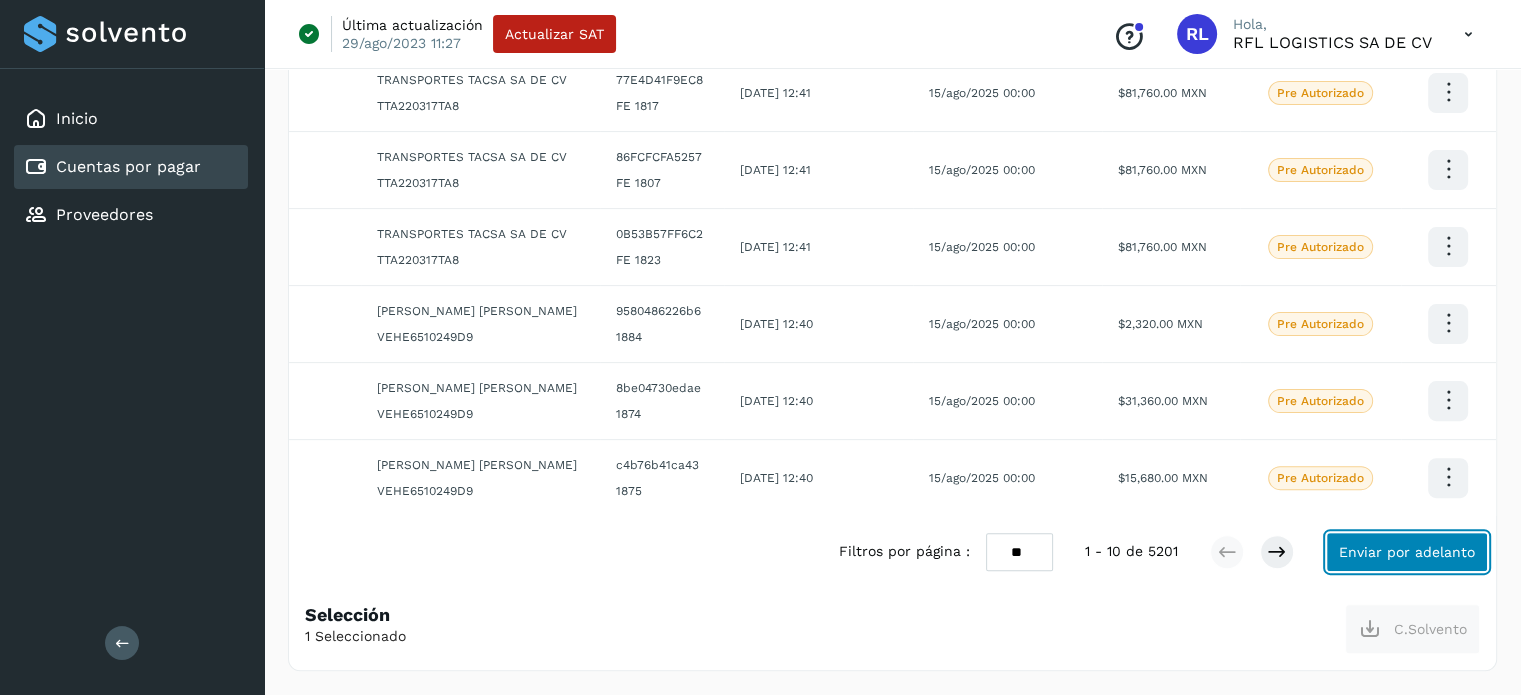click on "Enviar por adelanto" 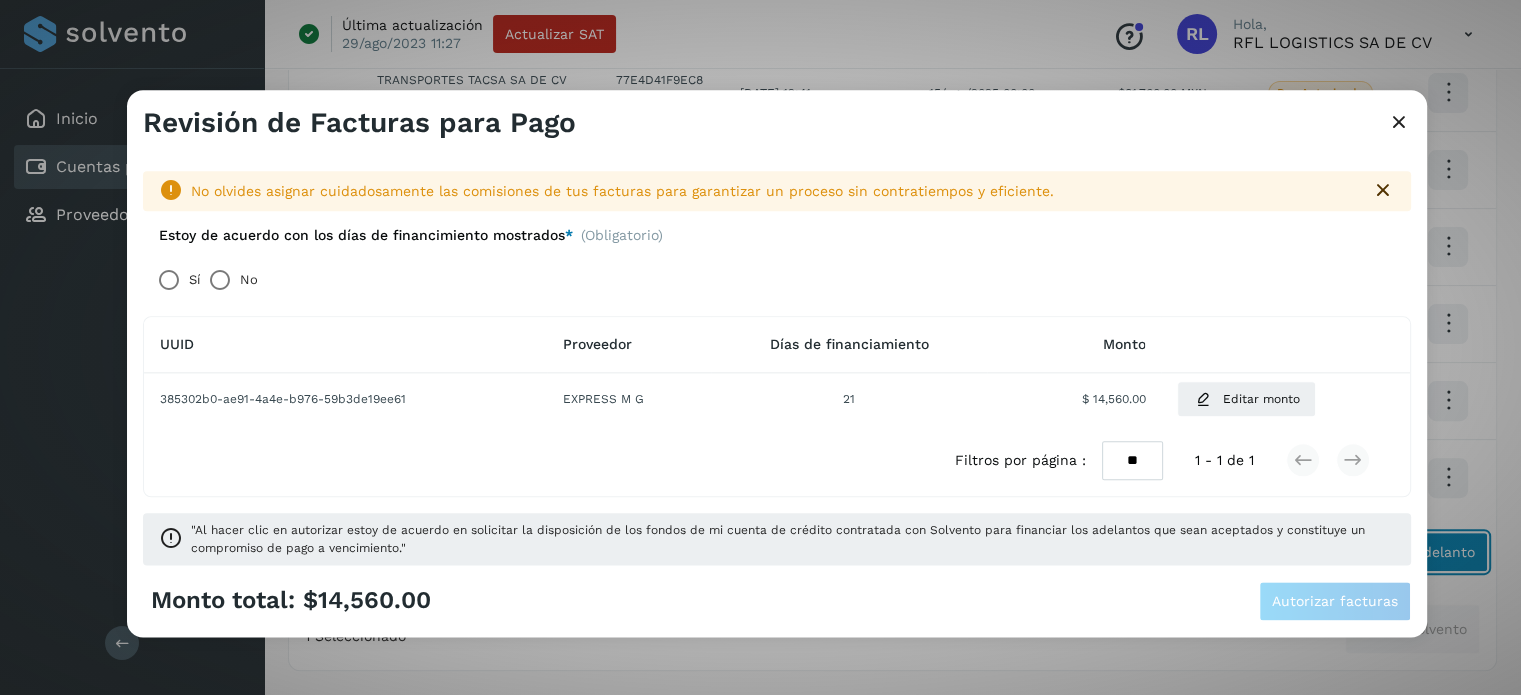 scroll, scrollTop: 527, scrollLeft: 0, axis: vertical 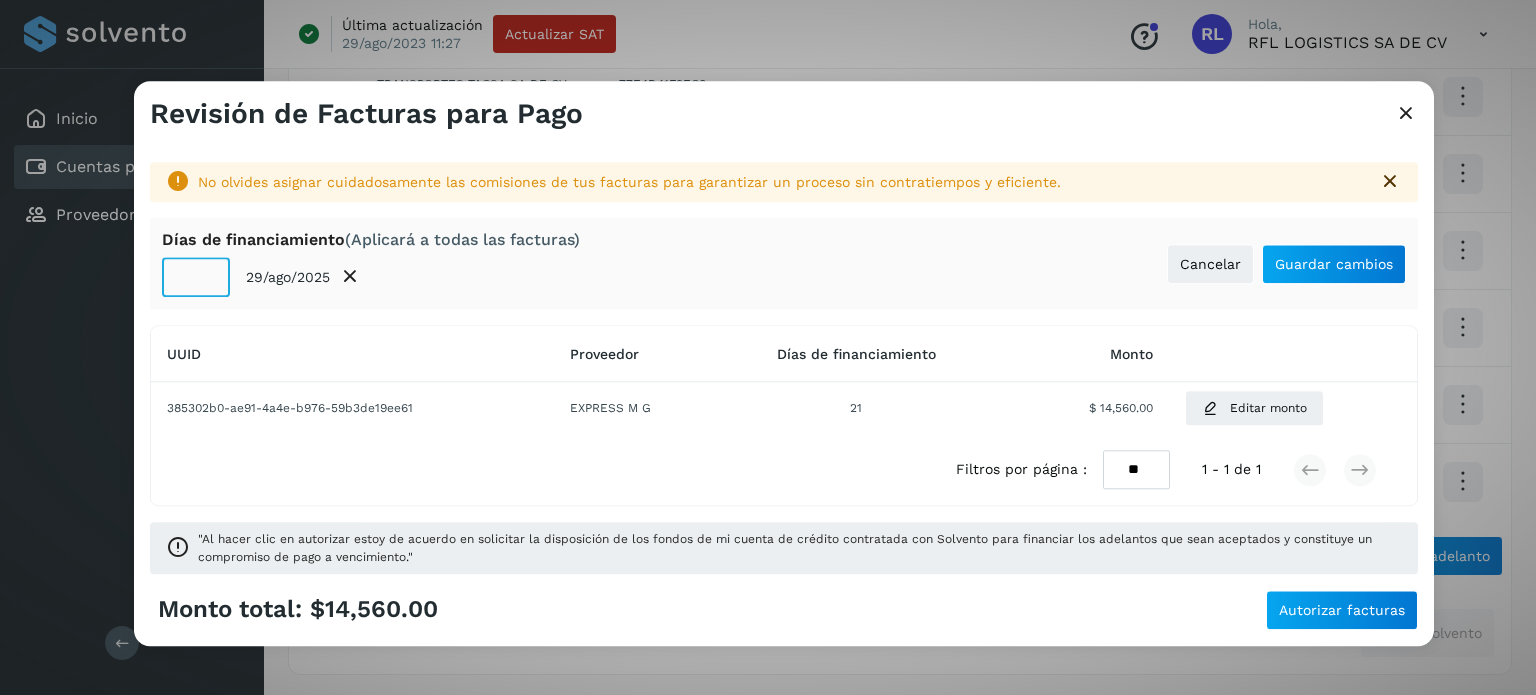 click on "**" 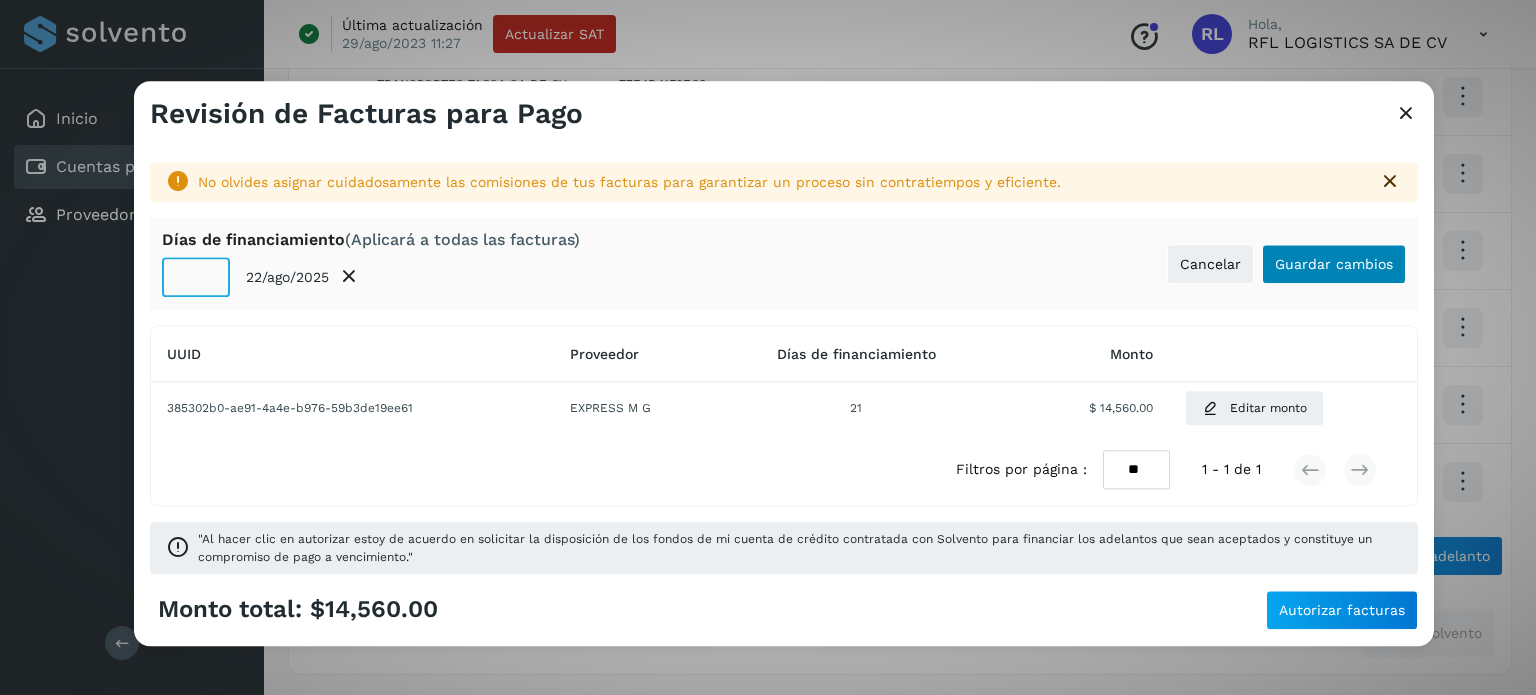 type on "**" 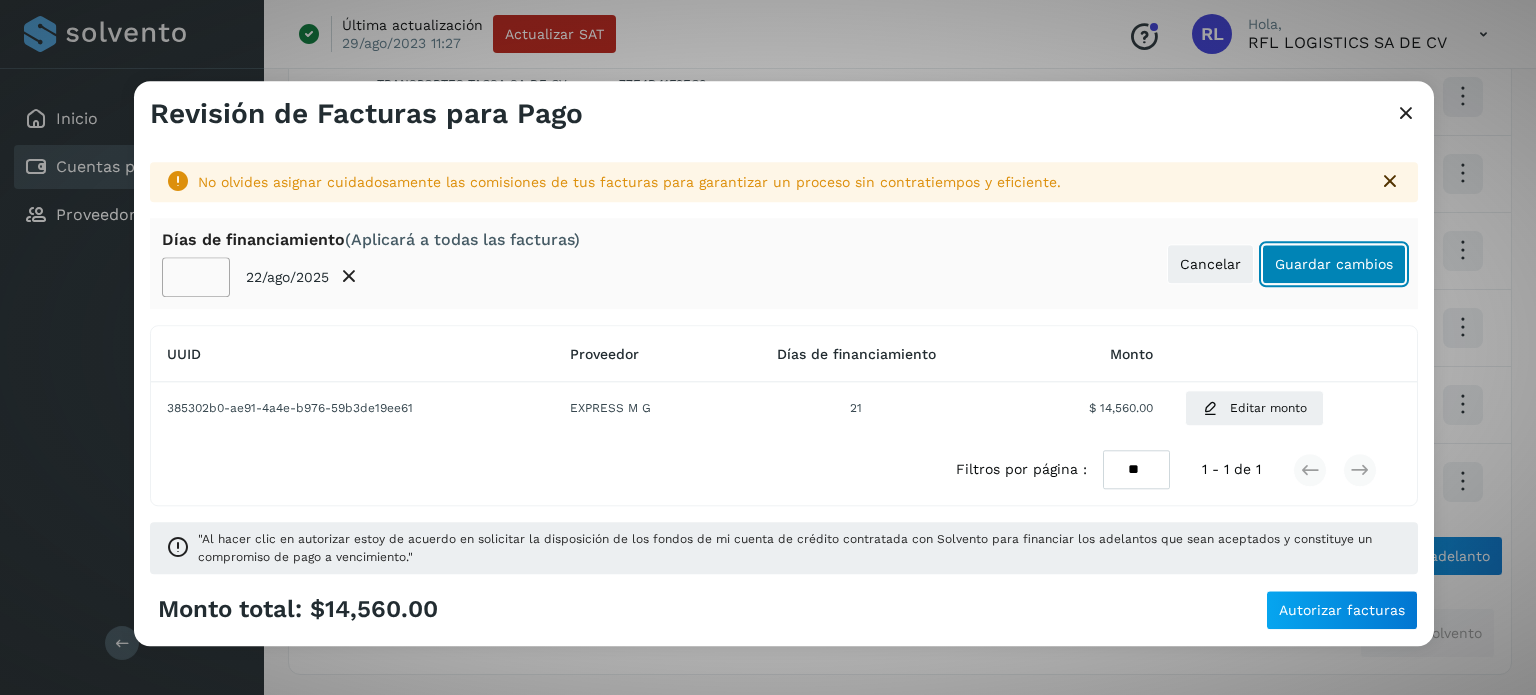 click on "Guardar cambios" 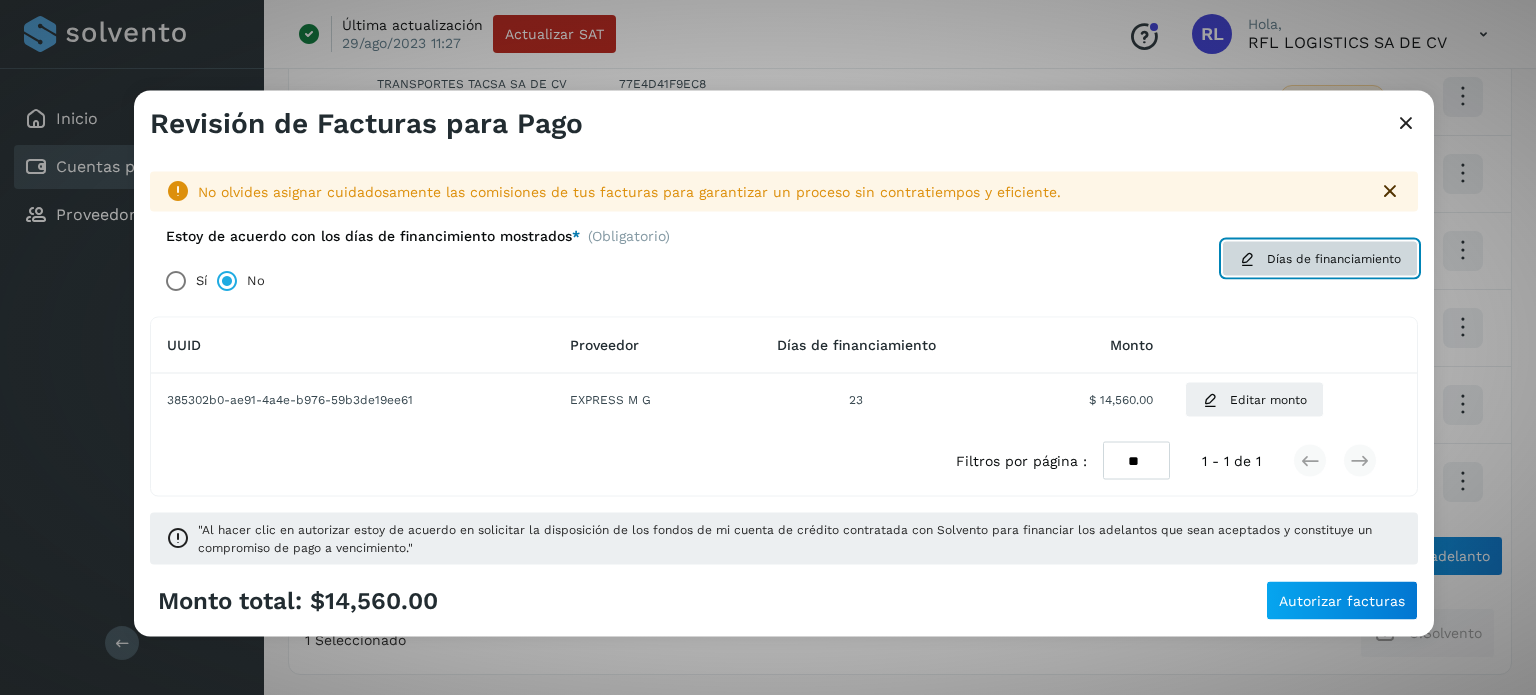 click on "Días de financiamiento" 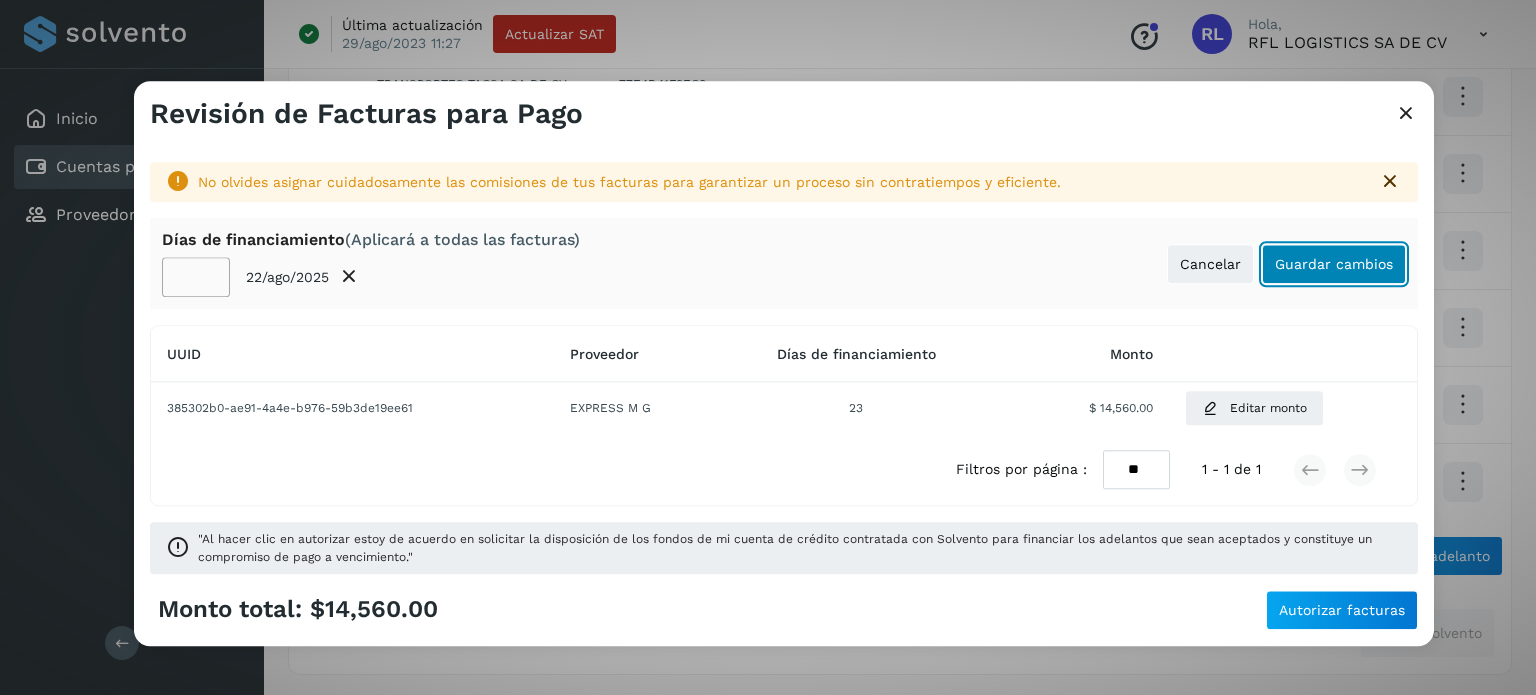 click on "Guardar cambios" 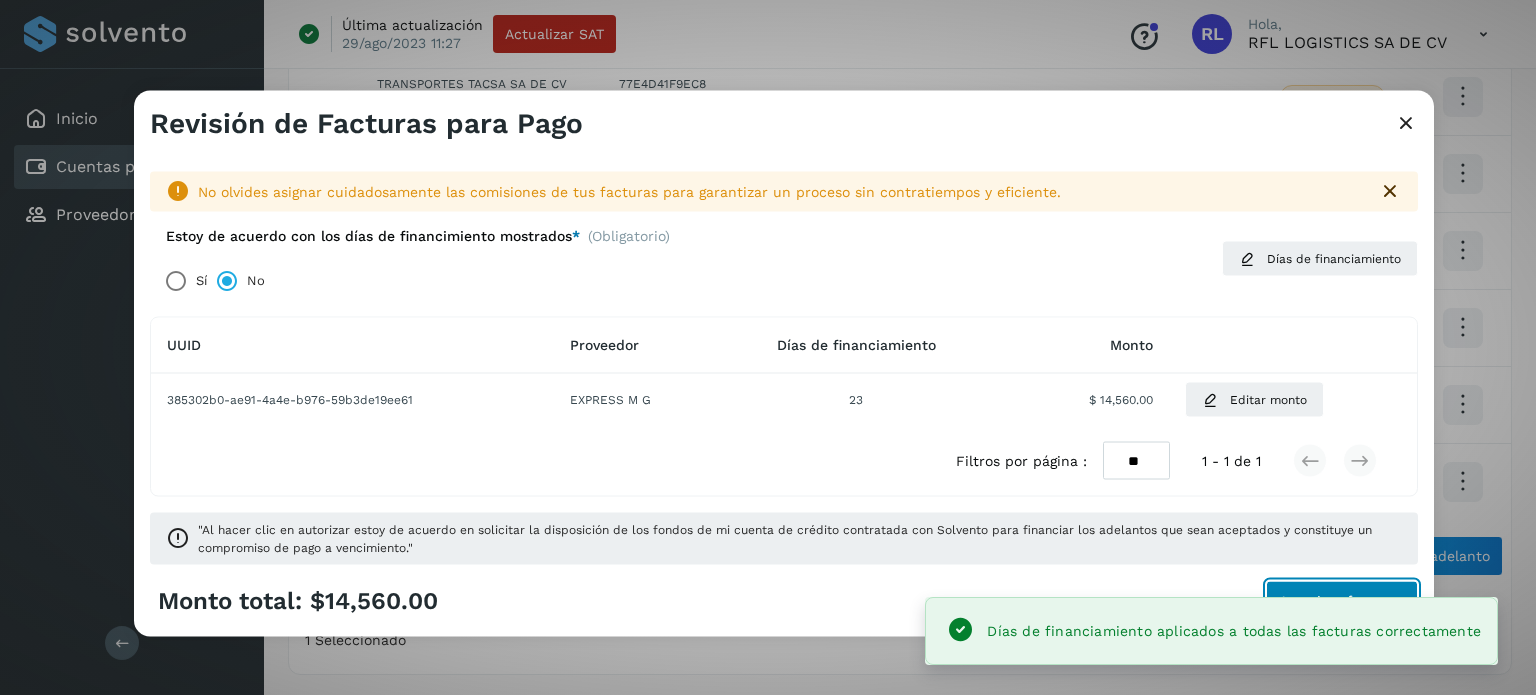 click on "Autorizar facturas" at bounding box center [1342, 601] 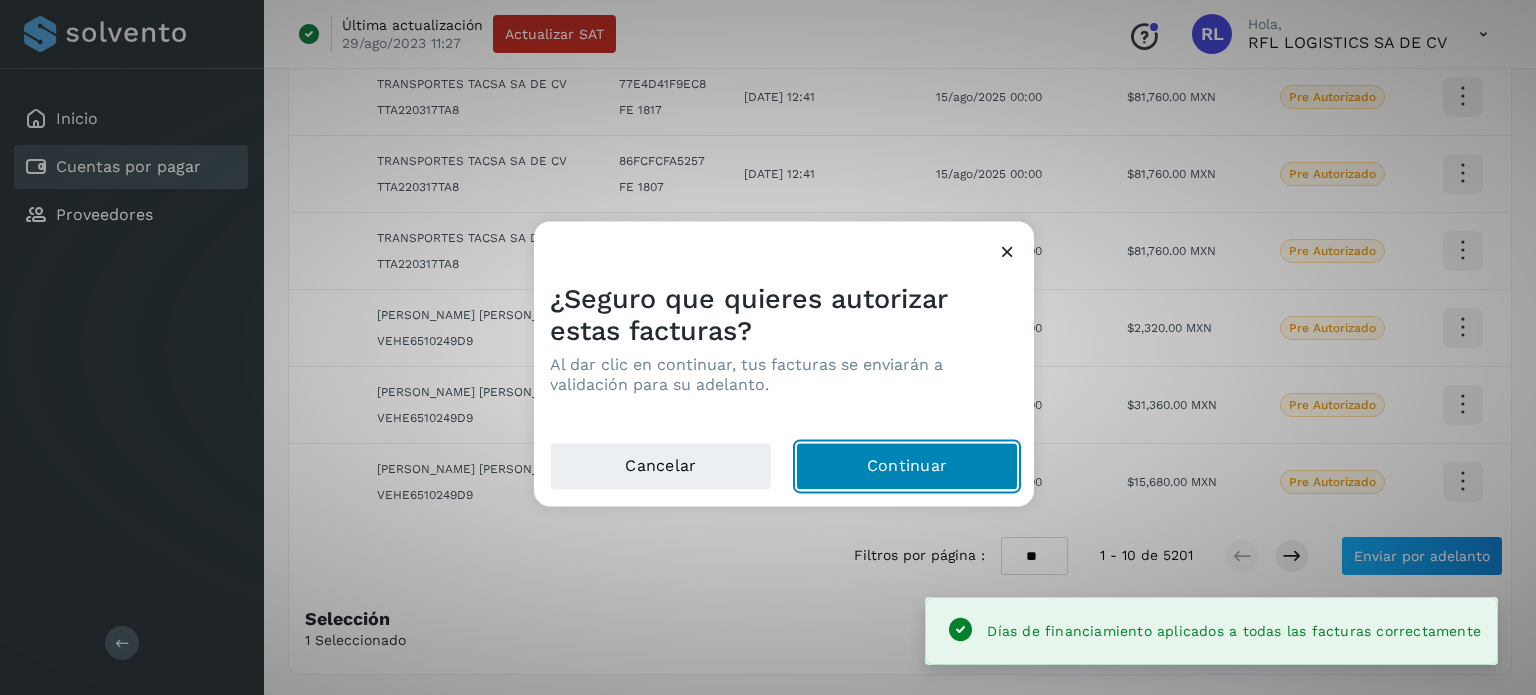 click on "Continuar" 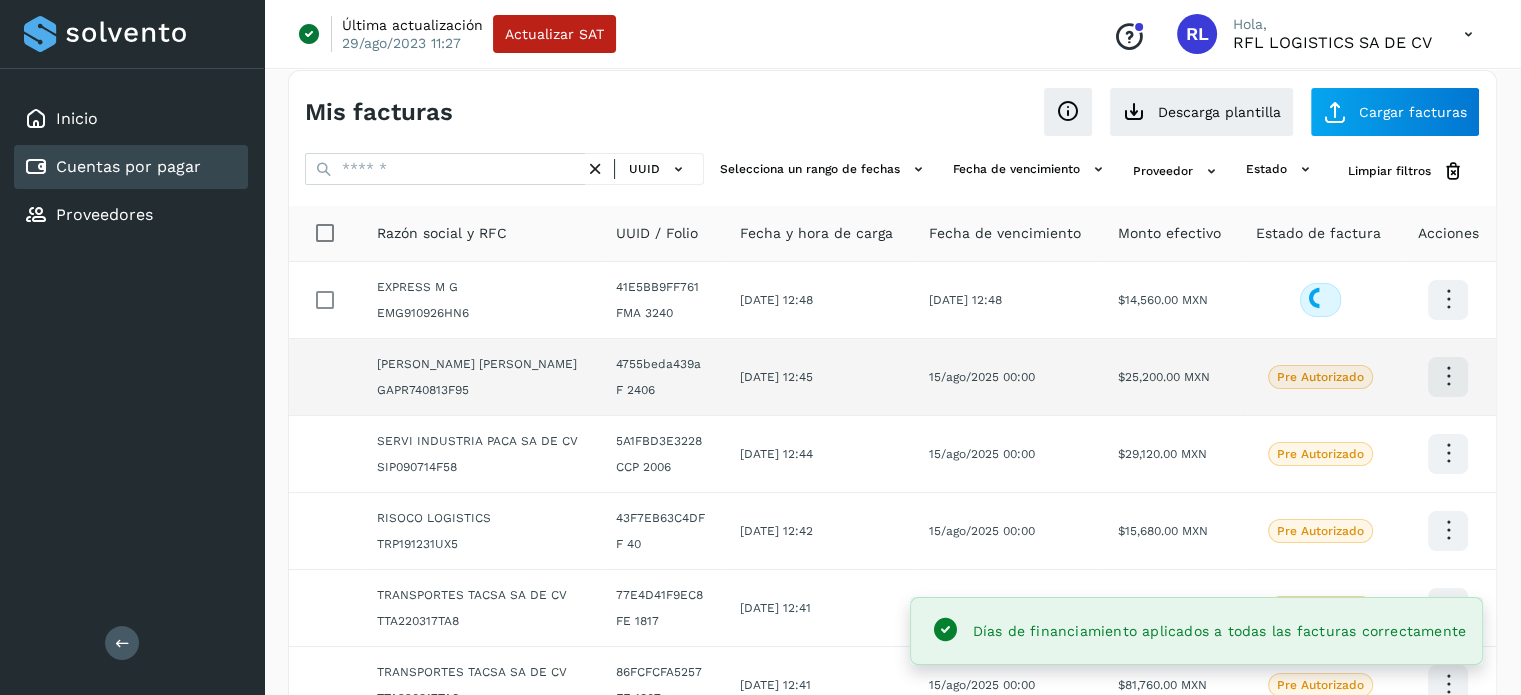 scroll, scrollTop: 0, scrollLeft: 0, axis: both 